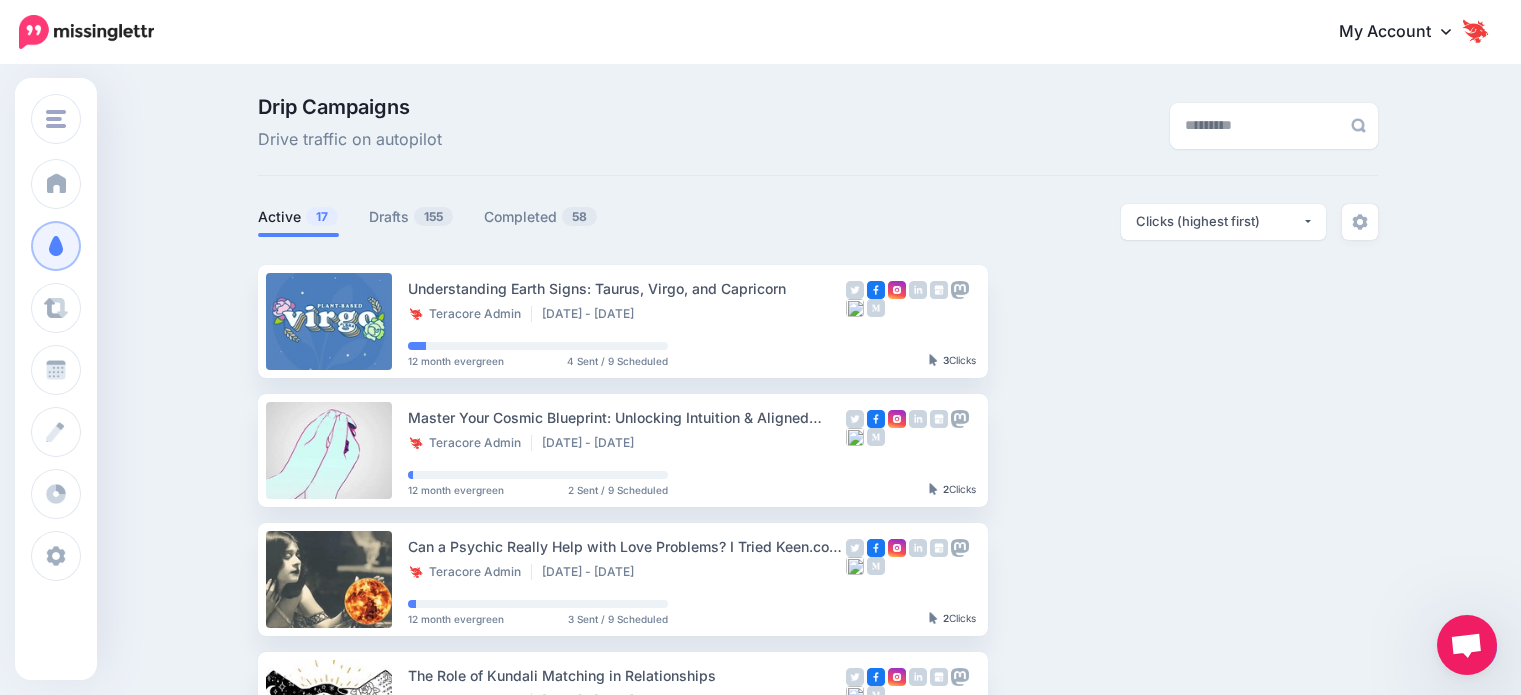 select on "**********" 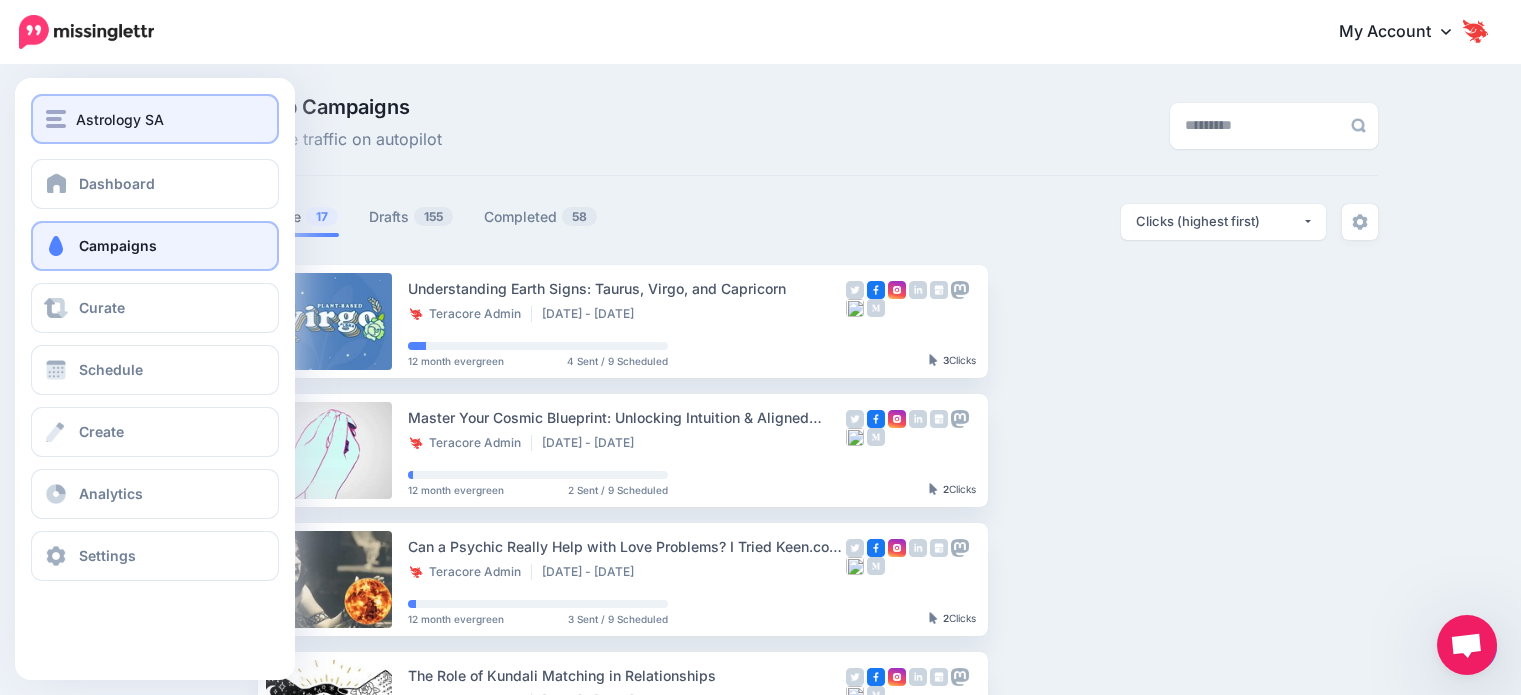 scroll, scrollTop: 172, scrollLeft: 0, axis: vertical 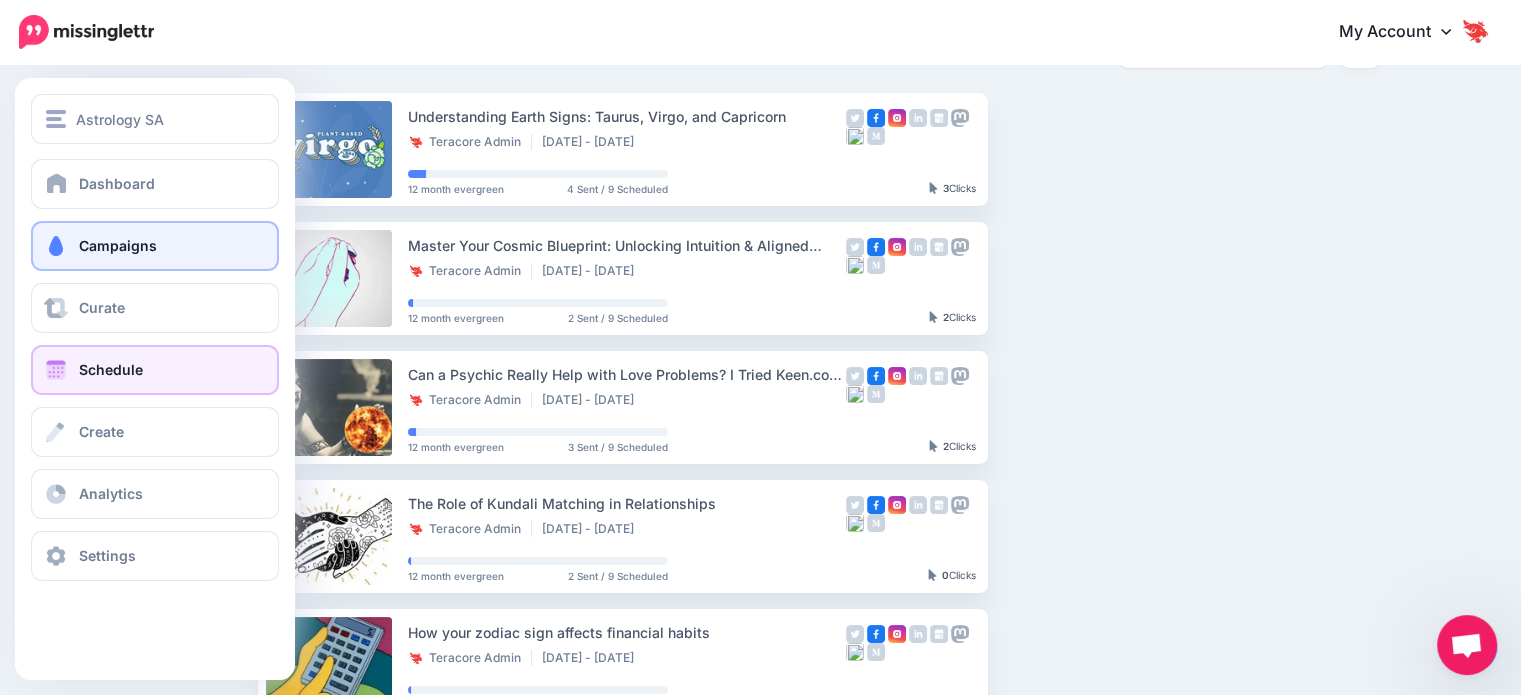 click on "Schedule" at bounding box center [155, 370] 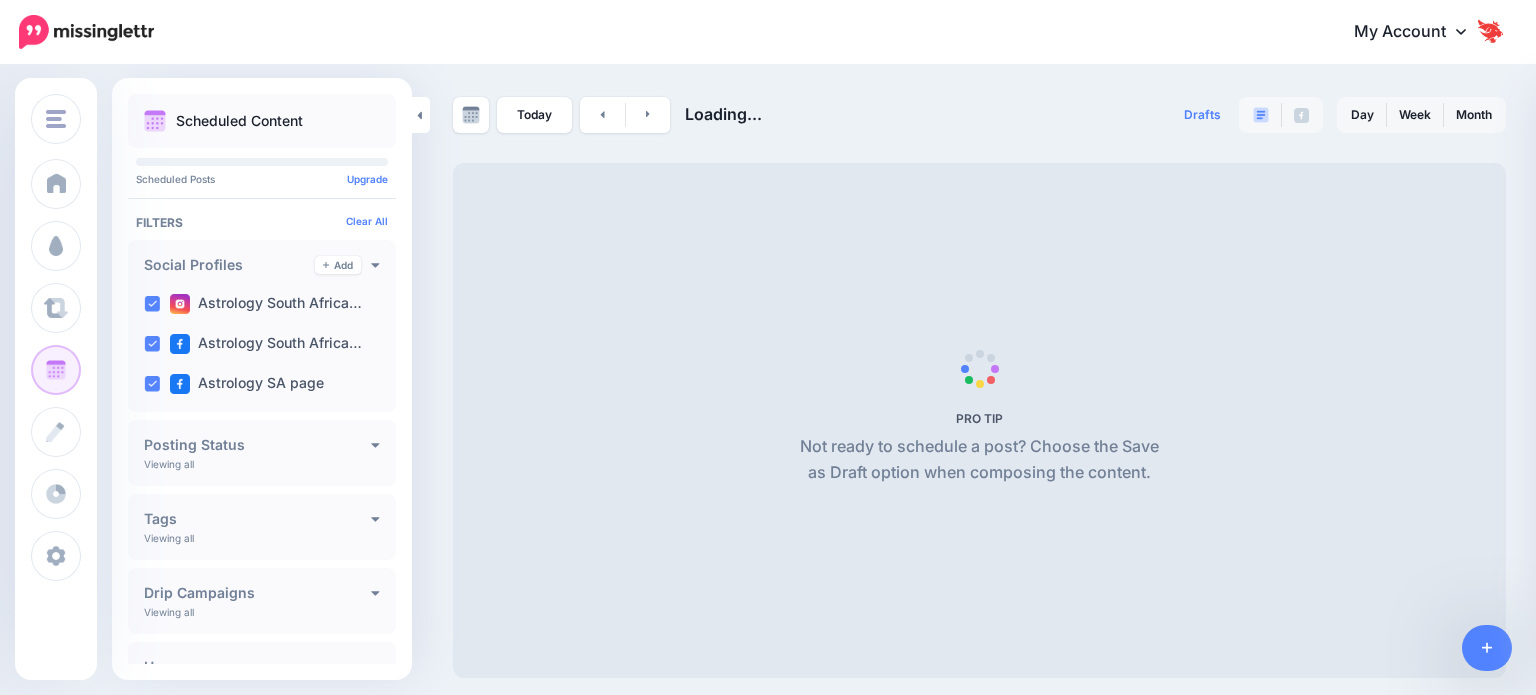 scroll, scrollTop: 0, scrollLeft: 0, axis: both 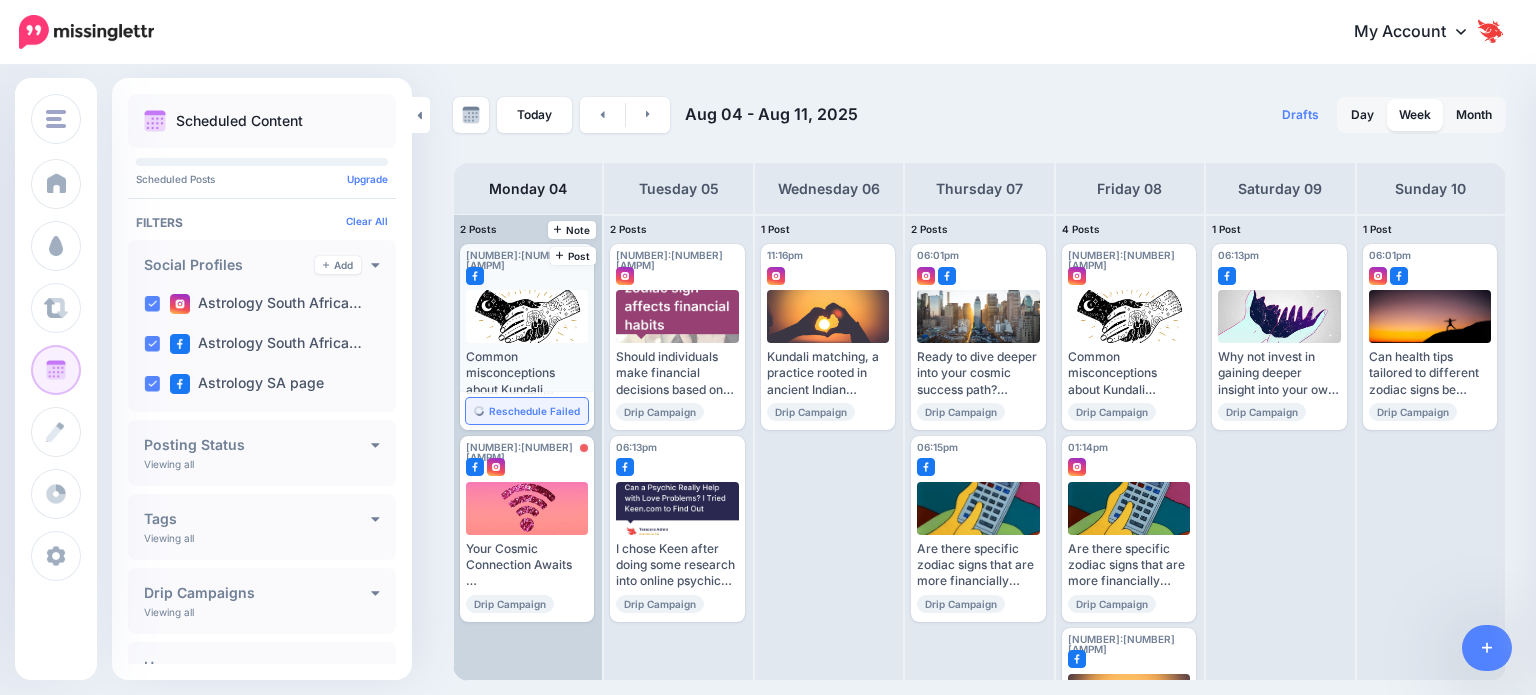 click on "Reschedule Failed" at bounding box center (534, 411) 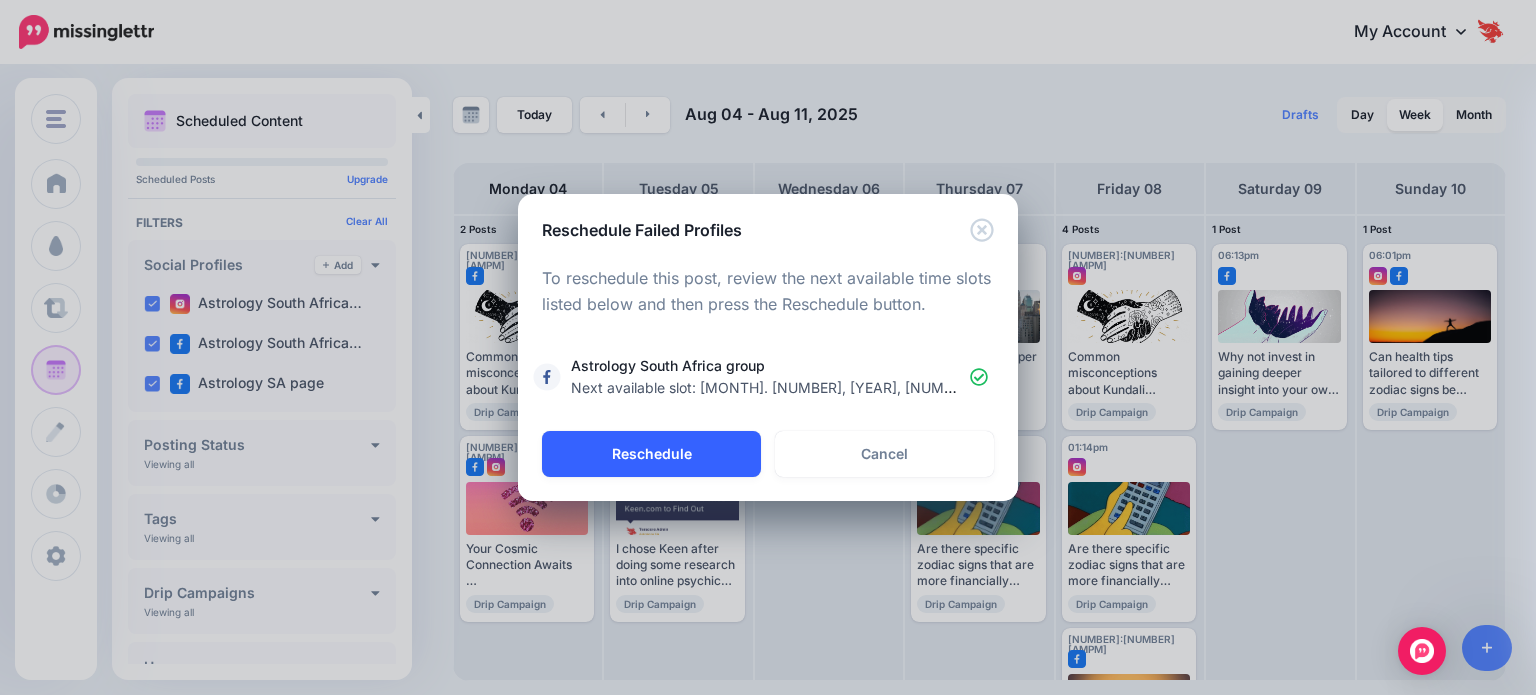click on "Reschedule" at bounding box center [651, 454] 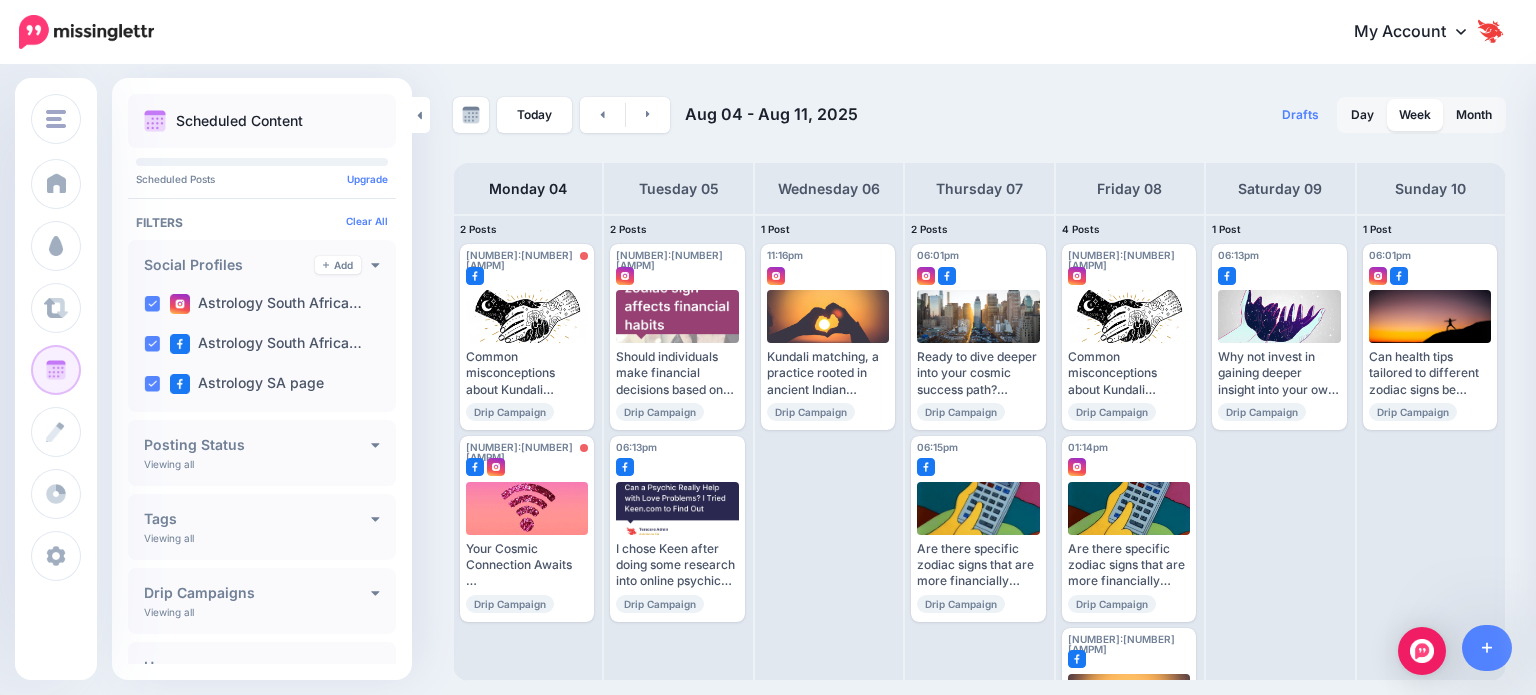 scroll, scrollTop: 0, scrollLeft: 0, axis: both 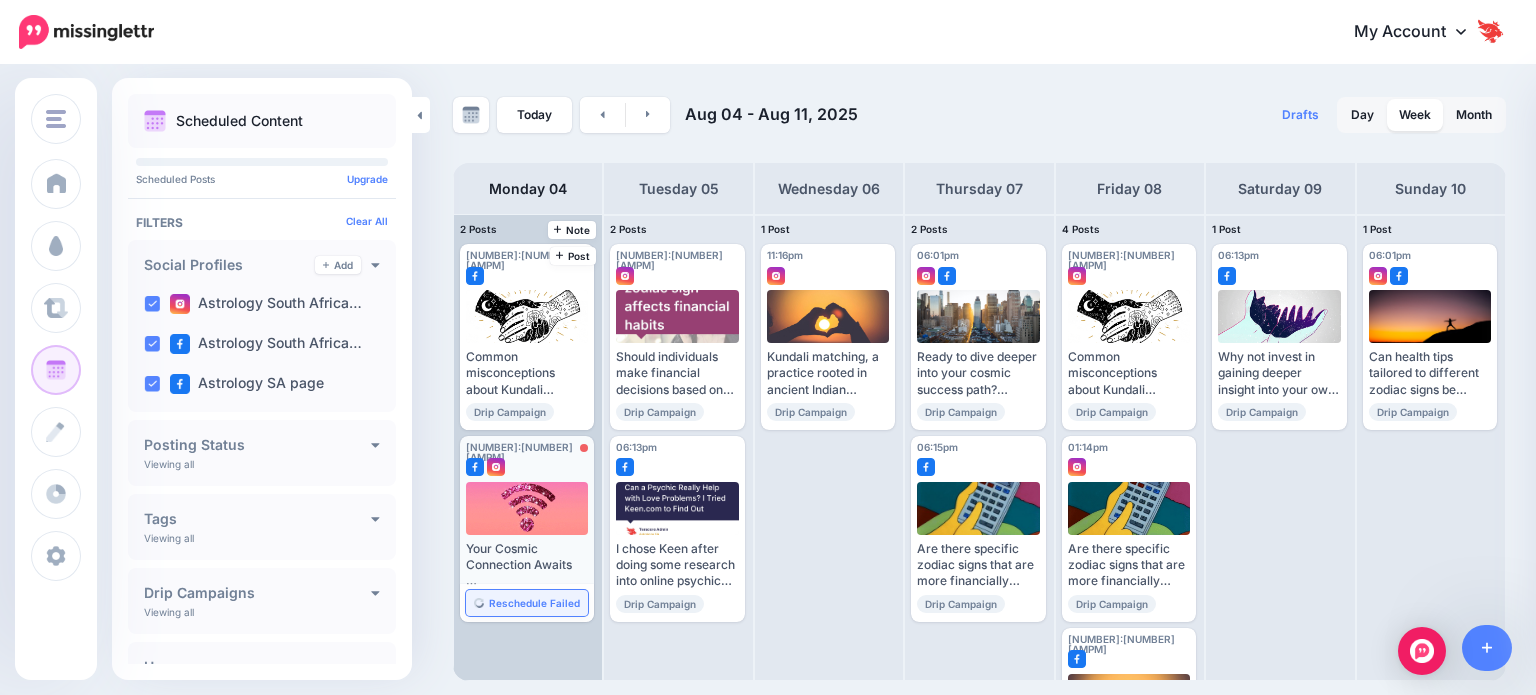 click on "Reschedule Failed" at bounding box center [534, 603] 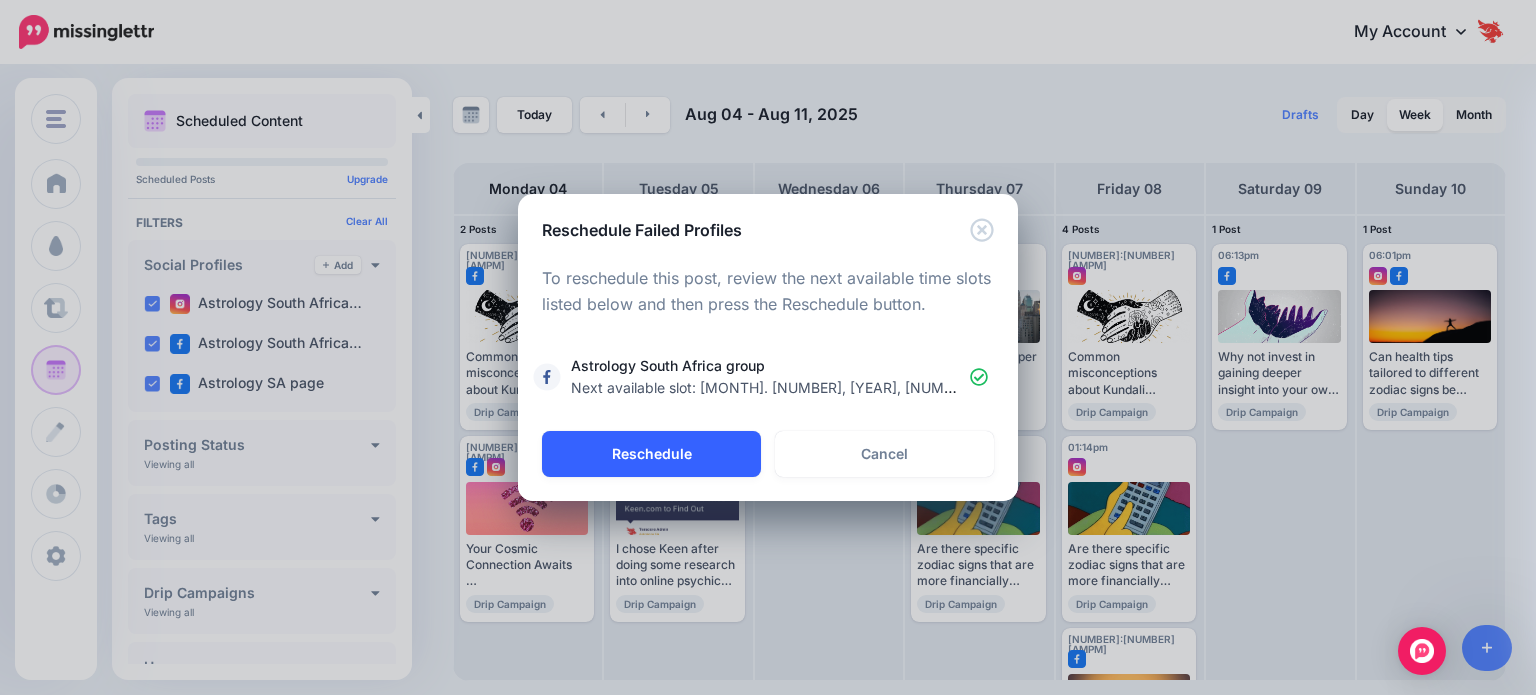 click on "Reschedule" at bounding box center (651, 454) 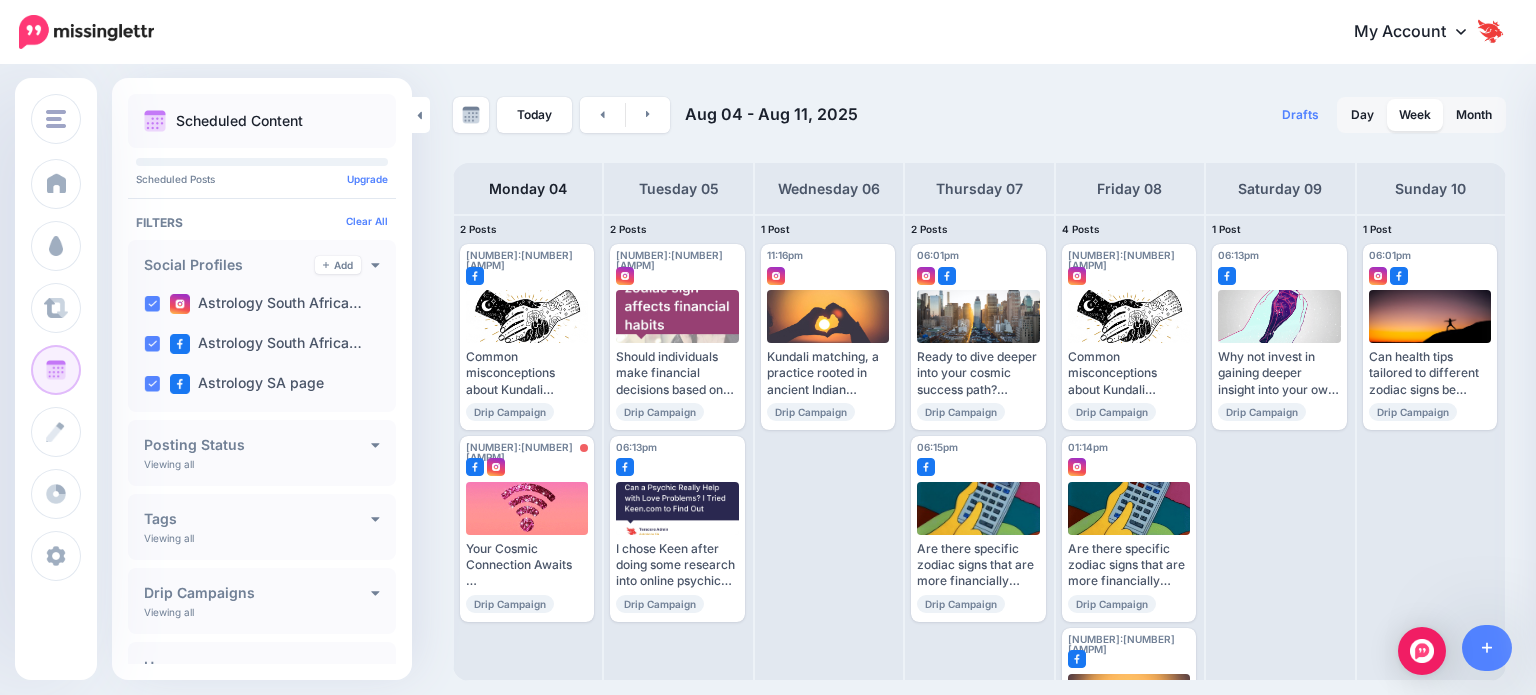 scroll, scrollTop: 0, scrollLeft: 0, axis: both 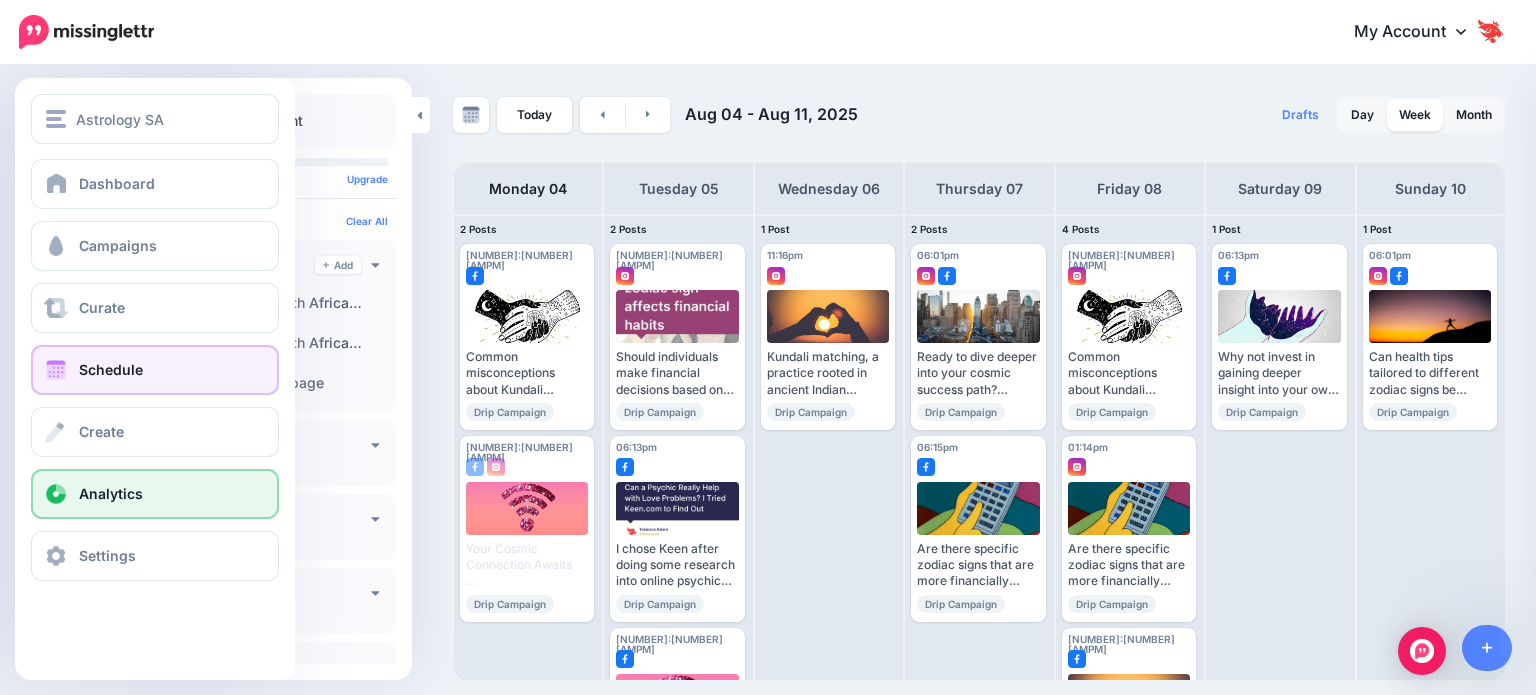 click on "Analytics" at bounding box center (155, 494) 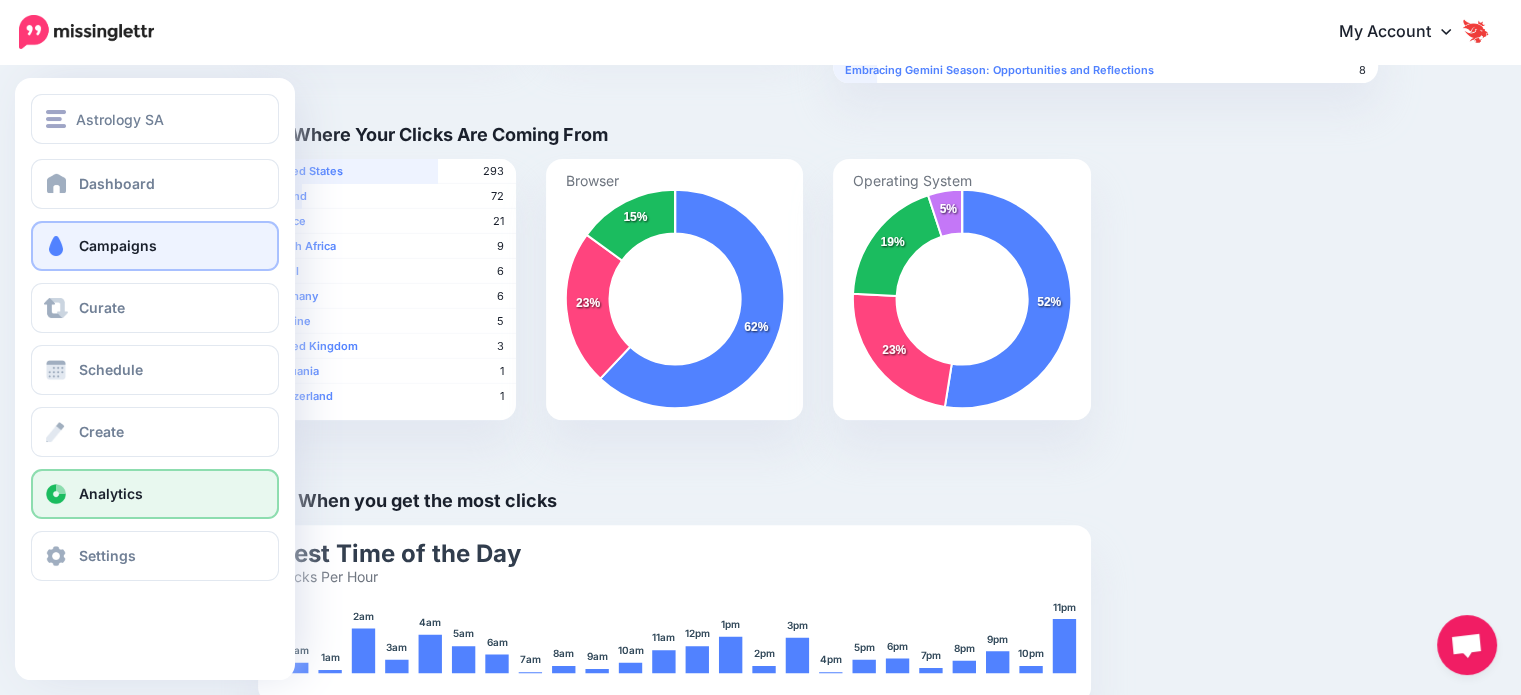scroll, scrollTop: 572, scrollLeft: 0, axis: vertical 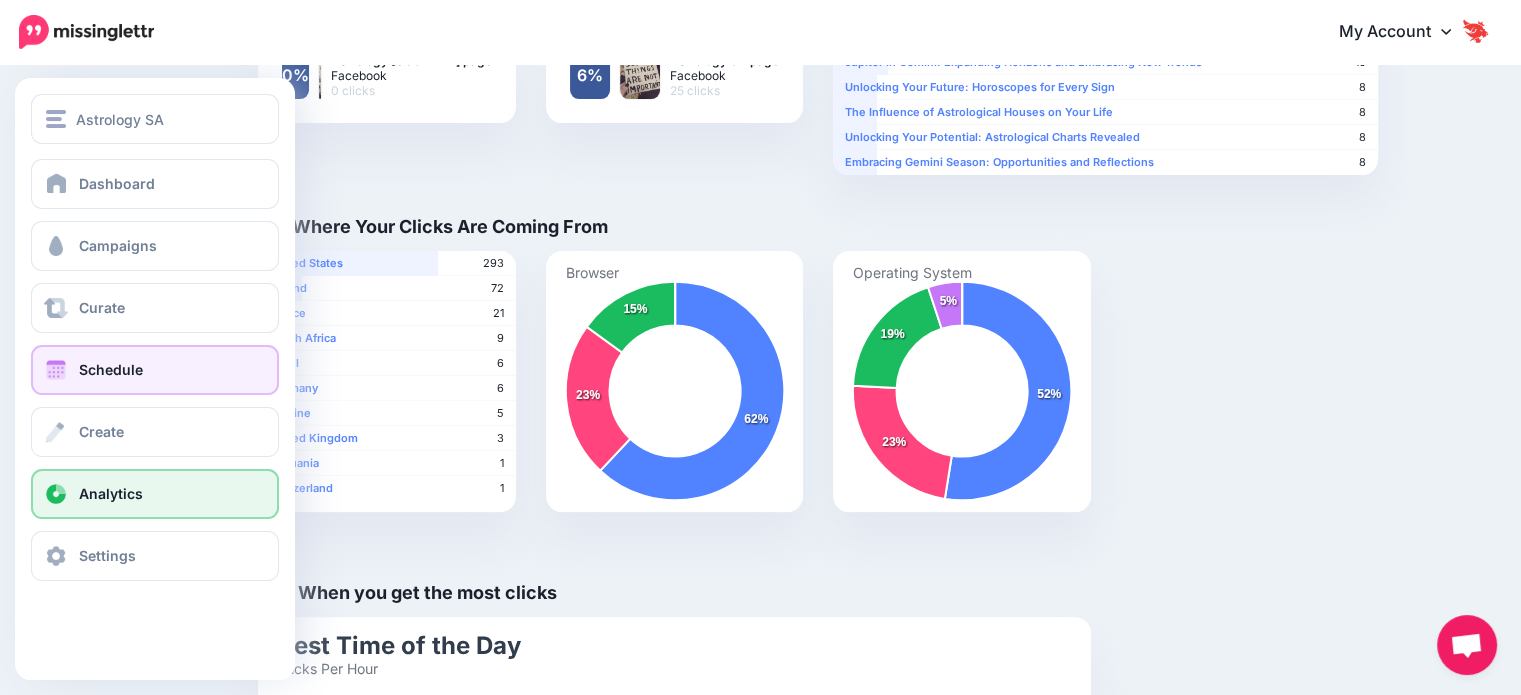 click on "Schedule" at bounding box center [111, 369] 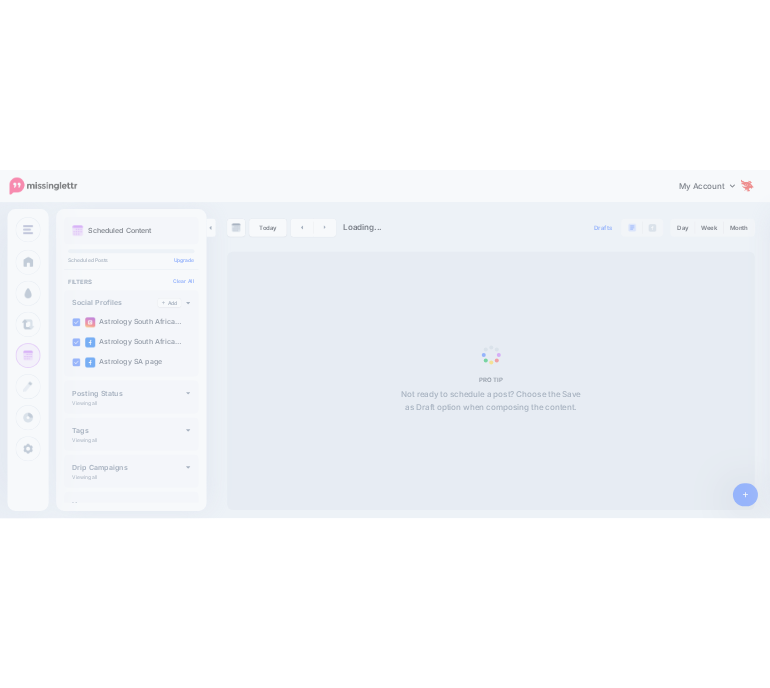 scroll, scrollTop: 0, scrollLeft: 0, axis: both 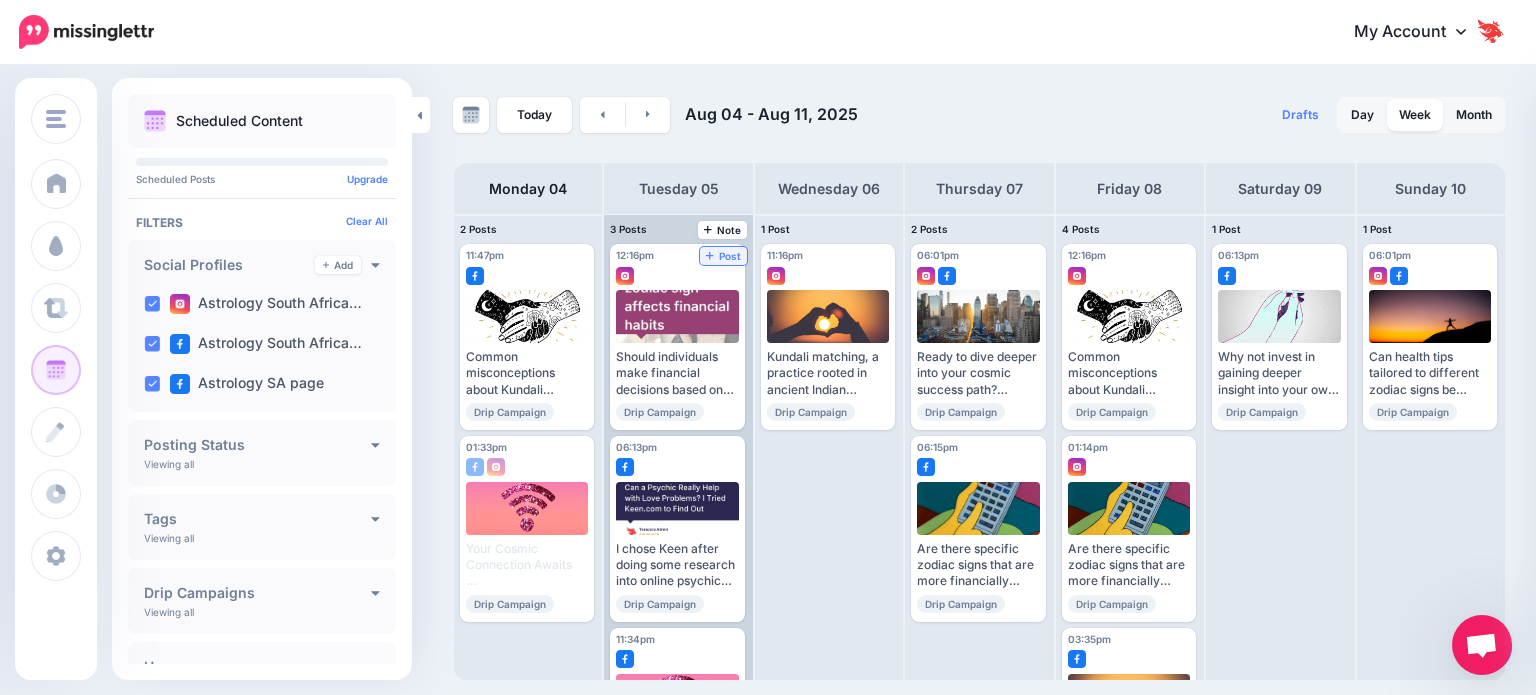 click on "Post" at bounding box center (723, 256) 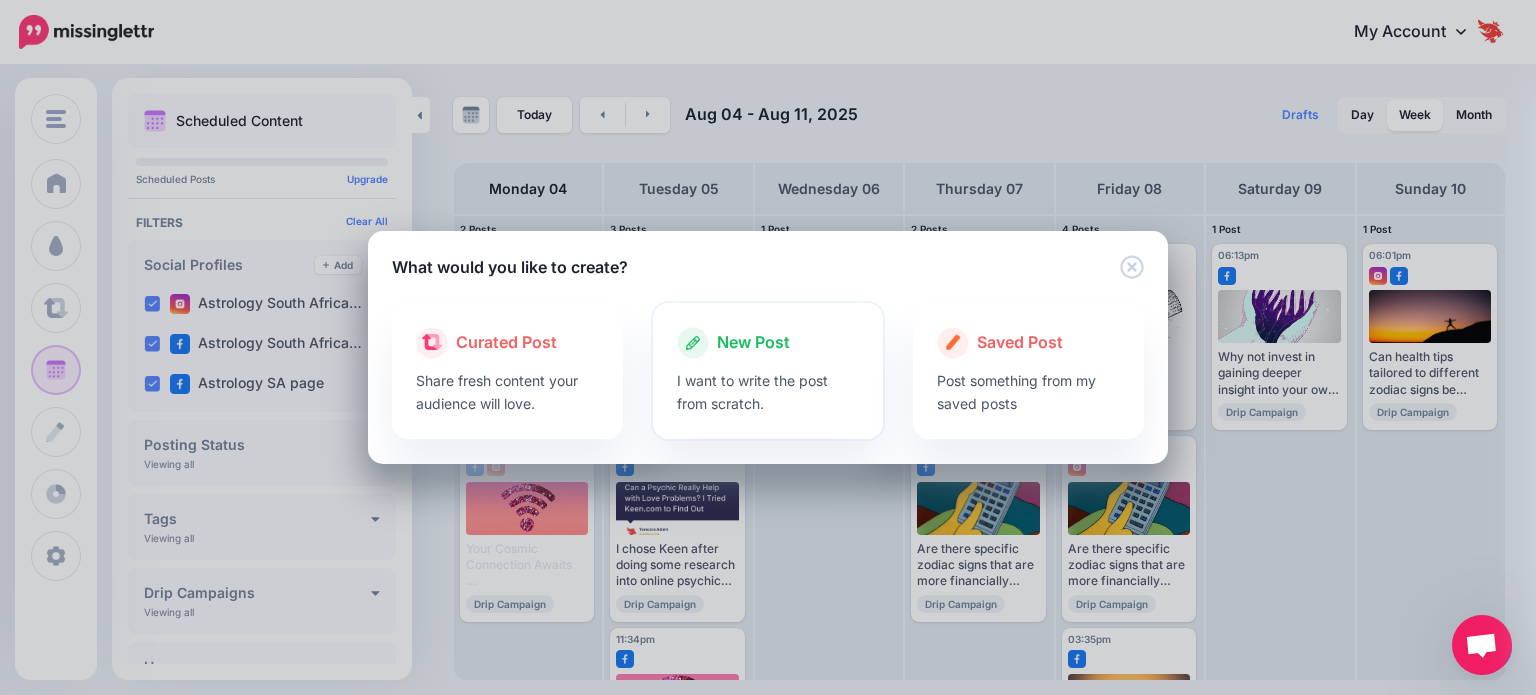 click at bounding box center (768, 364) 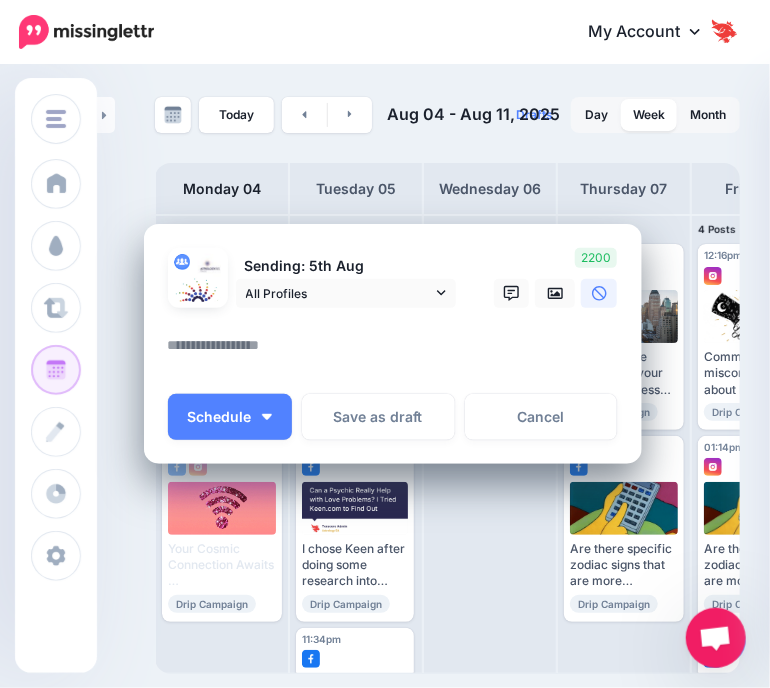 click on "Create Post
Loading
Sending: 5th Aug
All
Profiles" at bounding box center (385, 344) 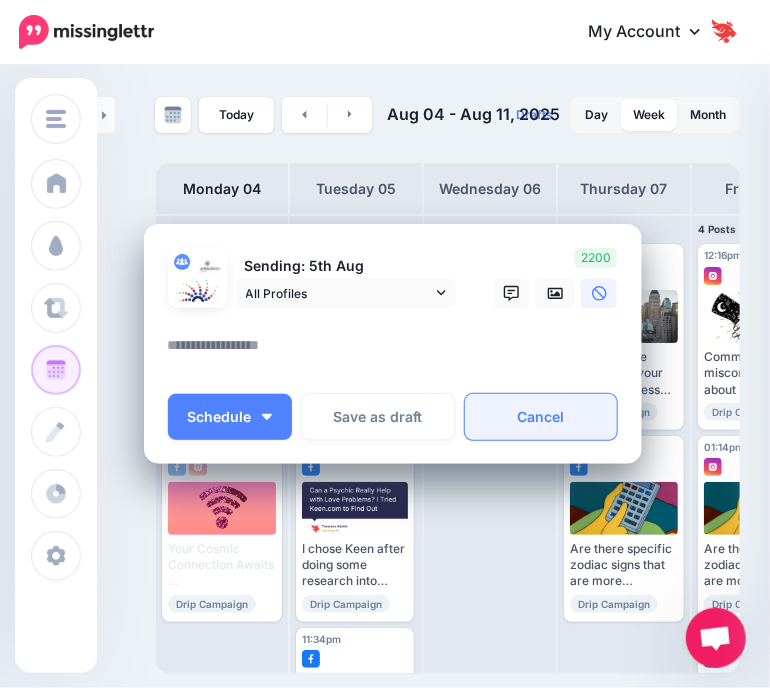 click on "Cancel" at bounding box center (541, 417) 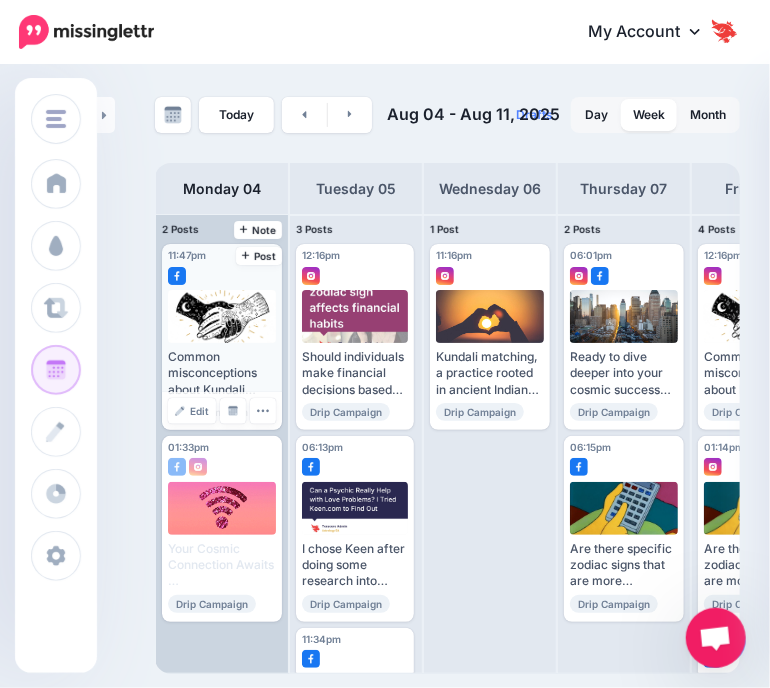 click on "Common misconceptions about Kundali matching include the belief that it is solely based on superstition, when in fact it has roots in astrology and astronomy. Read more 👉 https://lttr.ai/AhOxV #RelationshipAdvice #Relationshipadvice #zodiaccompatibility" at bounding box center (222, 373) 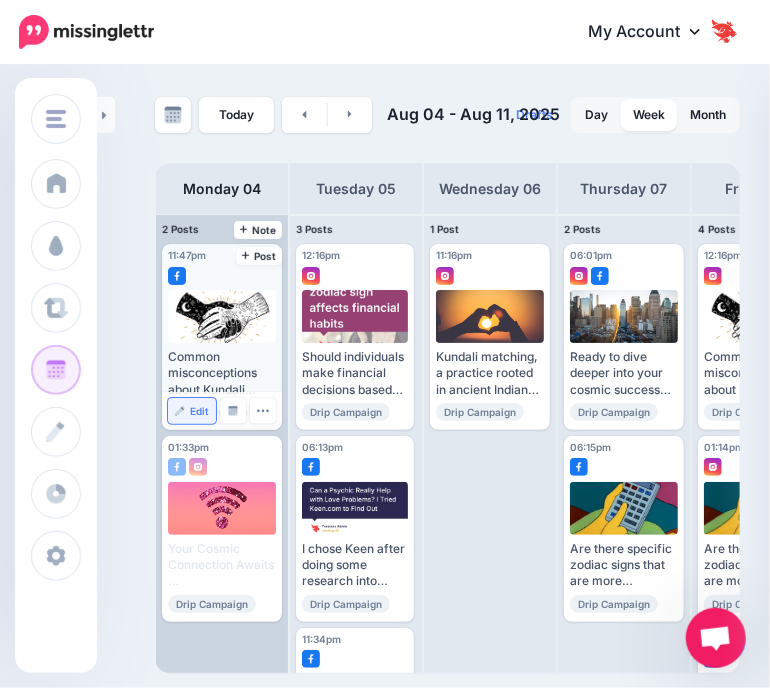 click on "Edit" at bounding box center (192, 411) 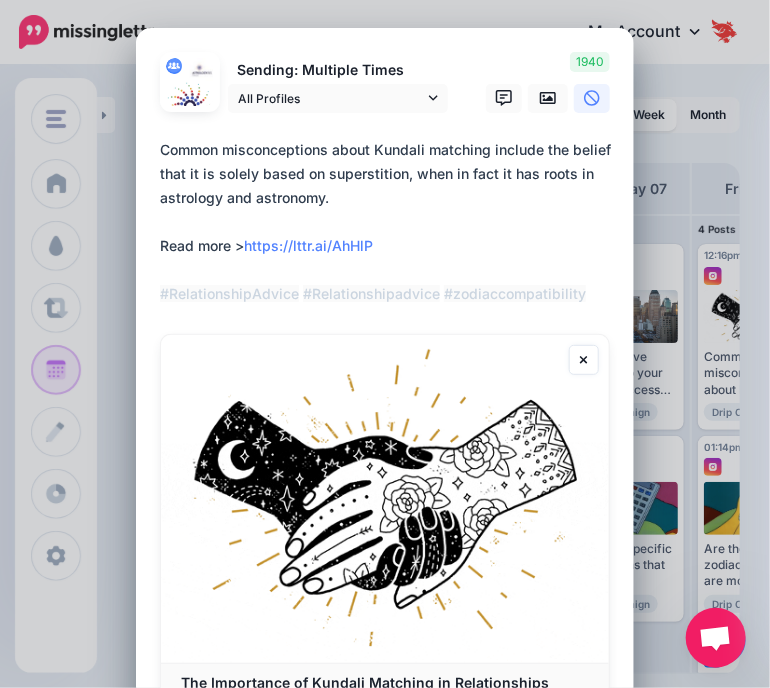 click on "**********" at bounding box center (390, 222) 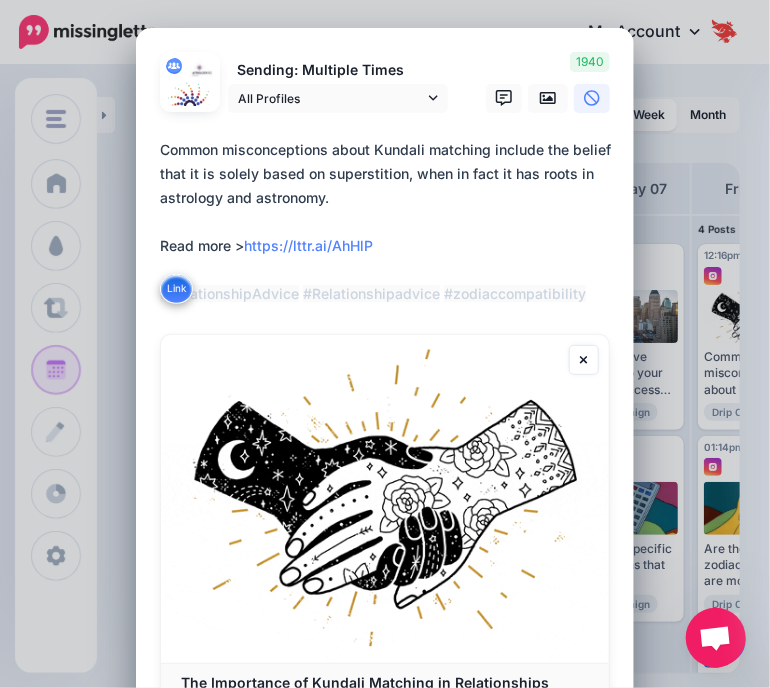 drag, startPoint x: 576, startPoint y: 294, endPoint x: 140, endPoint y: 155, distance: 457.62103 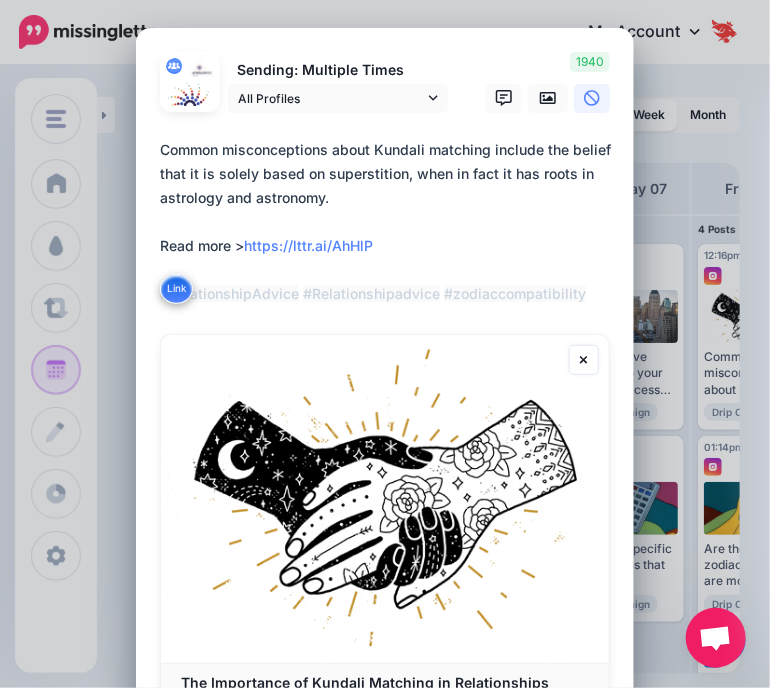 click on "Loading
Sending: Multiple Times
All
Profiles" at bounding box center [385, 416] 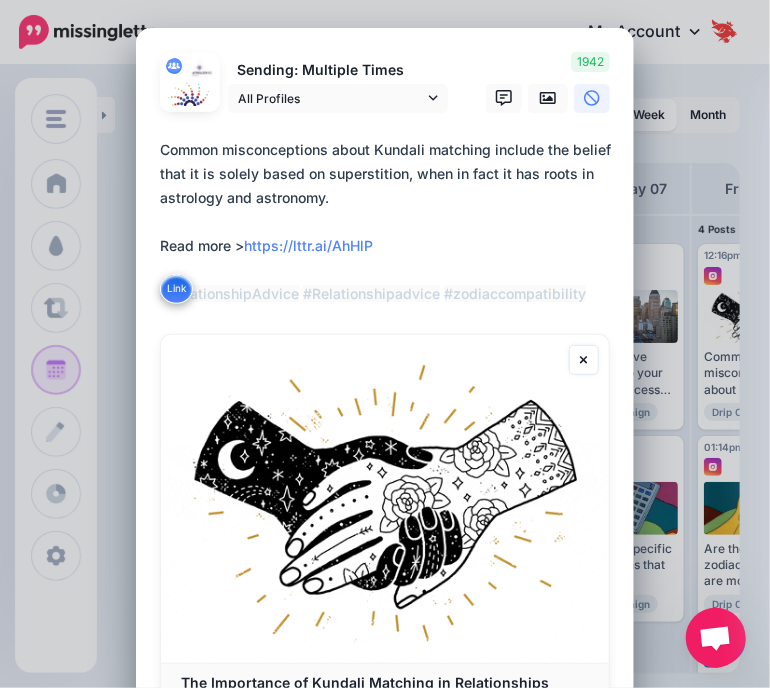 click on "Edit Post
Loading
Sending: Multiple Times
All
Profiles" at bounding box center [385, 344] 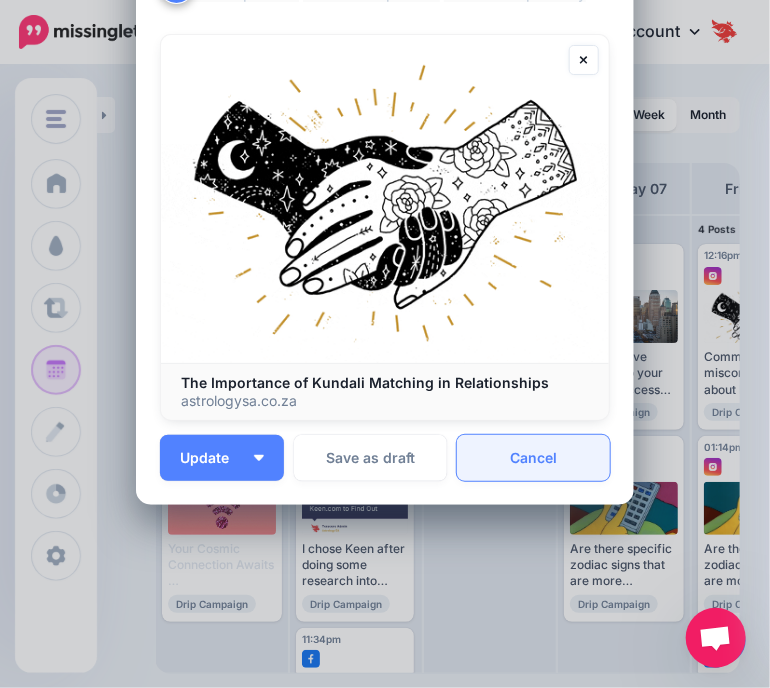 click on "Cancel" at bounding box center (533, 458) 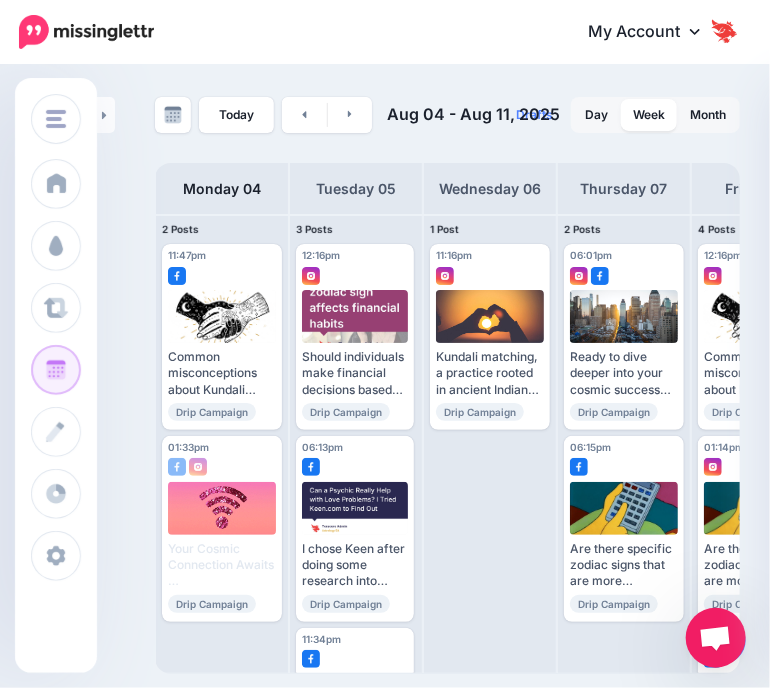 scroll, scrollTop: 0, scrollLeft: 0, axis: both 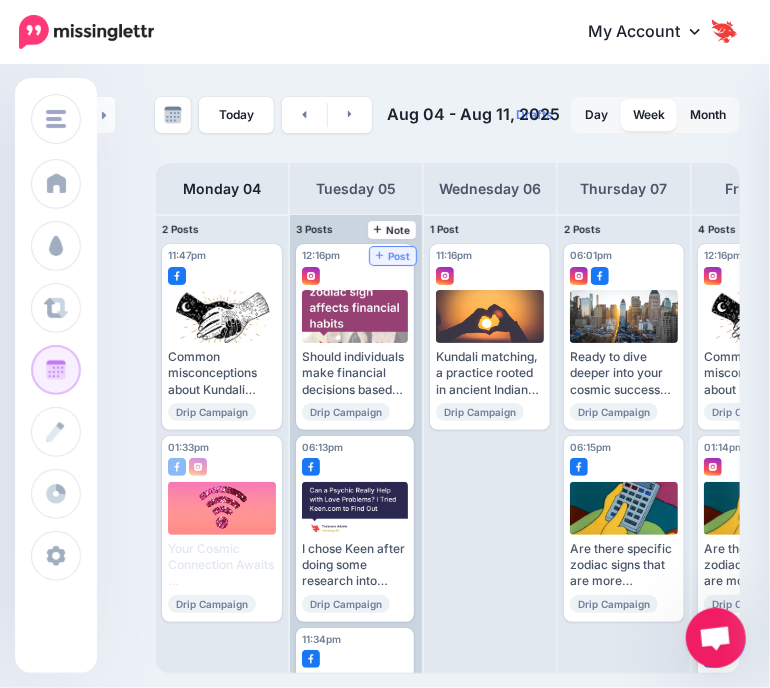 click on "Post" at bounding box center (393, 256) 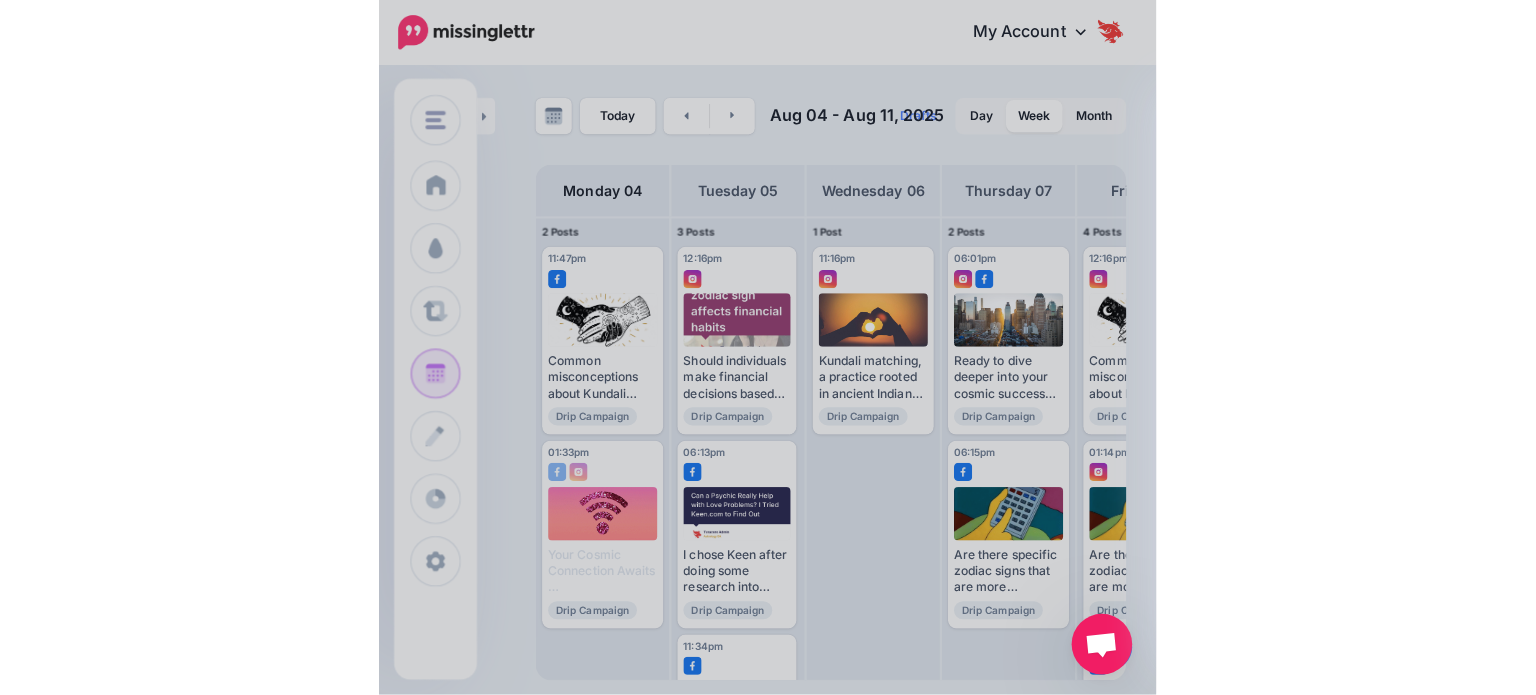 scroll, scrollTop: 0, scrollLeft: 0, axis: both 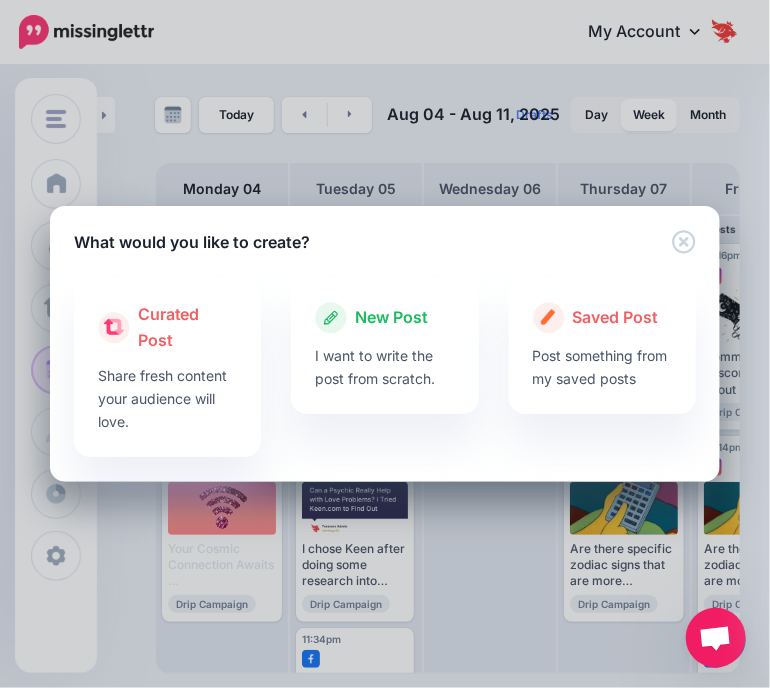 click at bounding box center [384, 339] 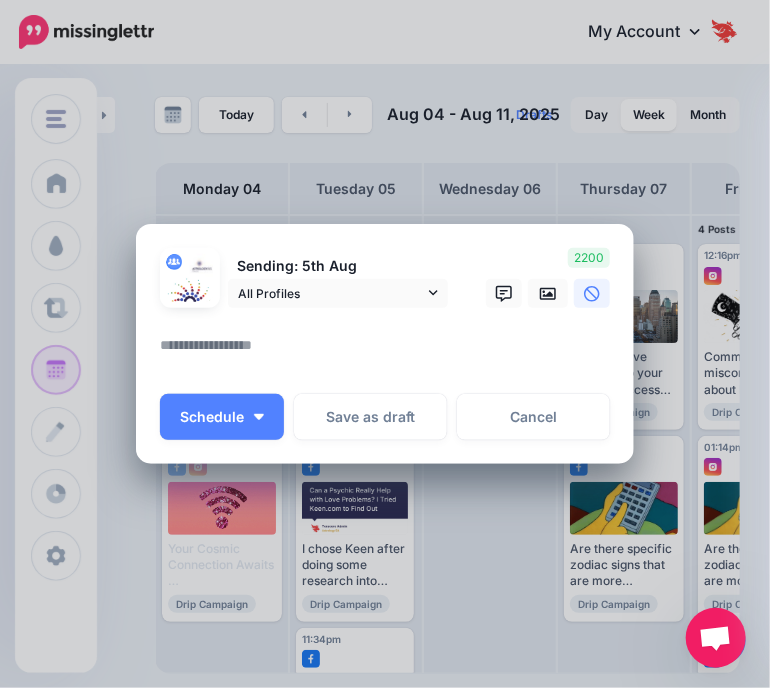 click at bounding box center (390, 352) 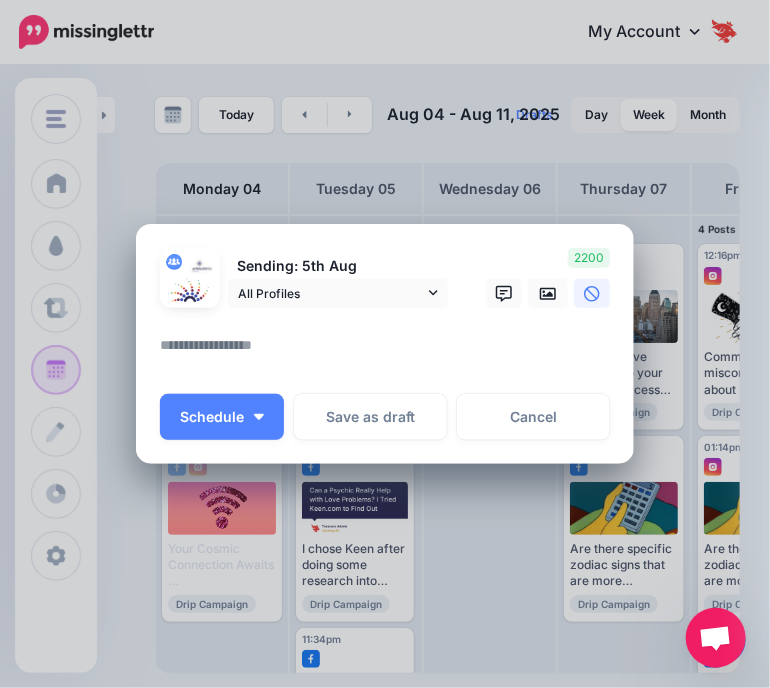 paste on "**********" 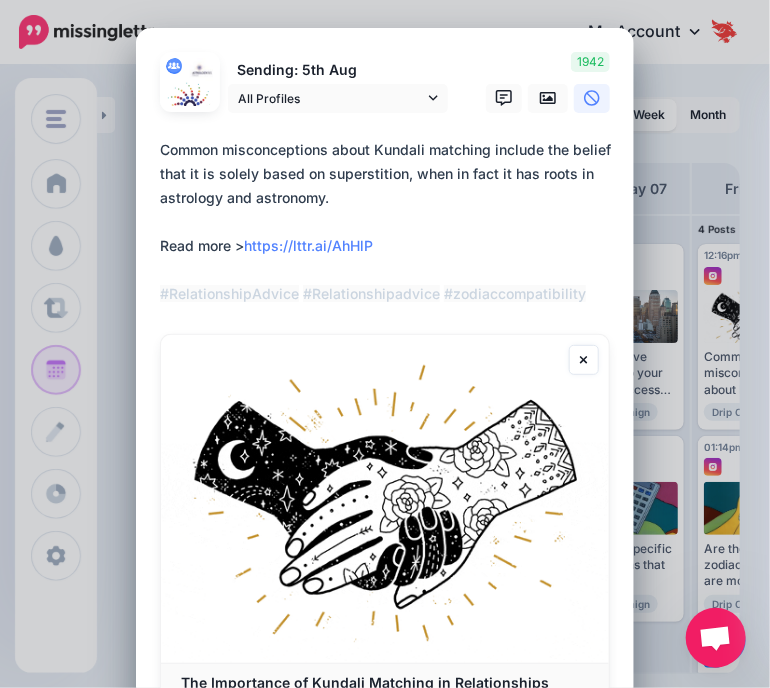 drag, startPoint x: 332, startPoint y: 196, endPoint x: 136, endPoint y: 137, distance: 204.68756 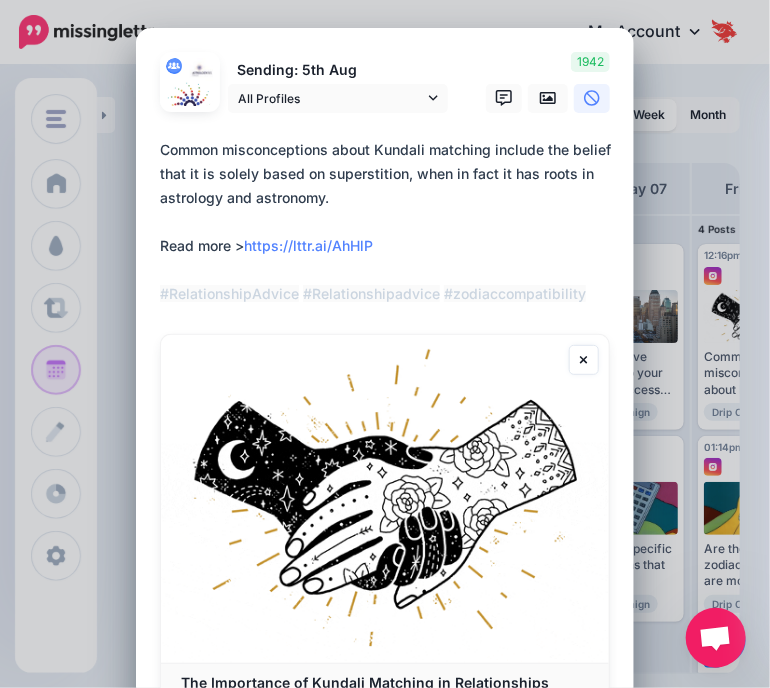 paste 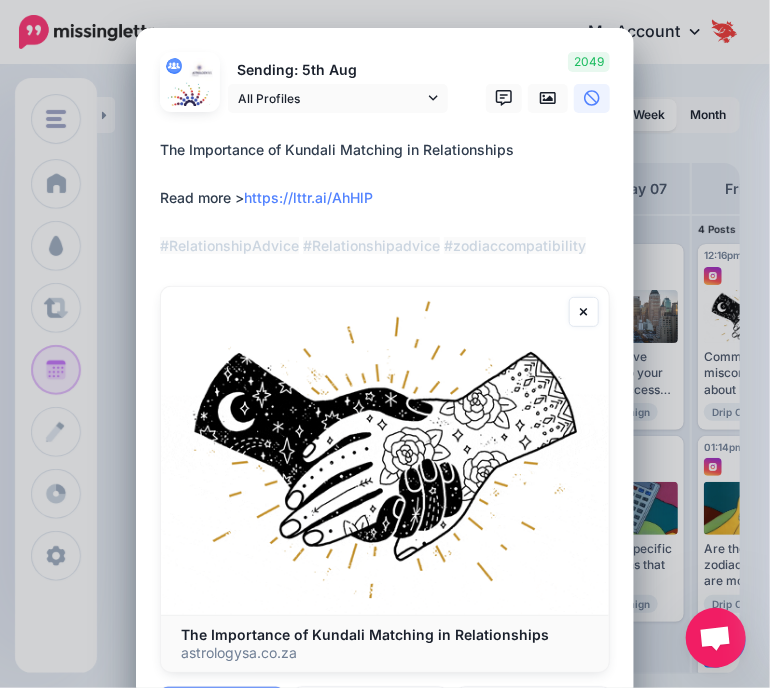 drag, startPoint x: 386, startPoint y: 199, endPoint x: 251, endPoint y: 197, distance: 135.01482 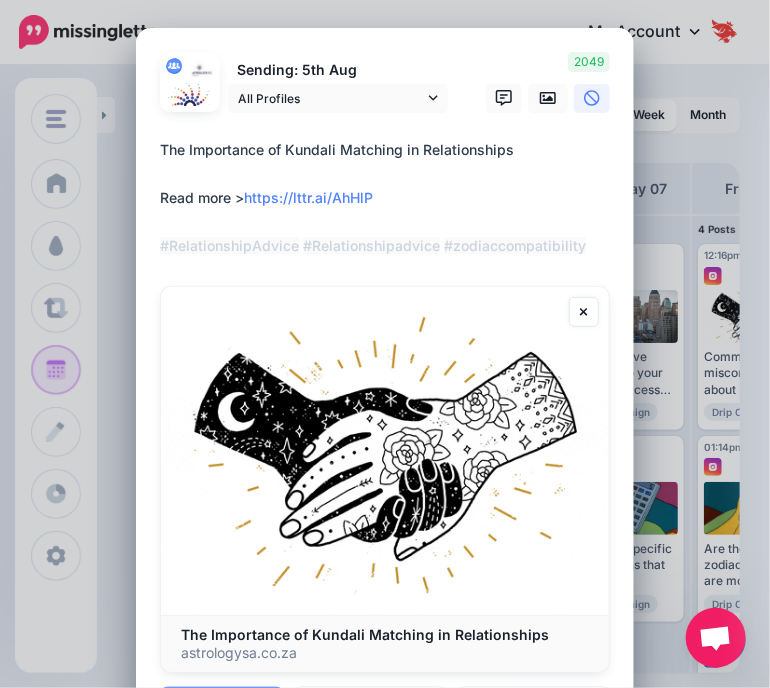 click on "**********" at bounding box center (390, 198) 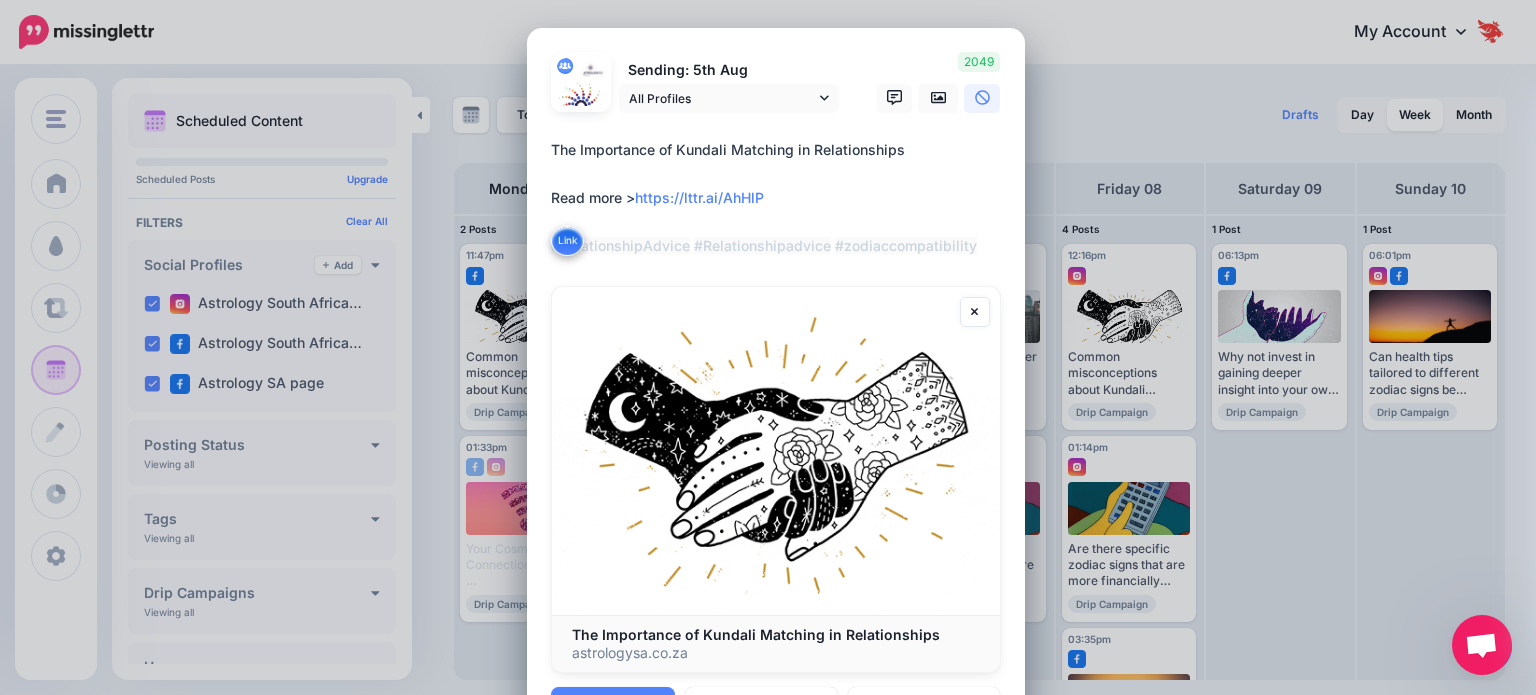 paste on "**********" 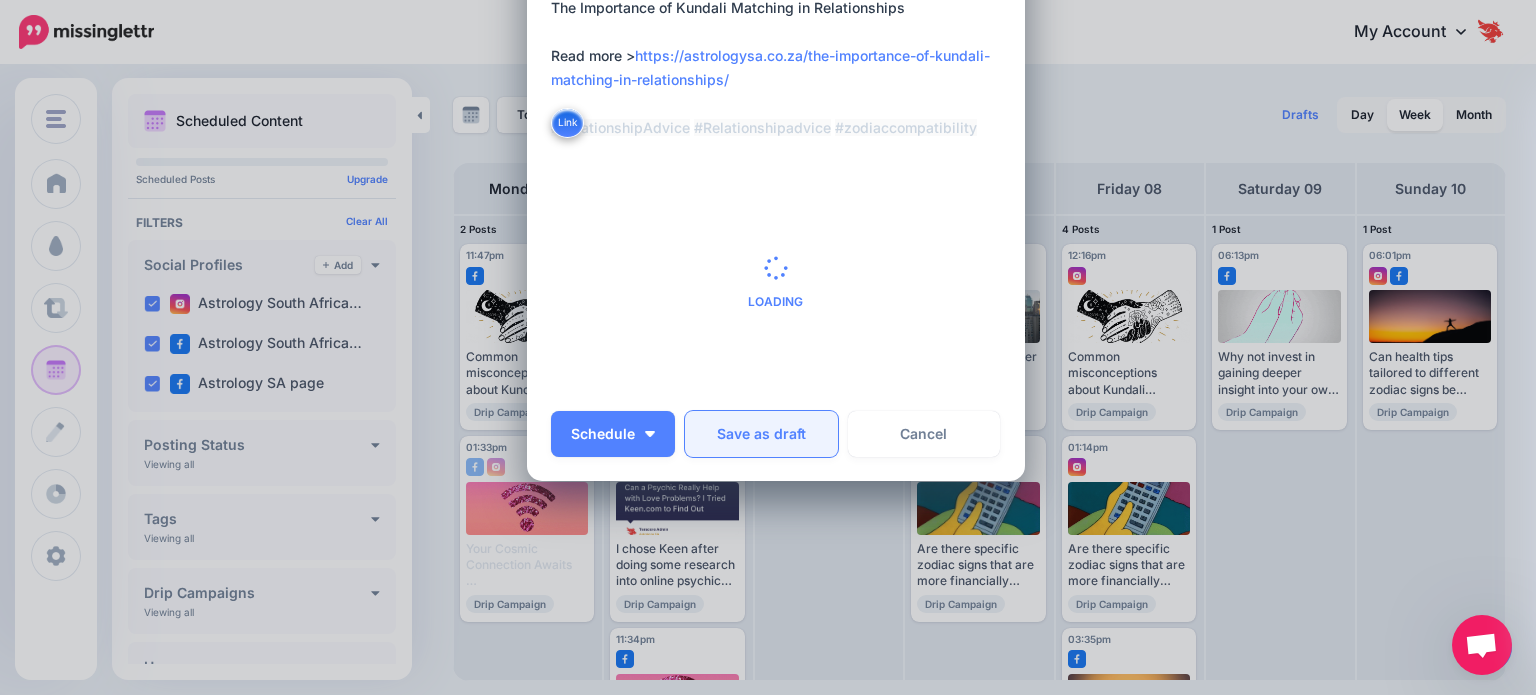 scroll, scrollTop: 166, scrollLeft: 0, axis: vertical 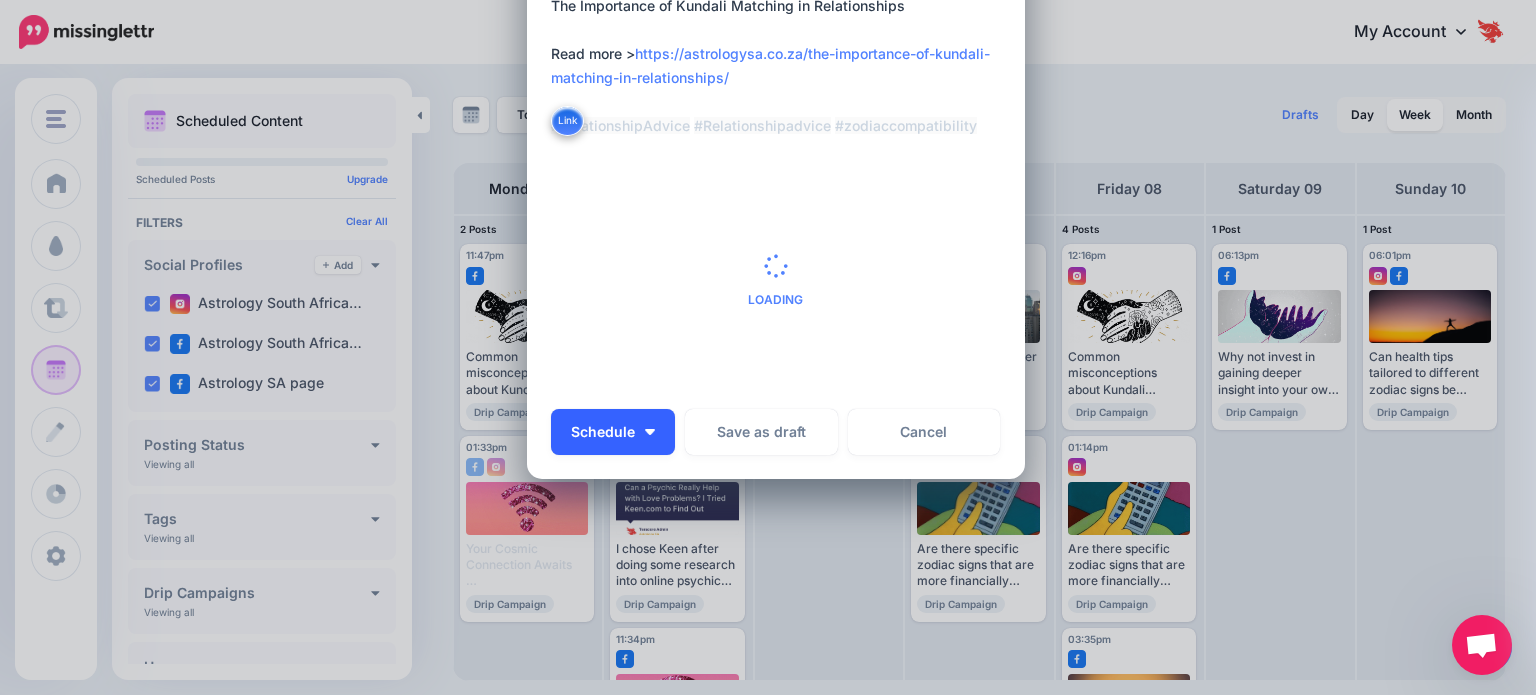 type on "**********" 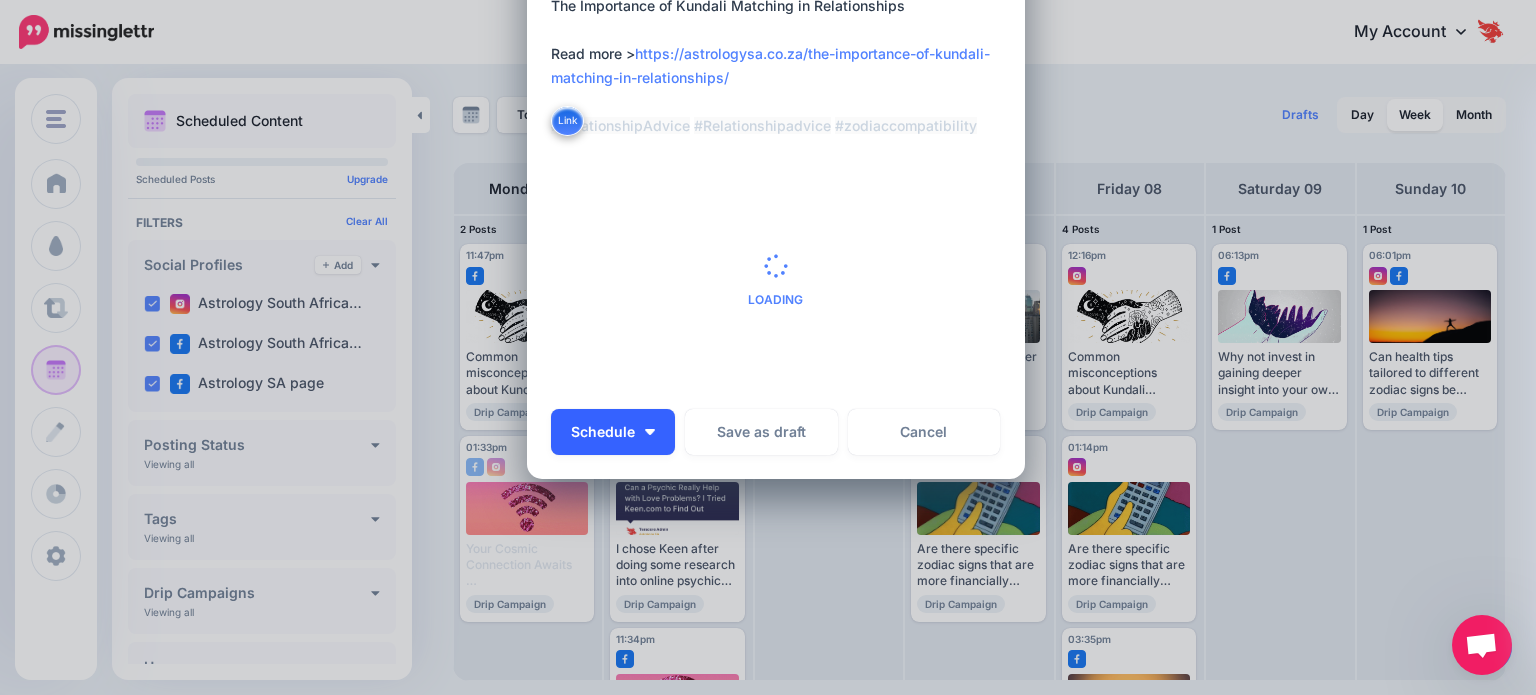 click at bounding box center [650, 432] 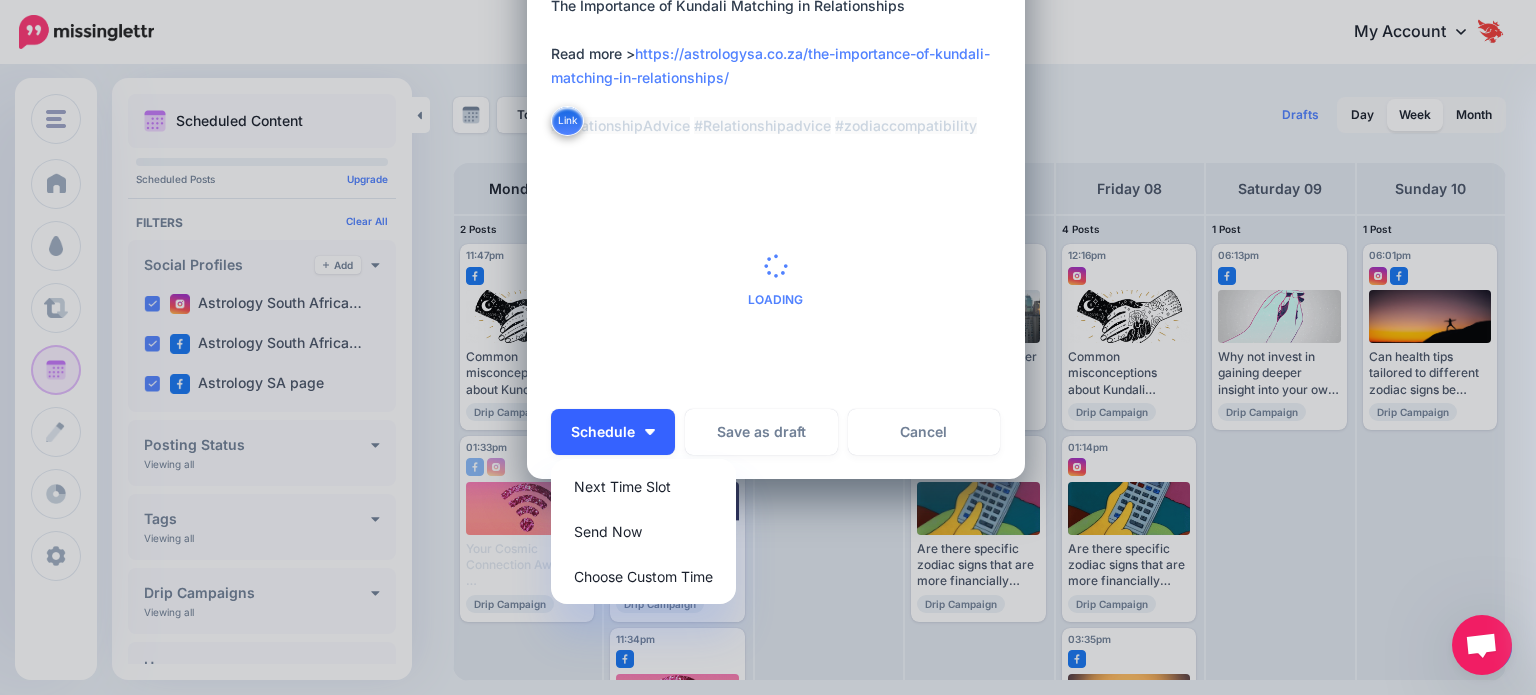 scroll, scrollTop: 144, scrollLeft: 0, axis: vertical 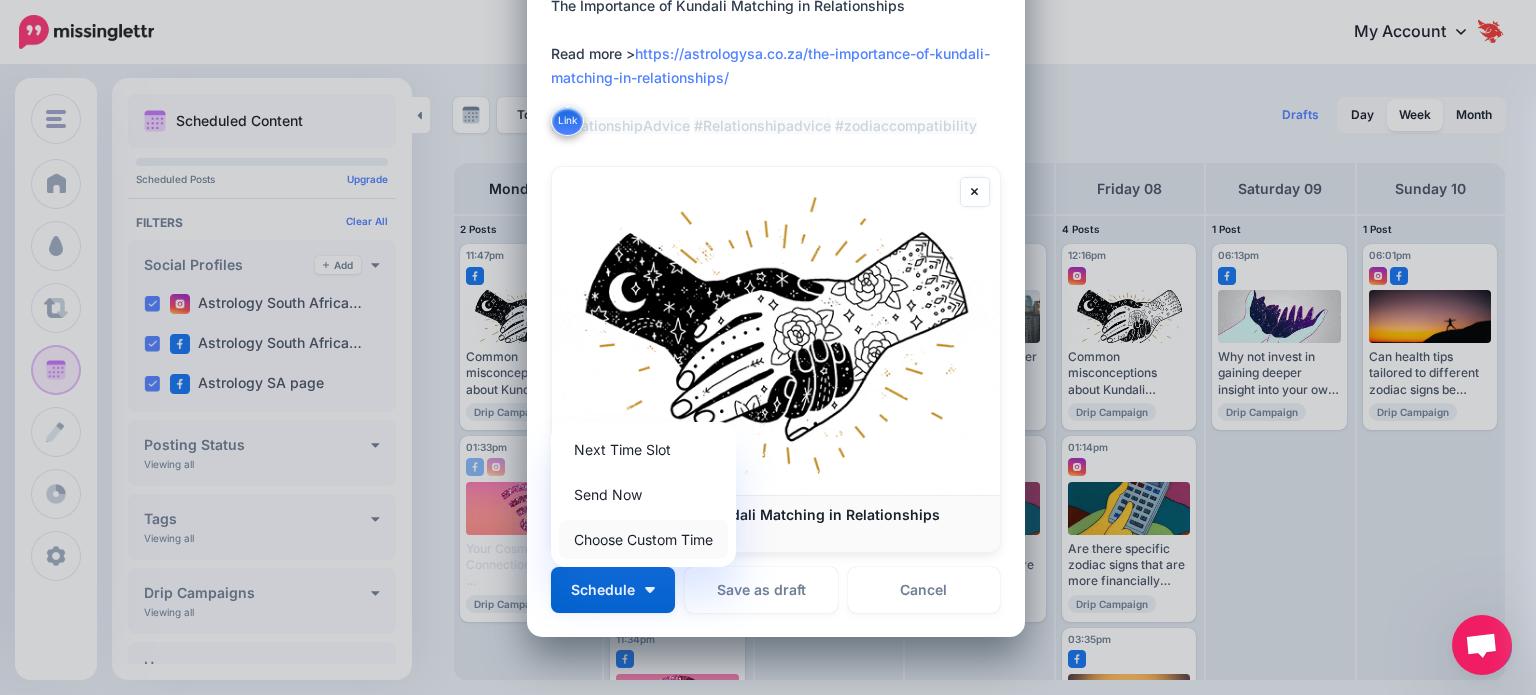 click on "Choose Custom Time" at bounding box center (643, 539) 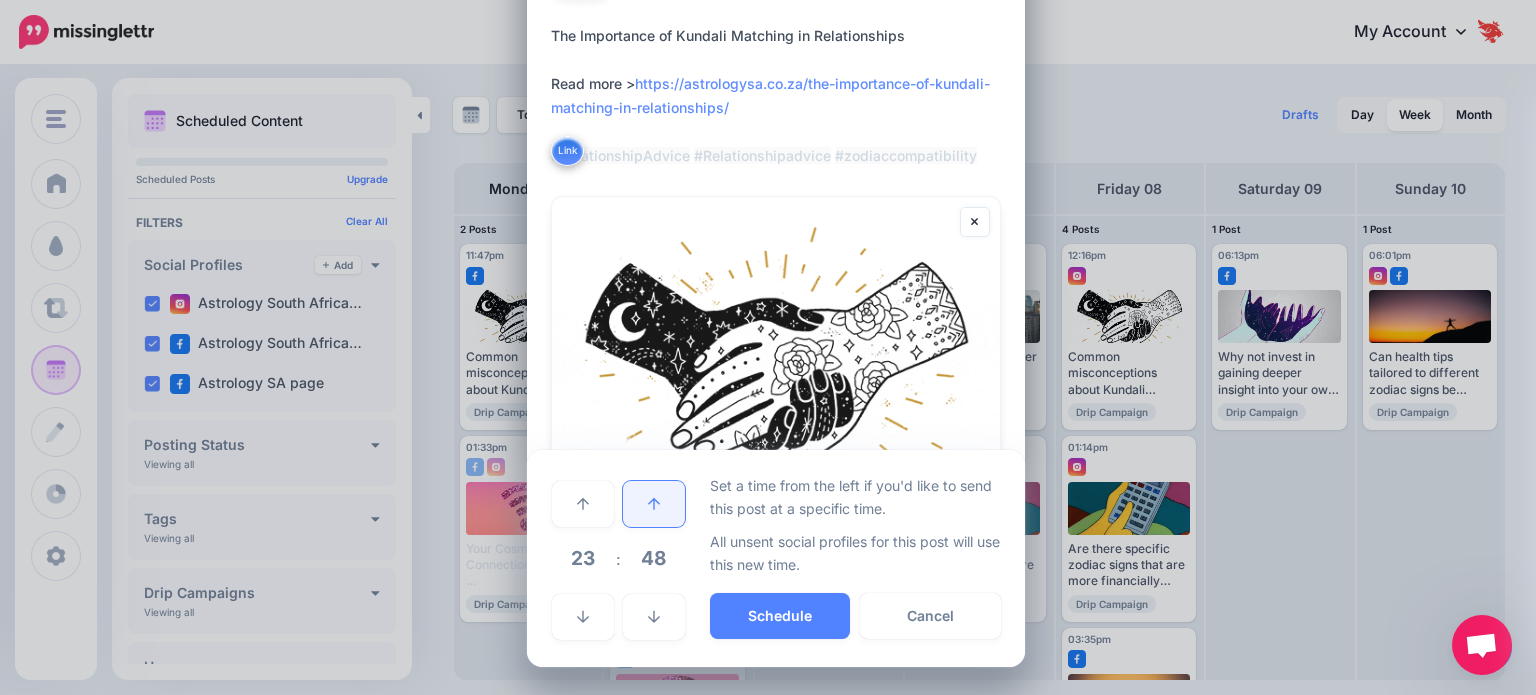 scroll, scrollTop: 113, scrollLeft: 0, axis: vertical 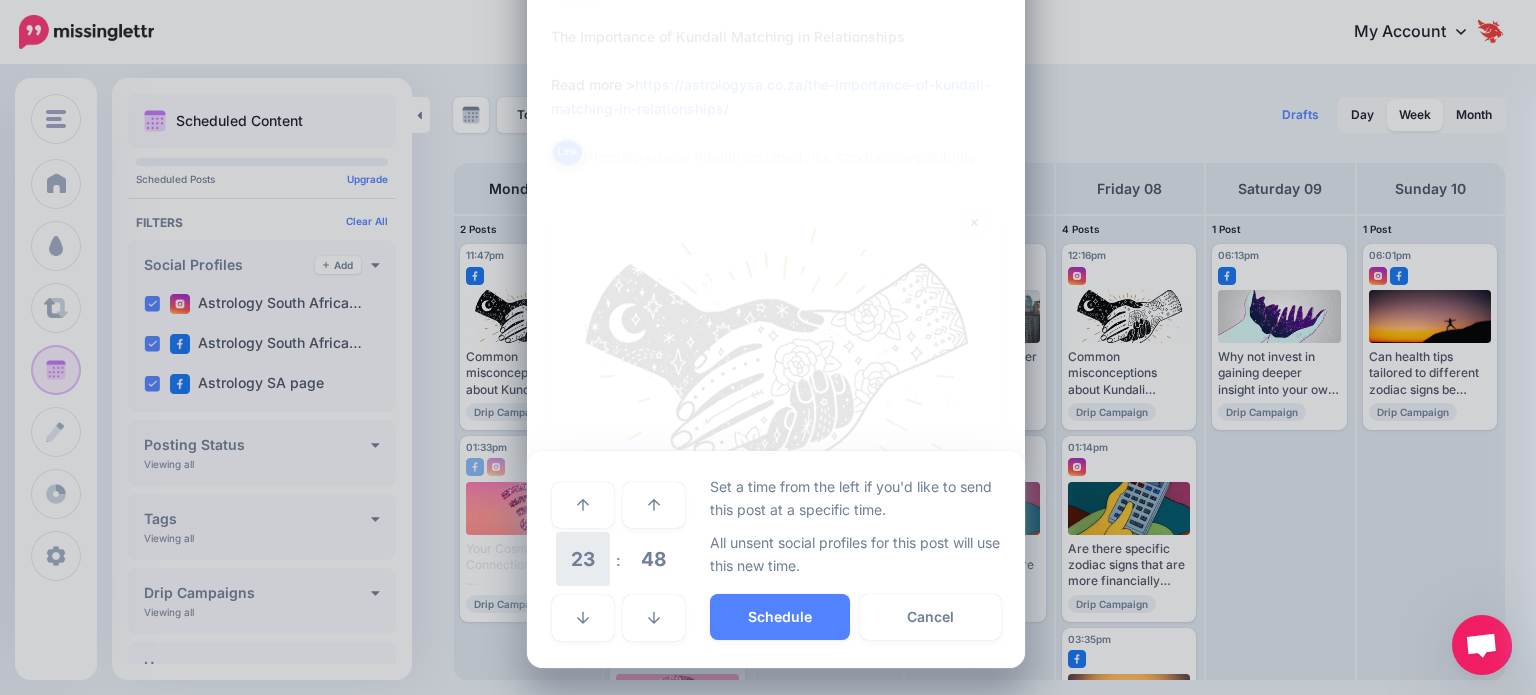 click on "23" at bounding box center [583, 559] 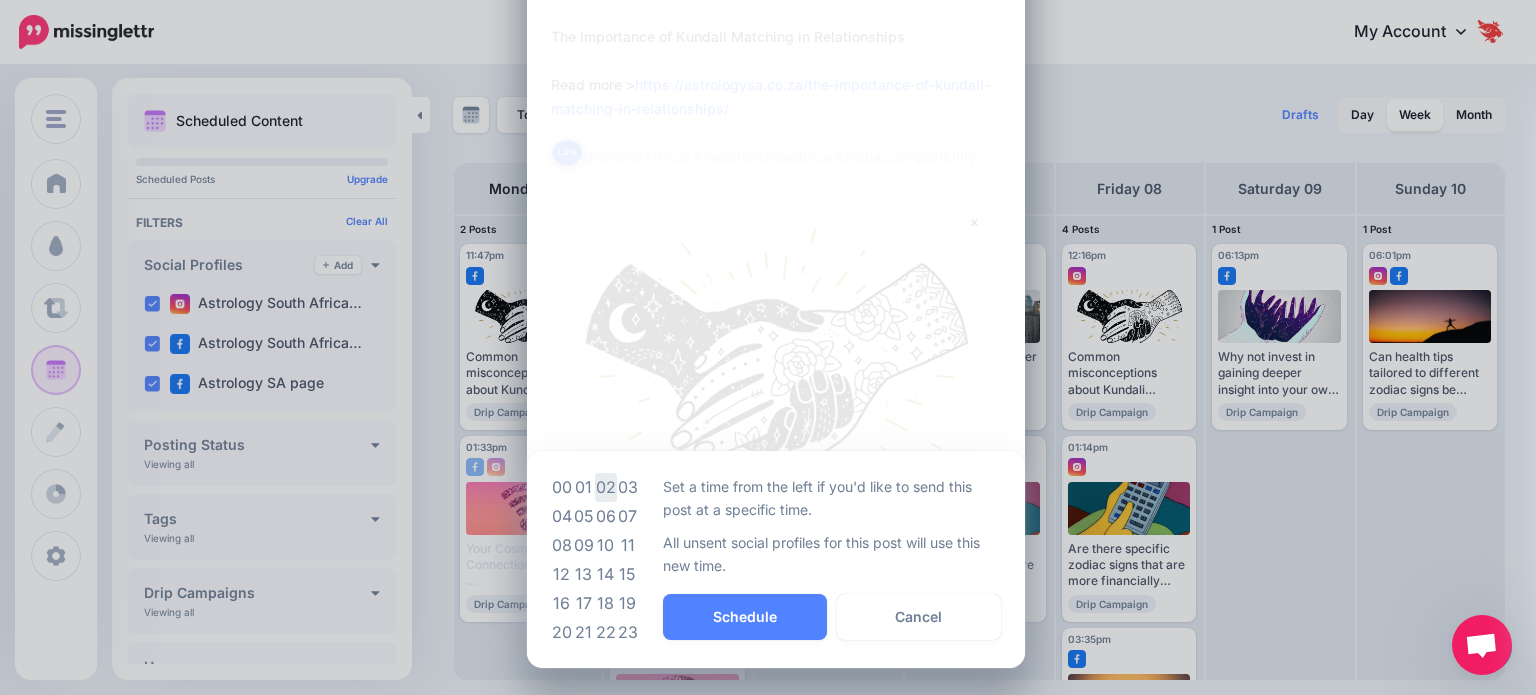 click on "02" at bounding box center (606, 487) 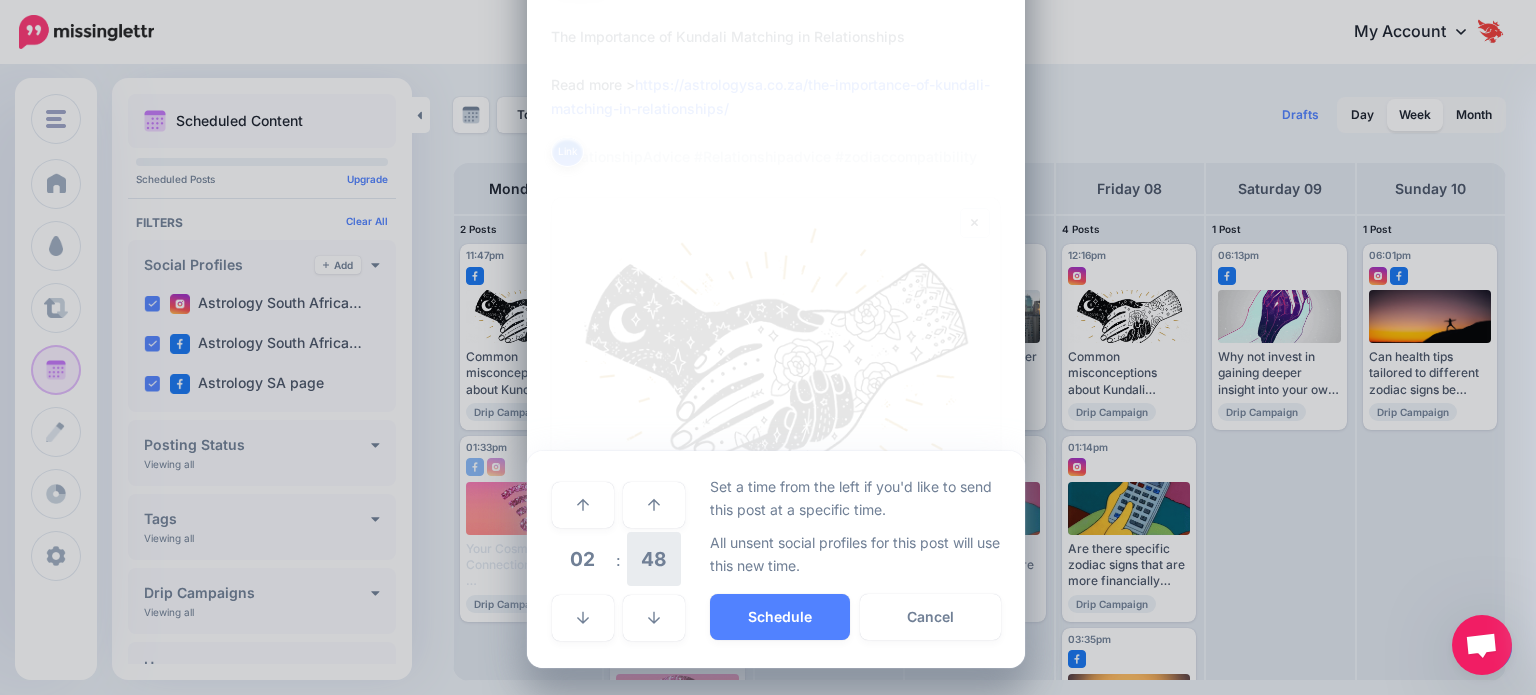 click on "48" at bounding box center (654, 559) 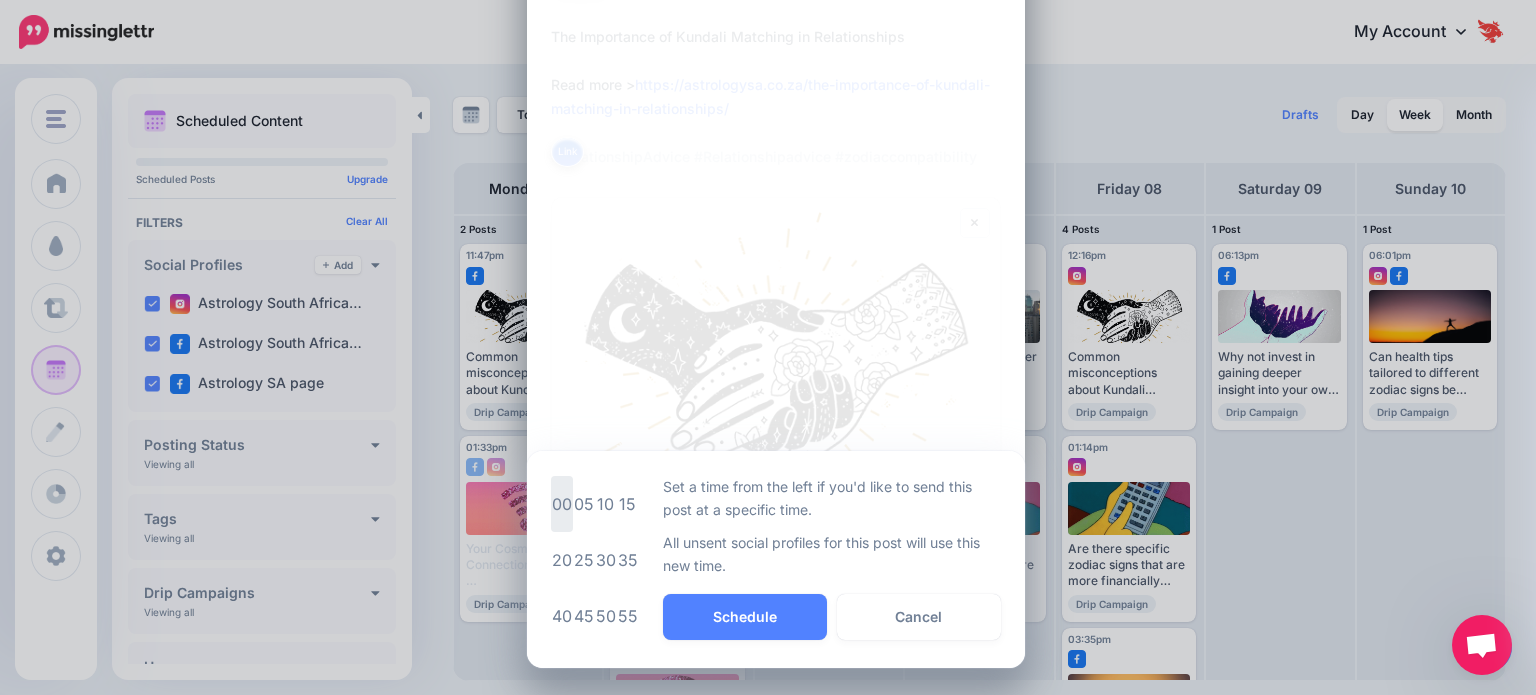 click on "00" at bounding box center [562, 504] 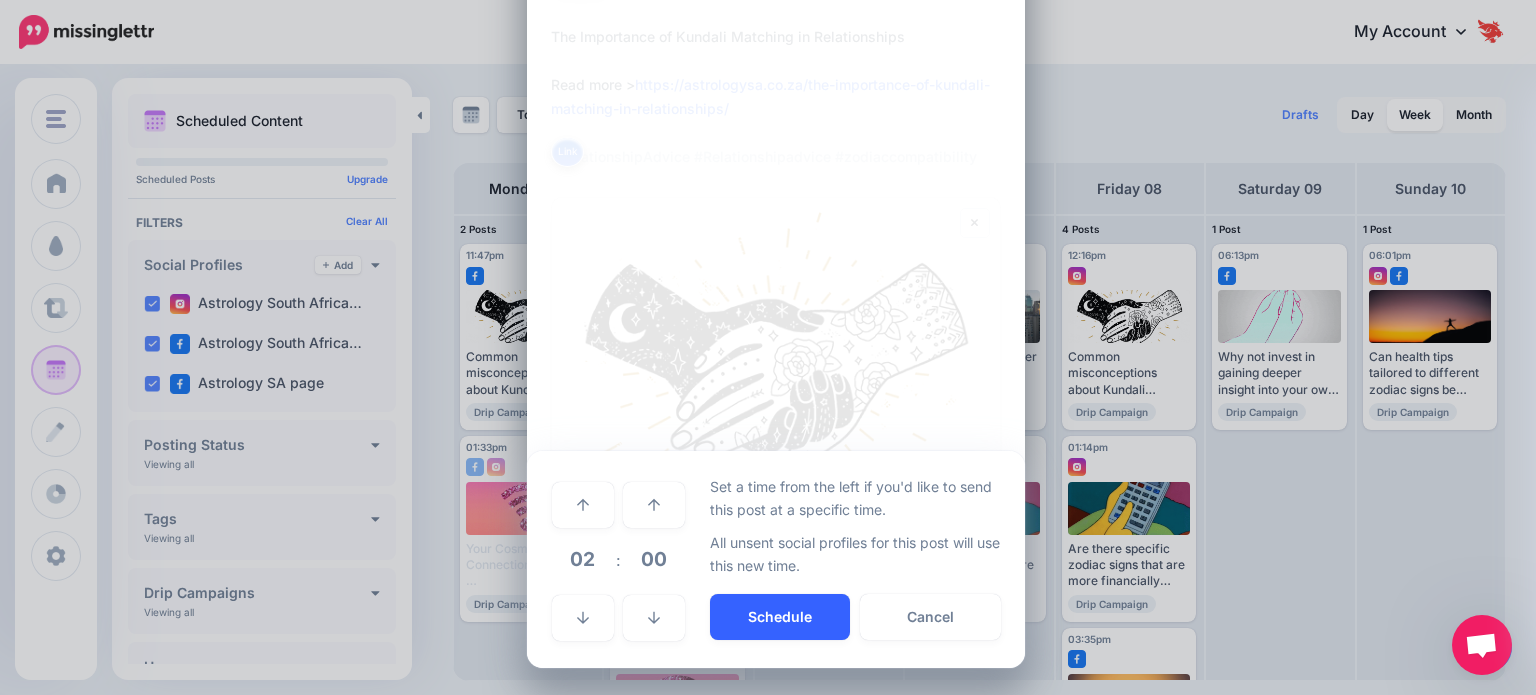 click on "Schedule" at bounding box center (780, 617) 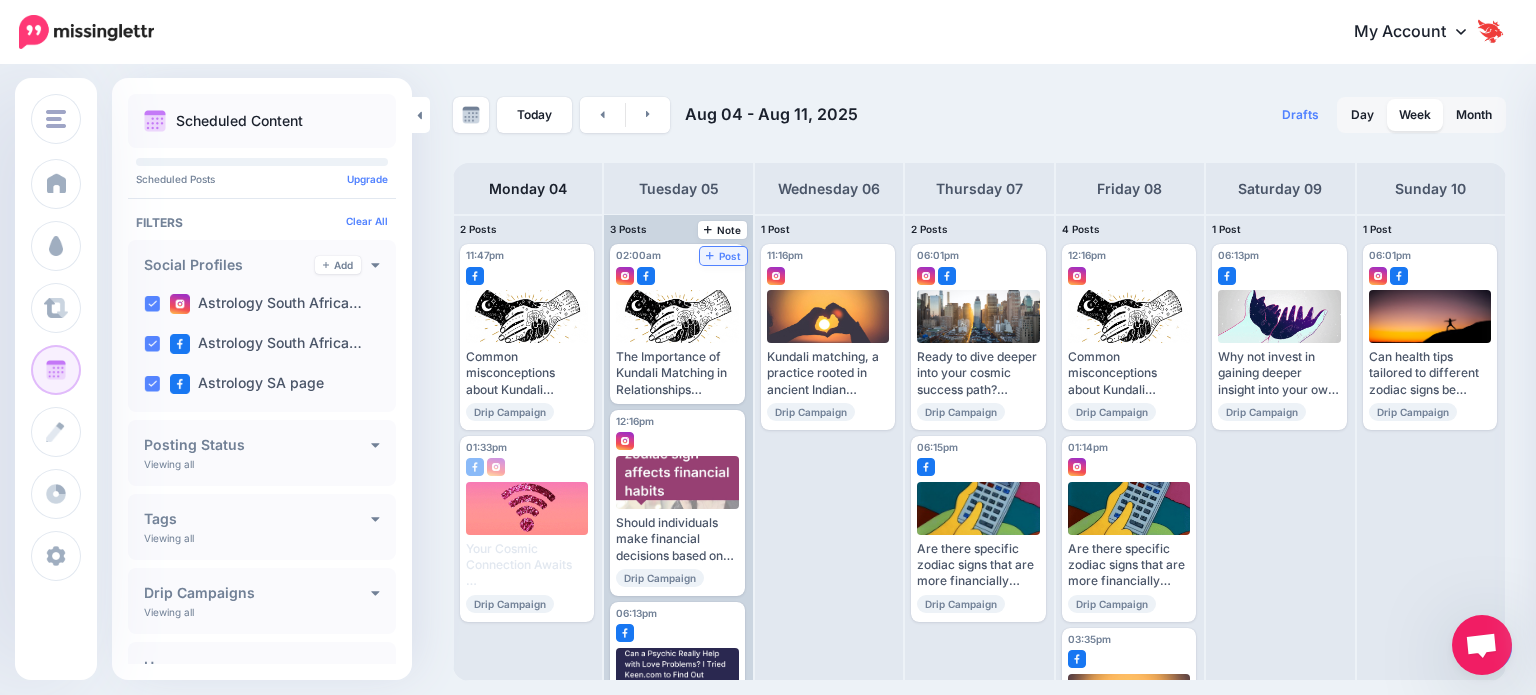 click on "Post" at bounding box center (723, 256) 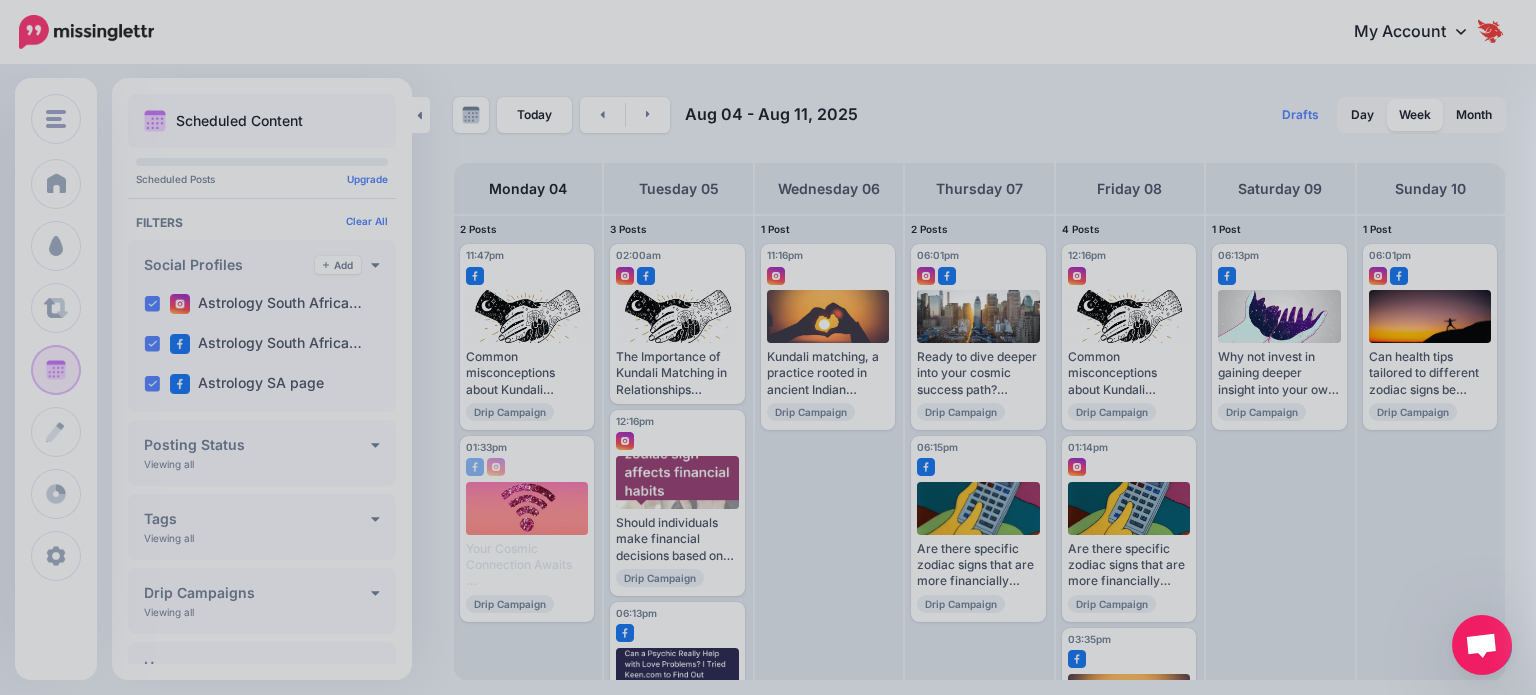 scroll, scrollTop: 0, scrollLeft: 0, axis: both 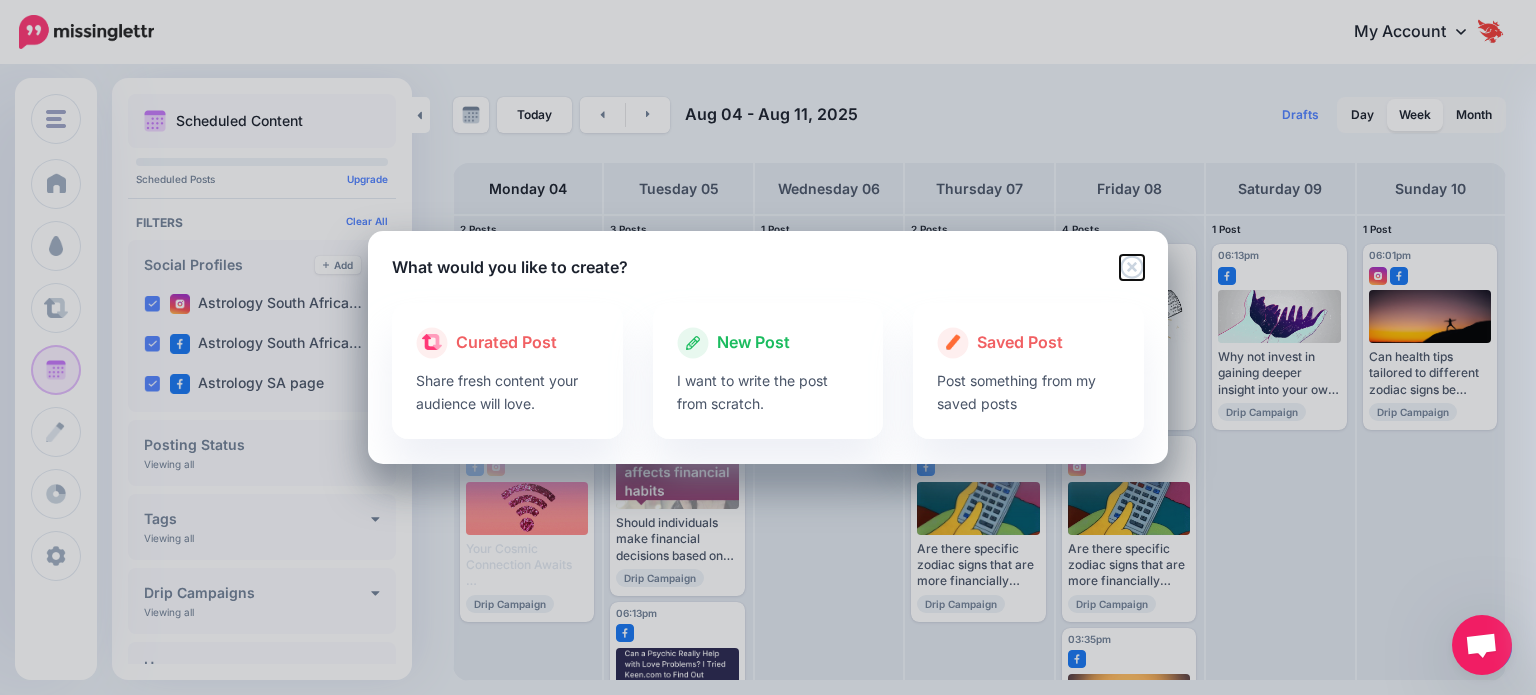 click 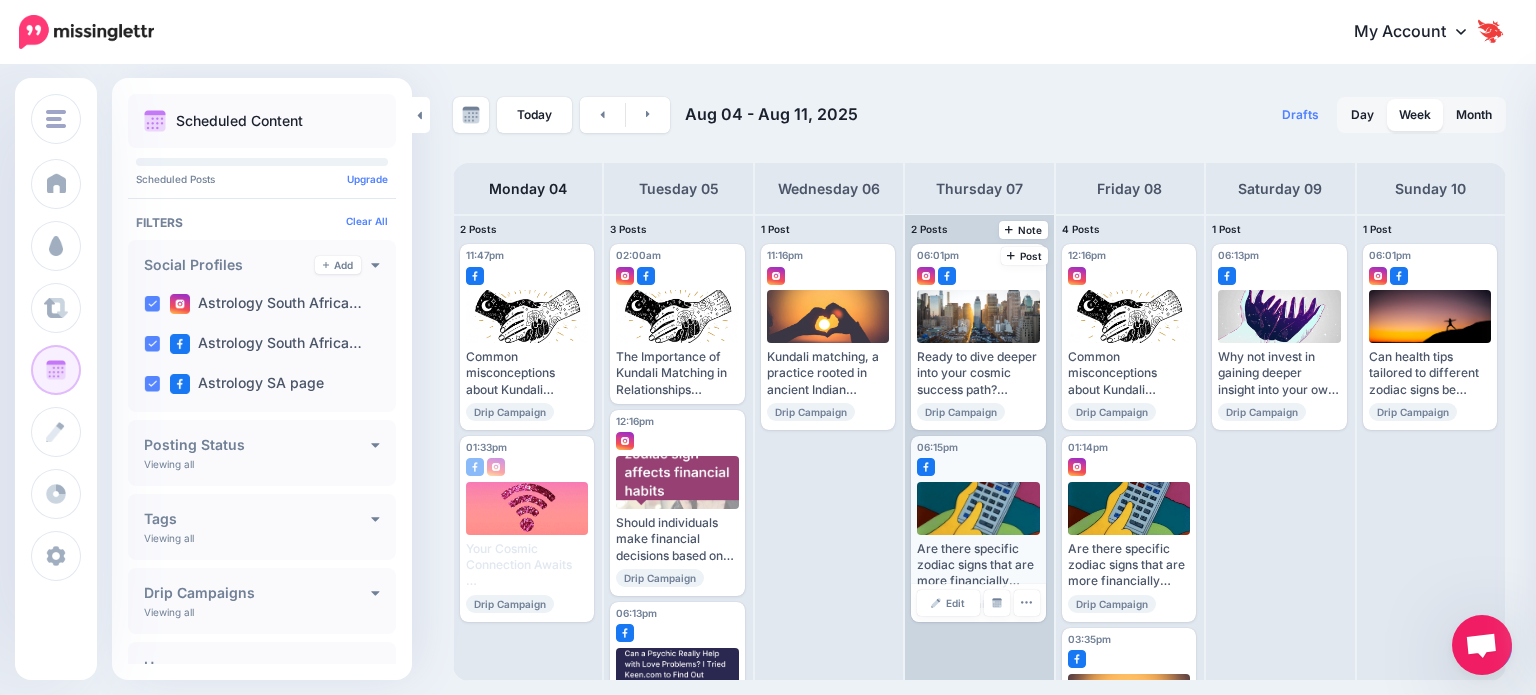 click on "Are there specific zodiac signs that are more financially responsible? Read more 👉 https://lttr.ai/AhRS3 #FinancialFreedom #PersonalFinance #AstrologyCommunity" at bounding box center [978, 565] 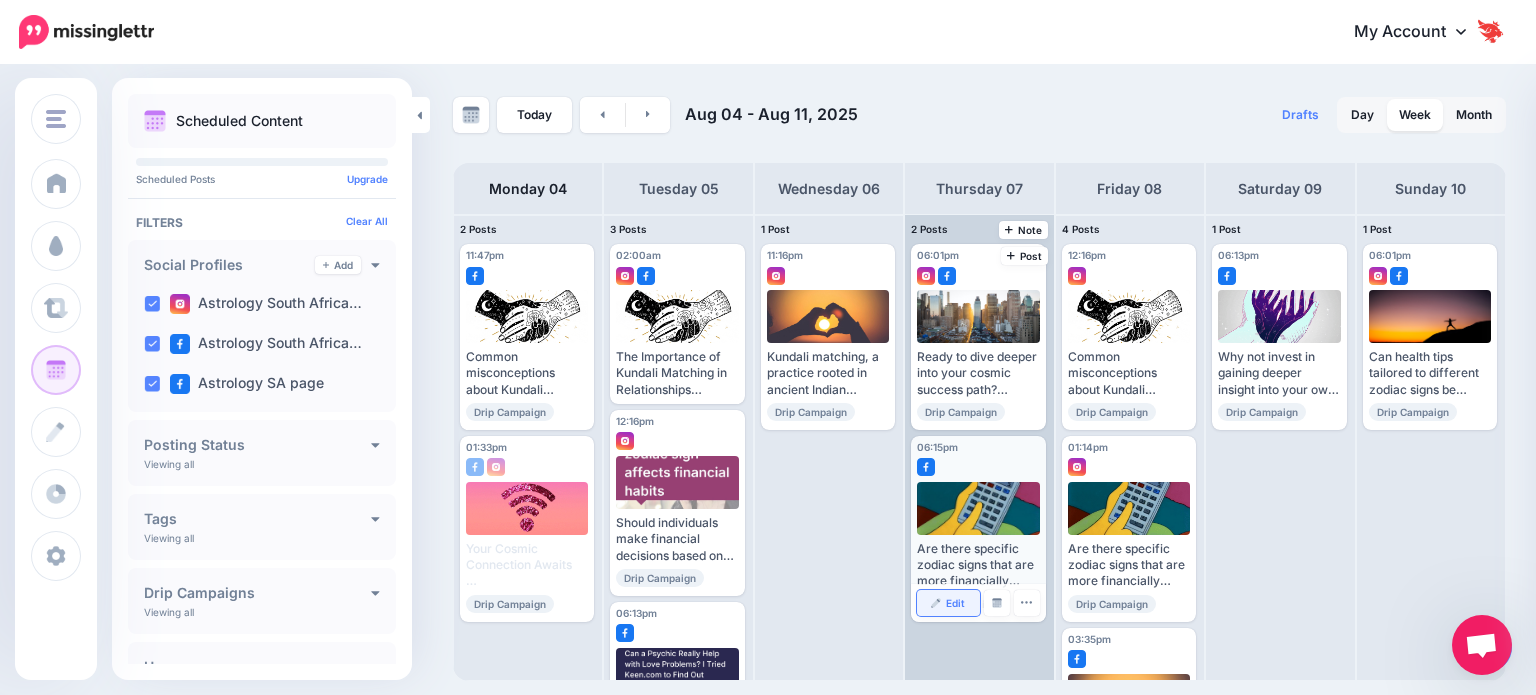 click on "Edit" at bounding box center [948, 603] 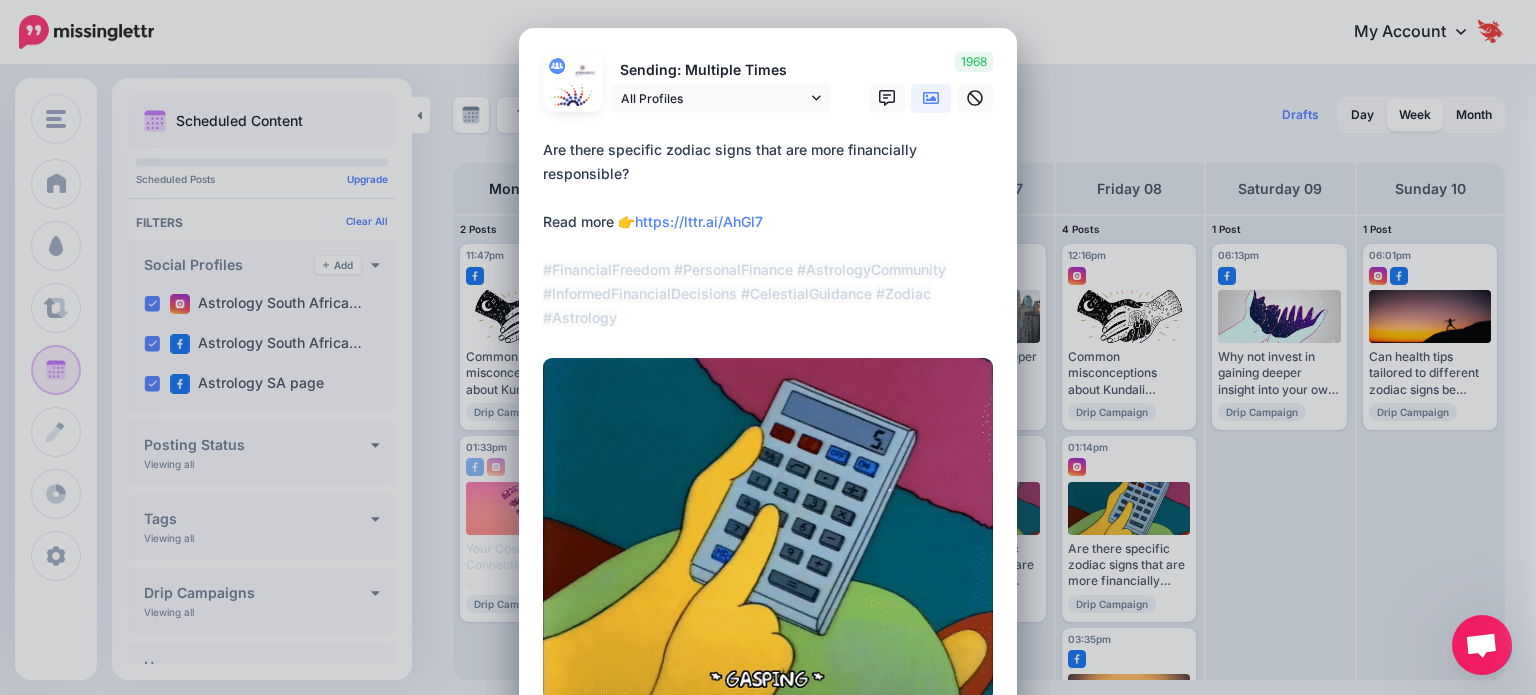 drag, startPoint x: 626, startPoint y: 296, endPoint x: 528, endPoint y: 151, distance: 175.01143 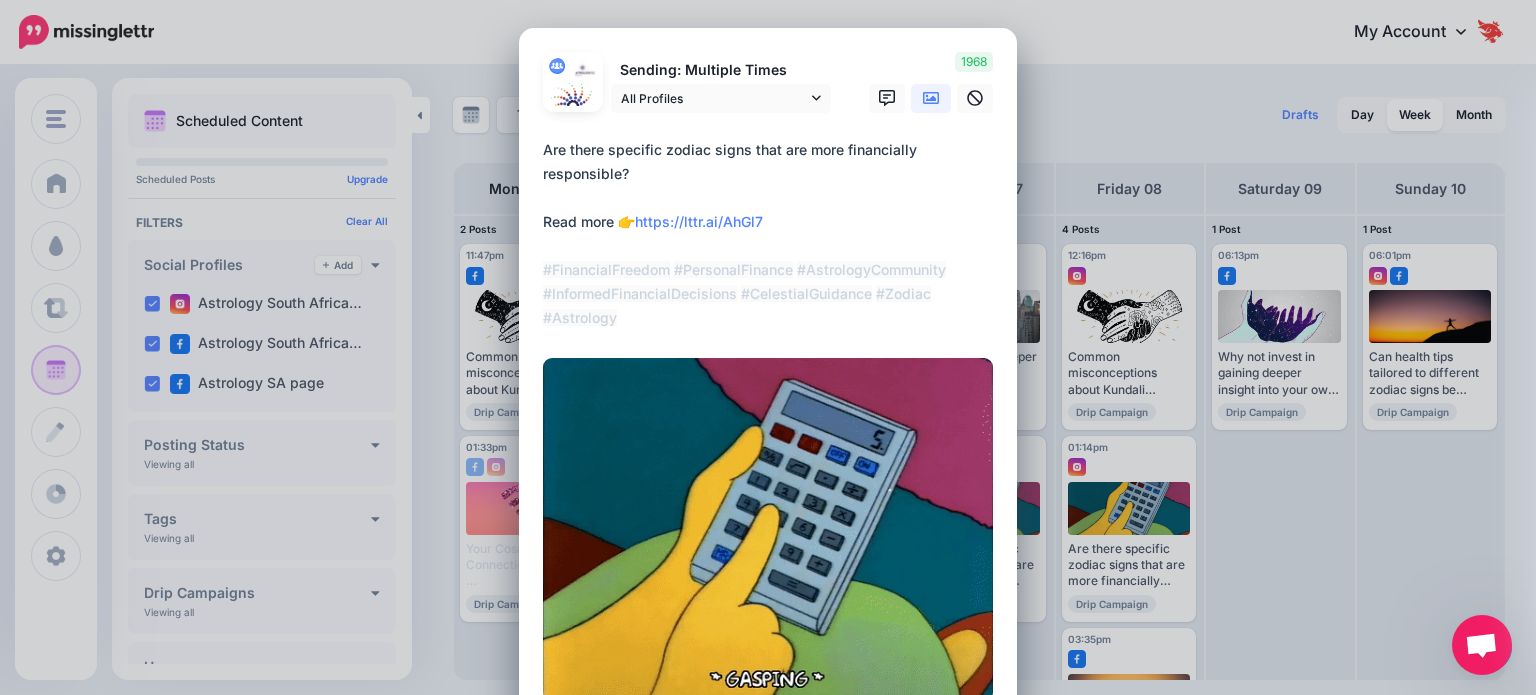 click on "Loading
Sending: Multiple Times
All
Profiles" at bounding box center (768, 406) 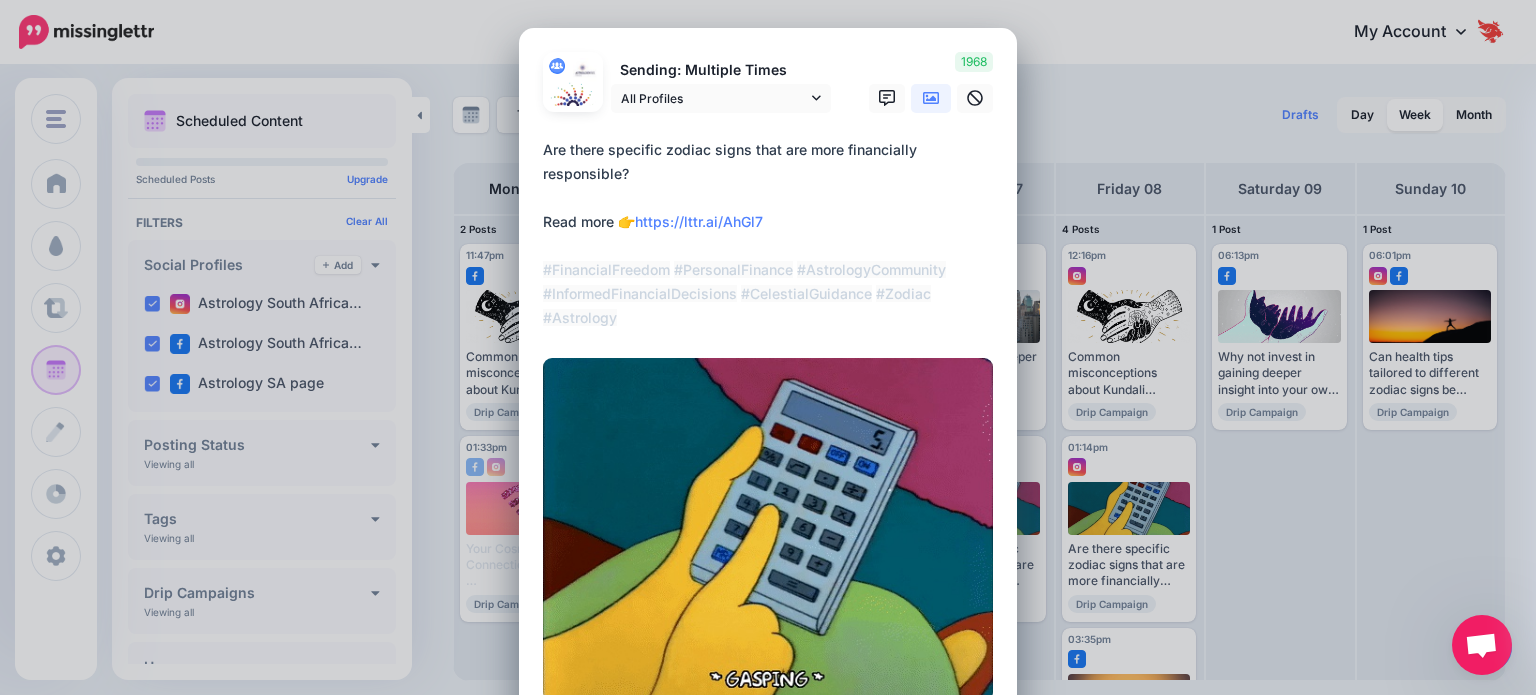 click on "Edit Post
Loading
Sending: Multiple Times
All
Profiles" at bounding box center [768, 347] 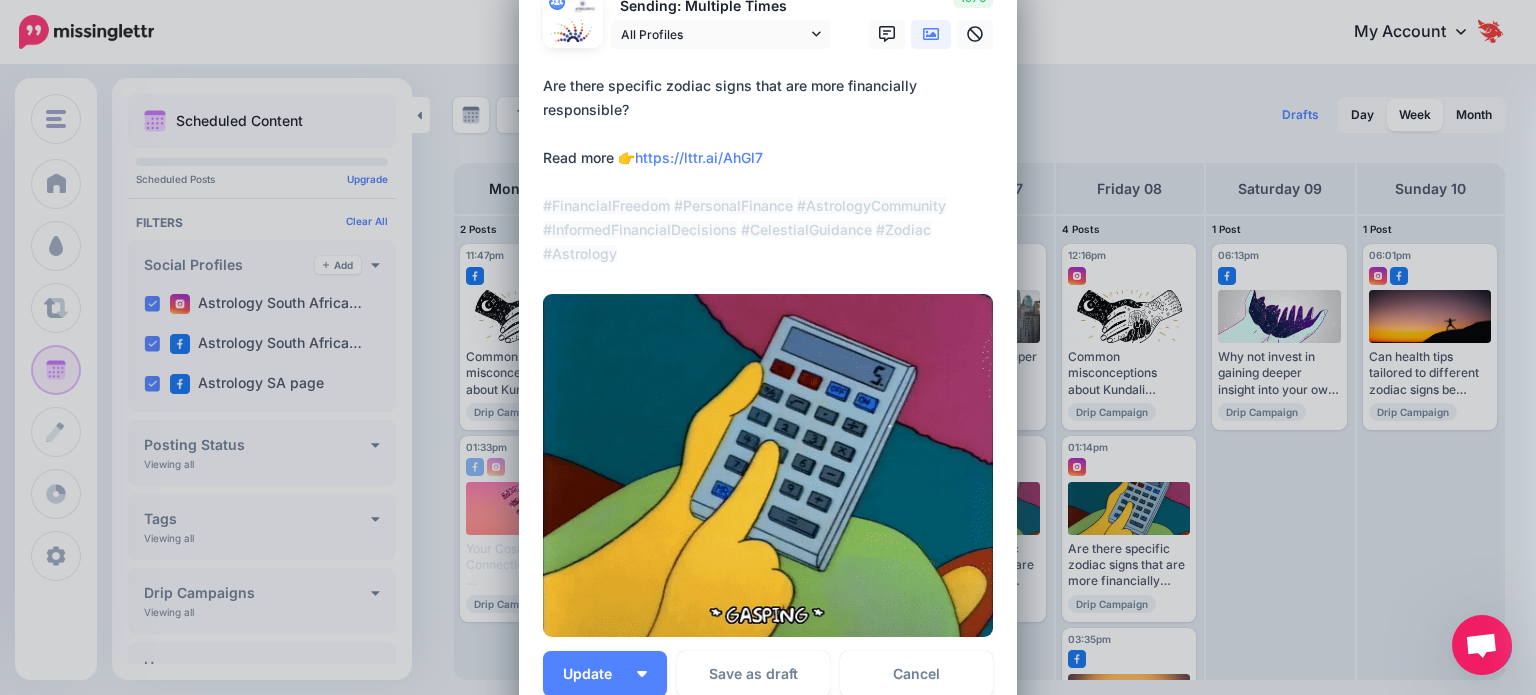 scroll, scrollTop: 300, scrollLeft: 0, axis: vertical 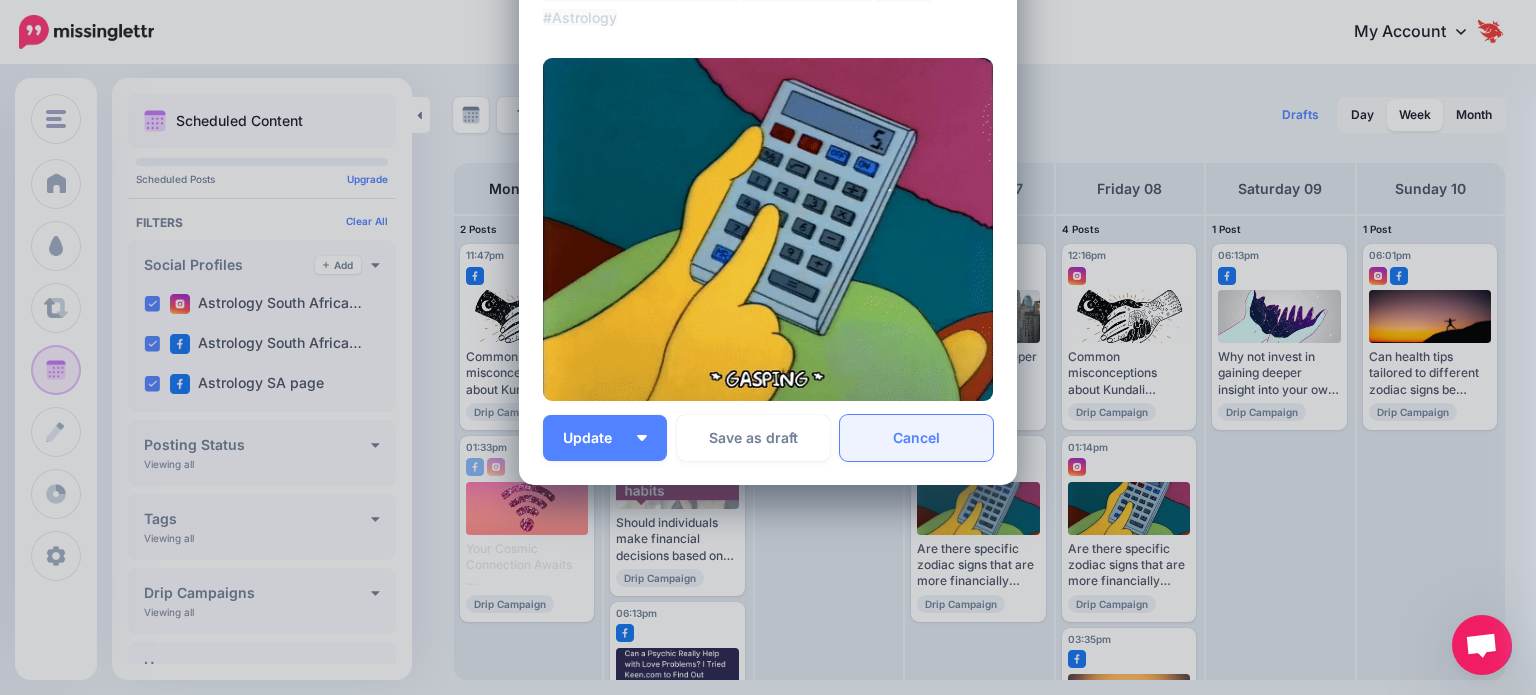 click on "Cancel" at bounding box center (916, 438) 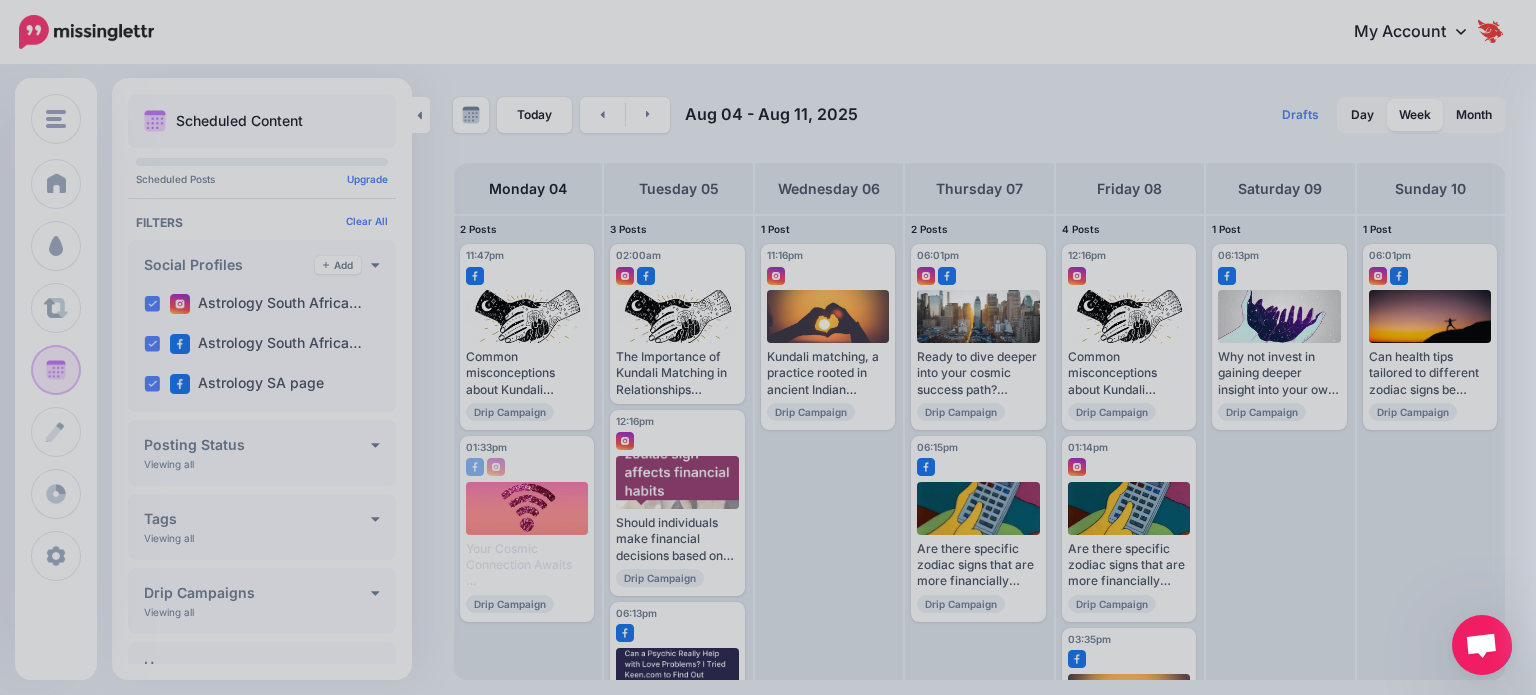 scroll, scrollTop: 0, scrollLeft: 0, axis: both 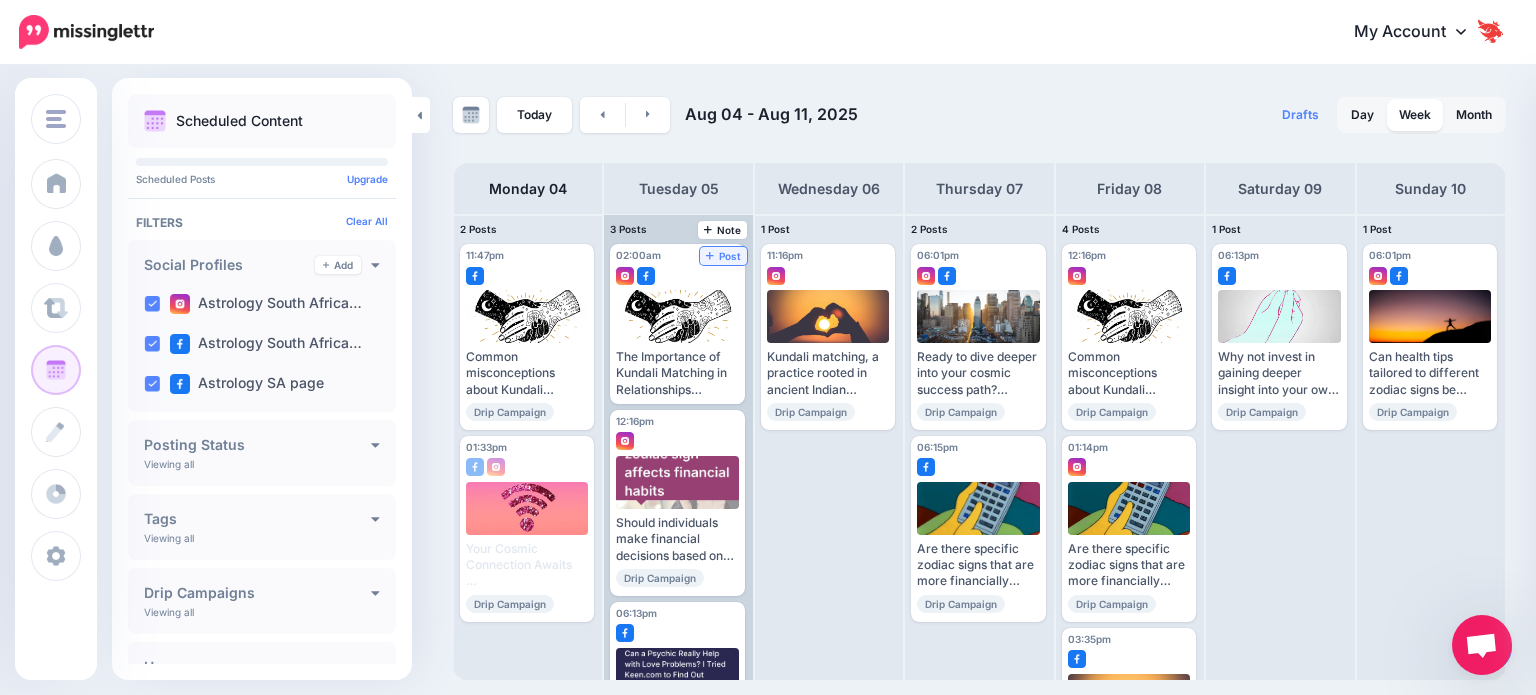 click on "Post" at bounding box center (723, 256) 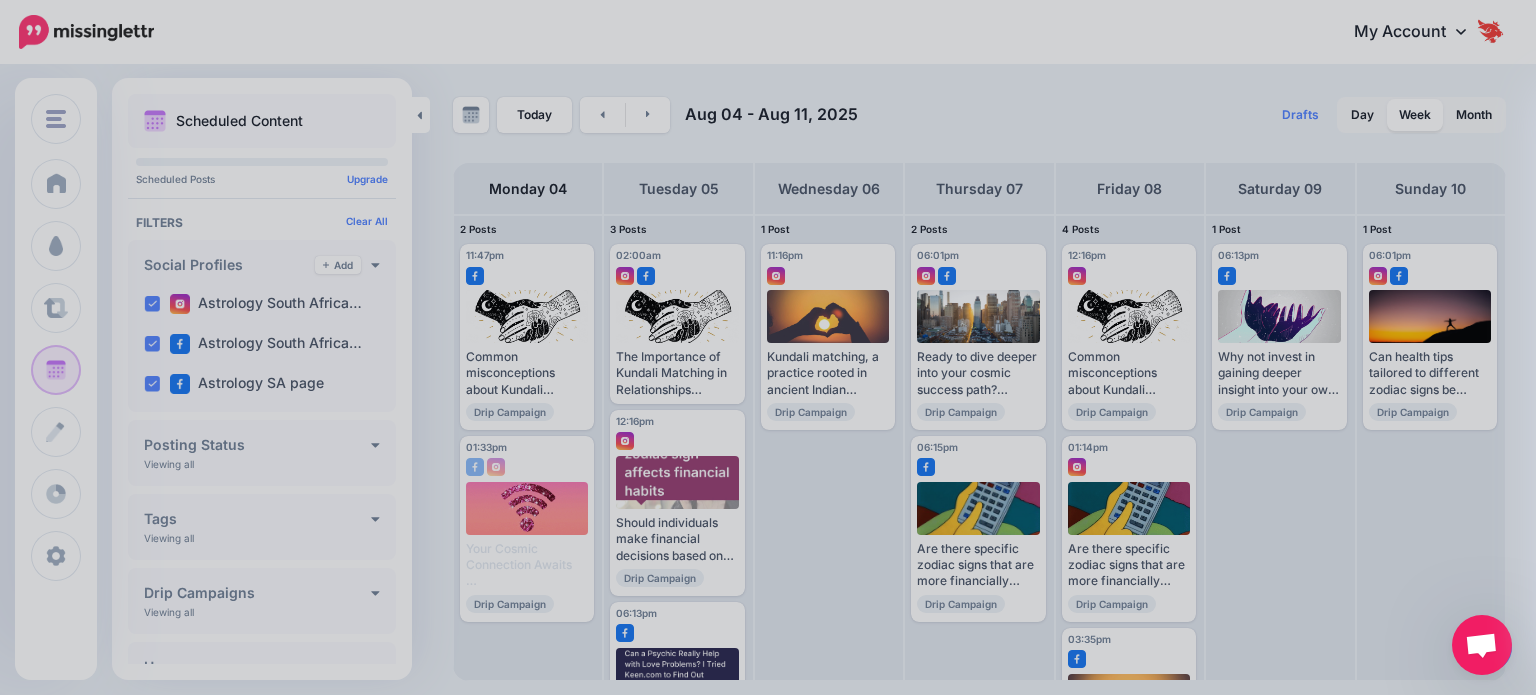 scroll, scrollTop: 0, scrollLeft: 0, axis: both 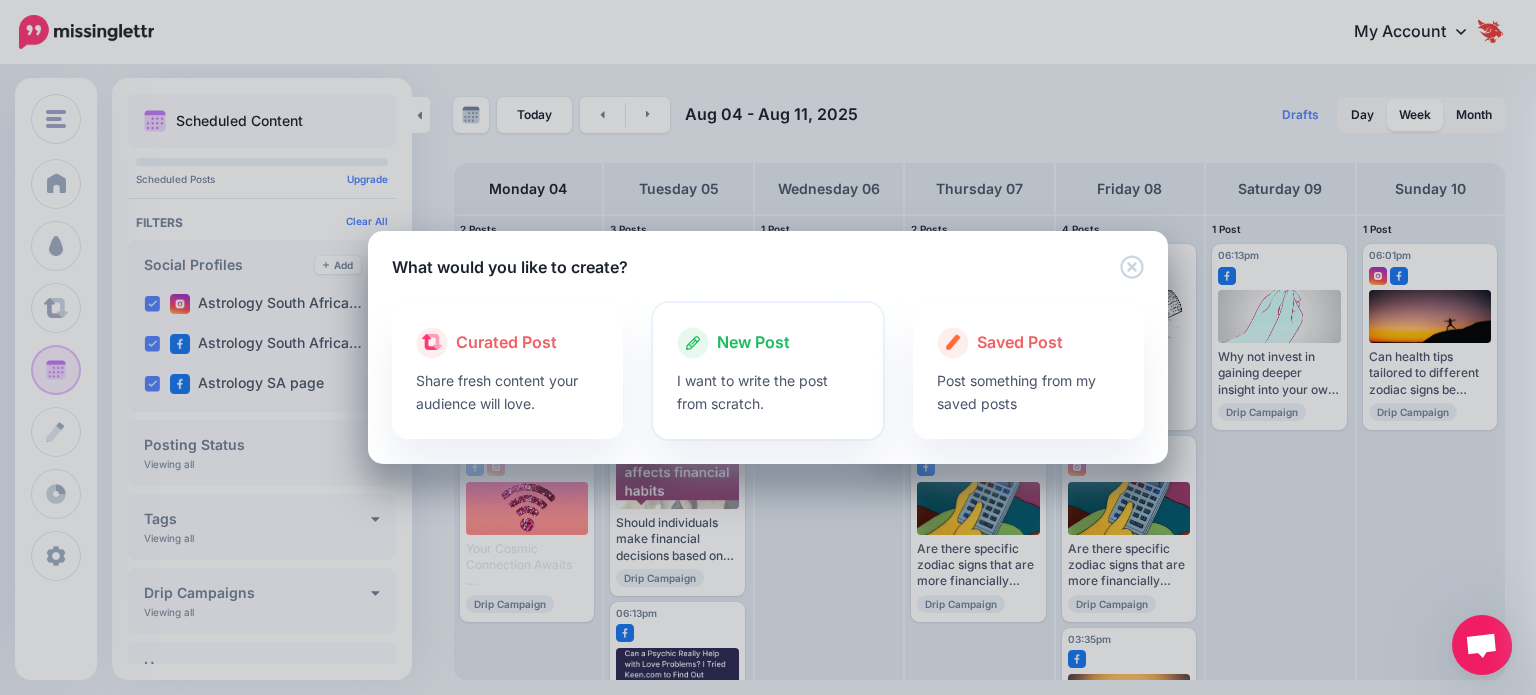 click at bounding box center (768, 364) 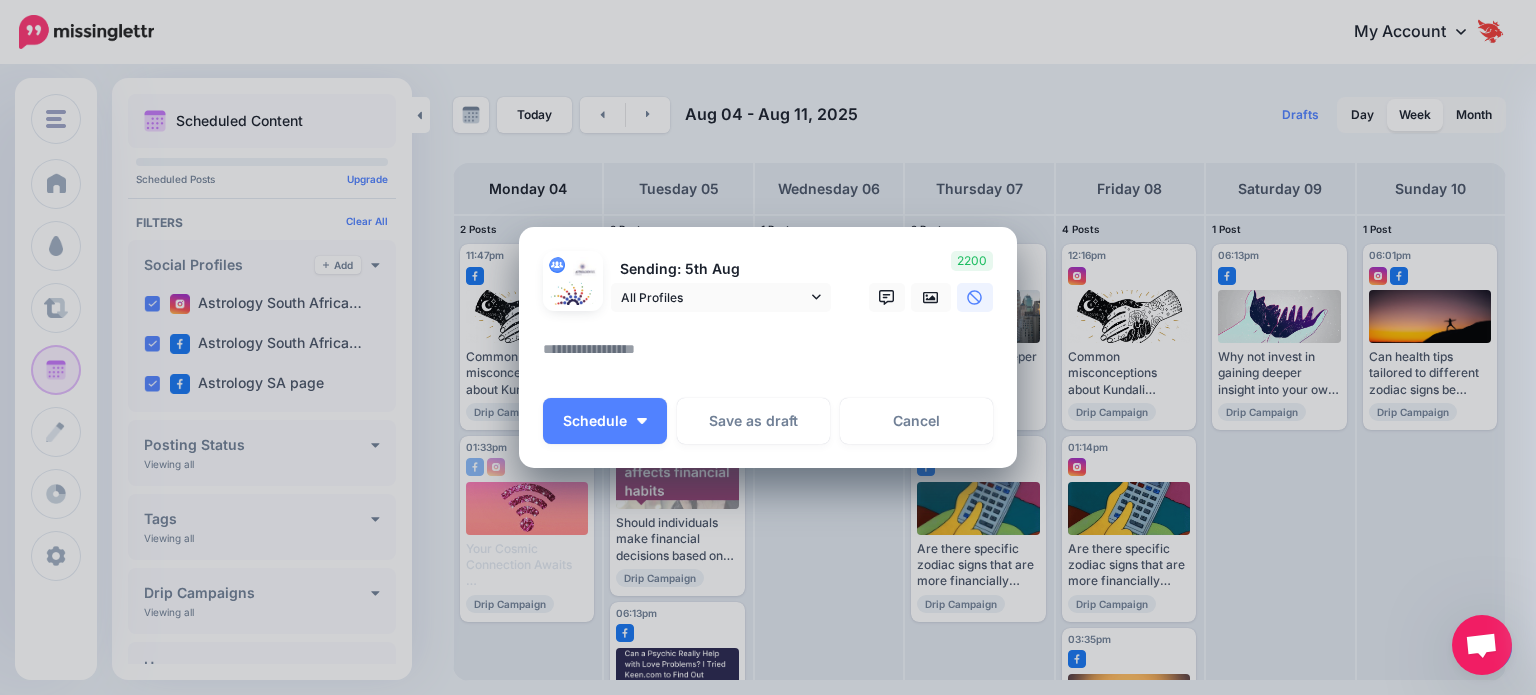 paste on "**********" 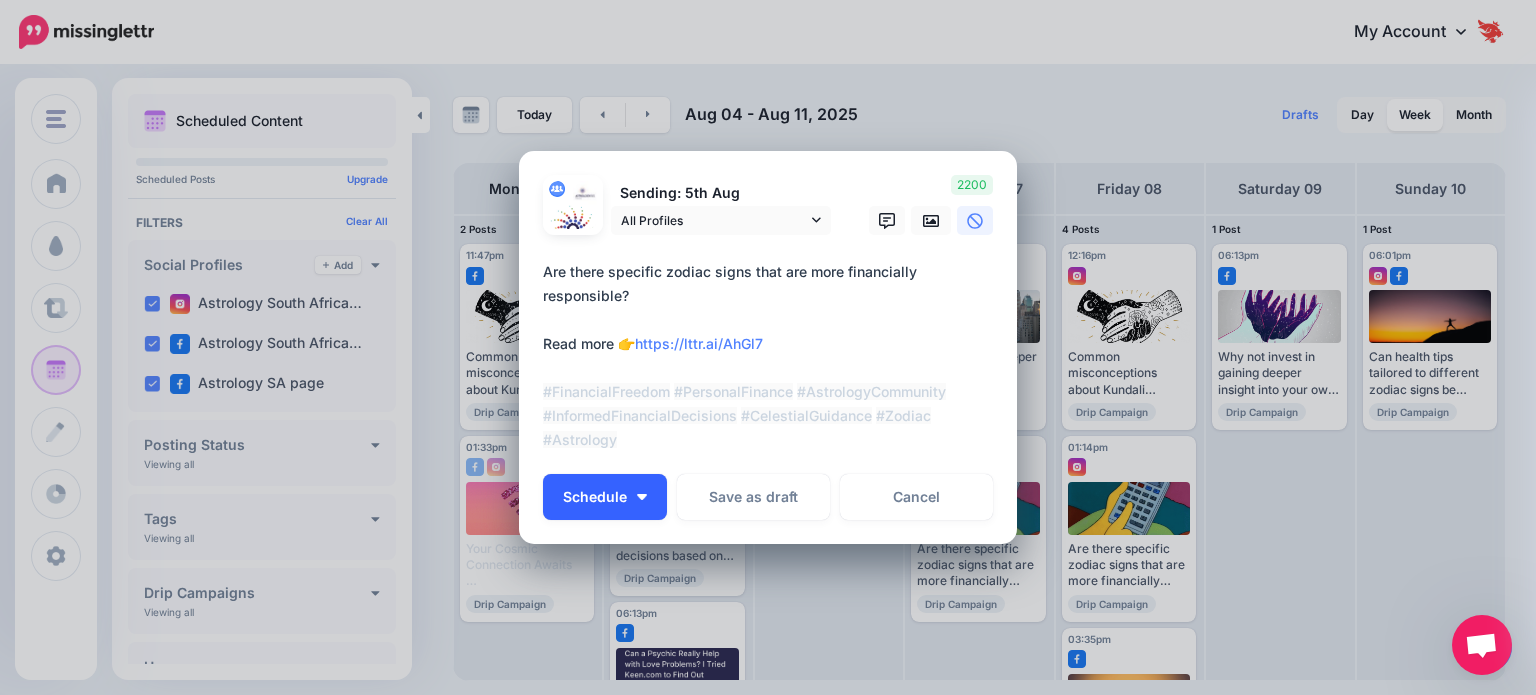 type on "**********" 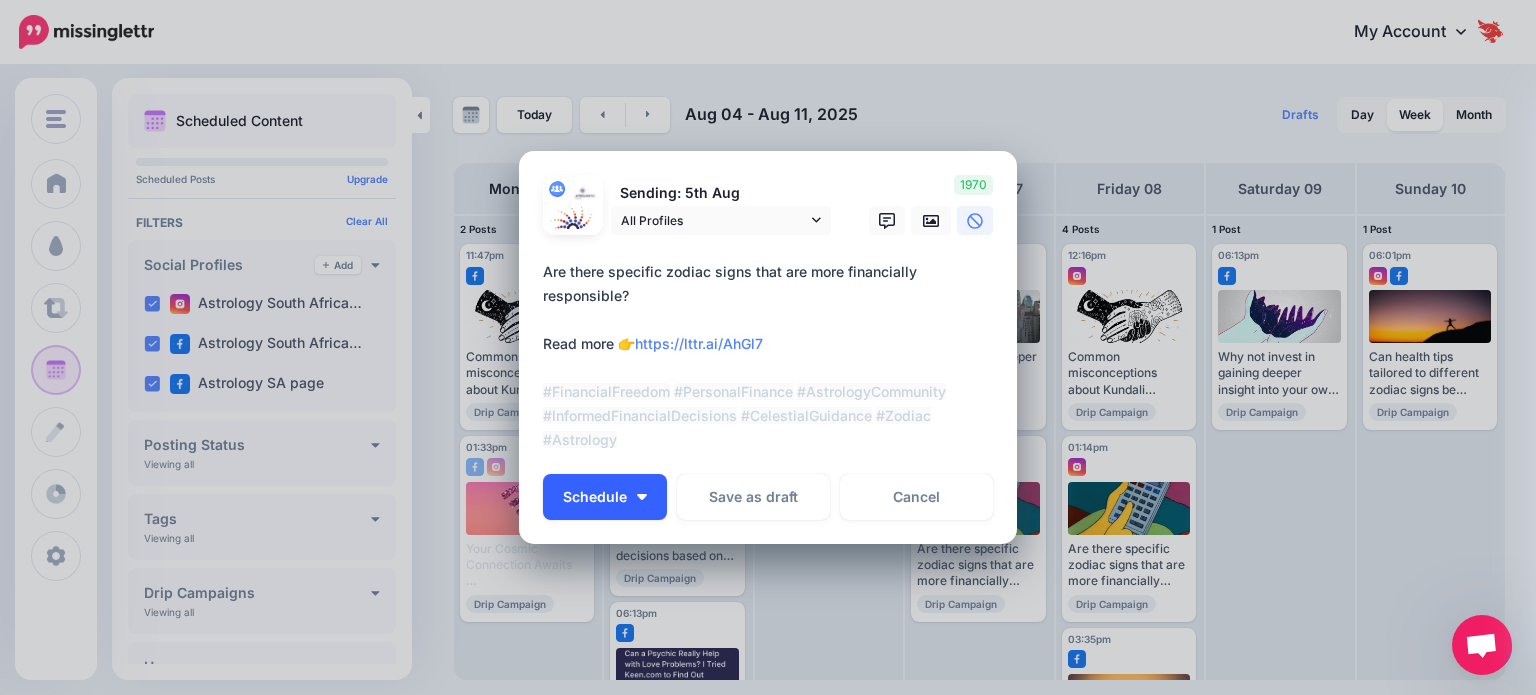 click on "Schedule" at bounding box center (595, 497) 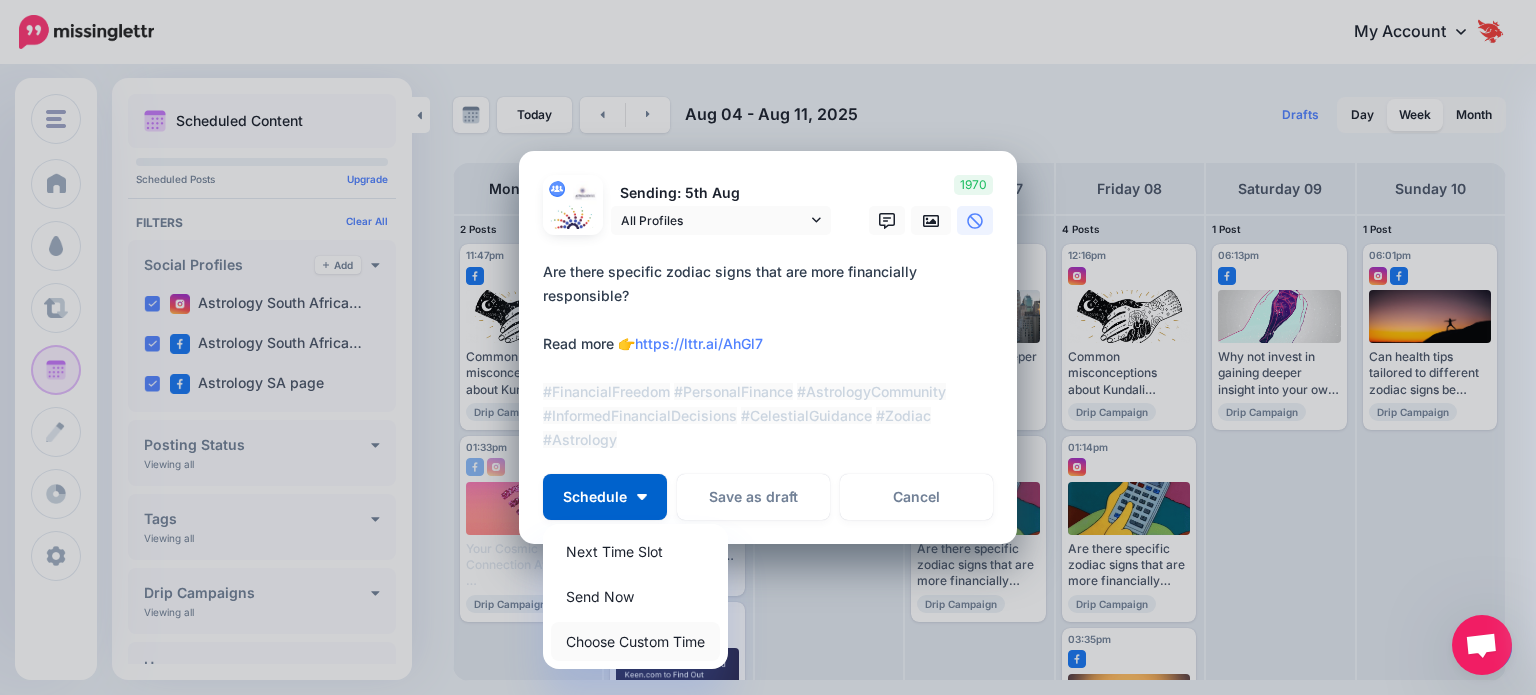 click on "Choose Custom Time" at bounding box center [635, 641] 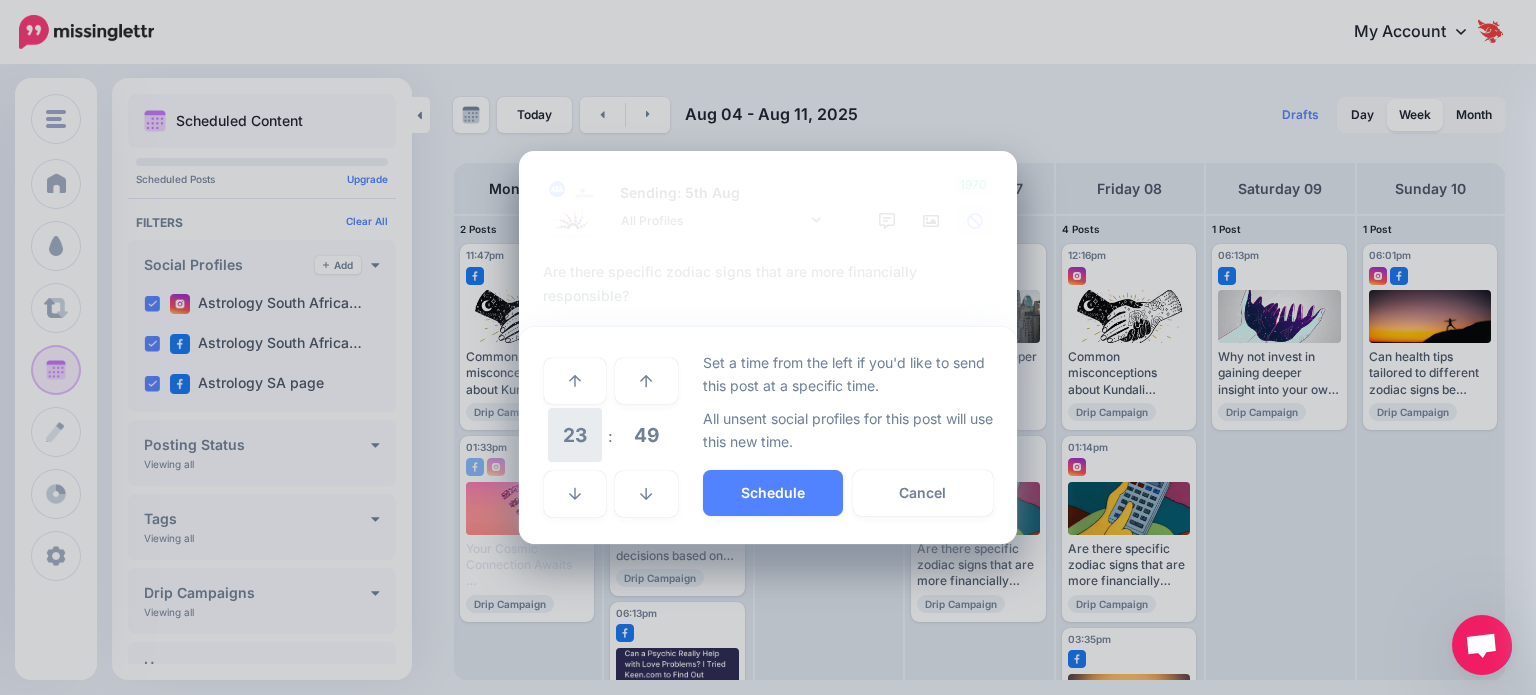 click on "23" at bounding box center (575, 435) 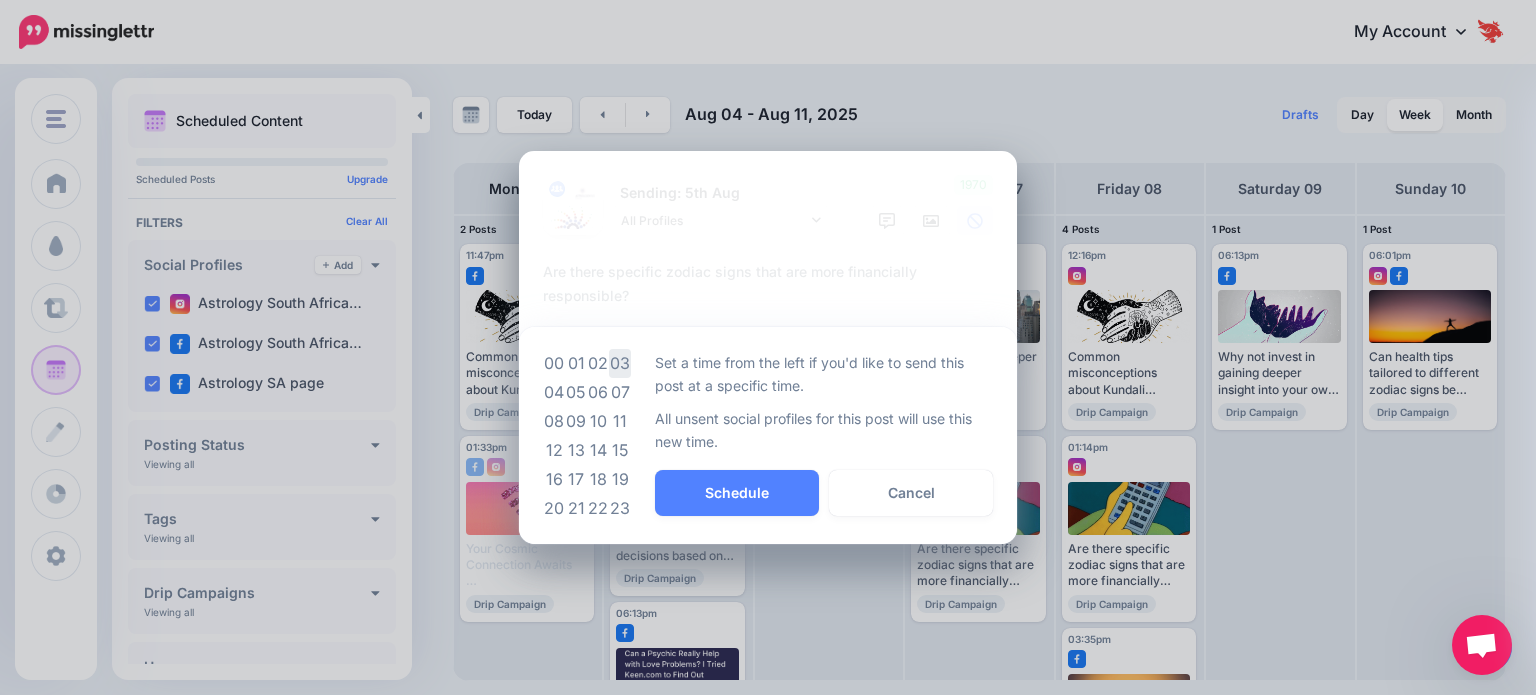 click on "03" at bounding box center (620, 363) 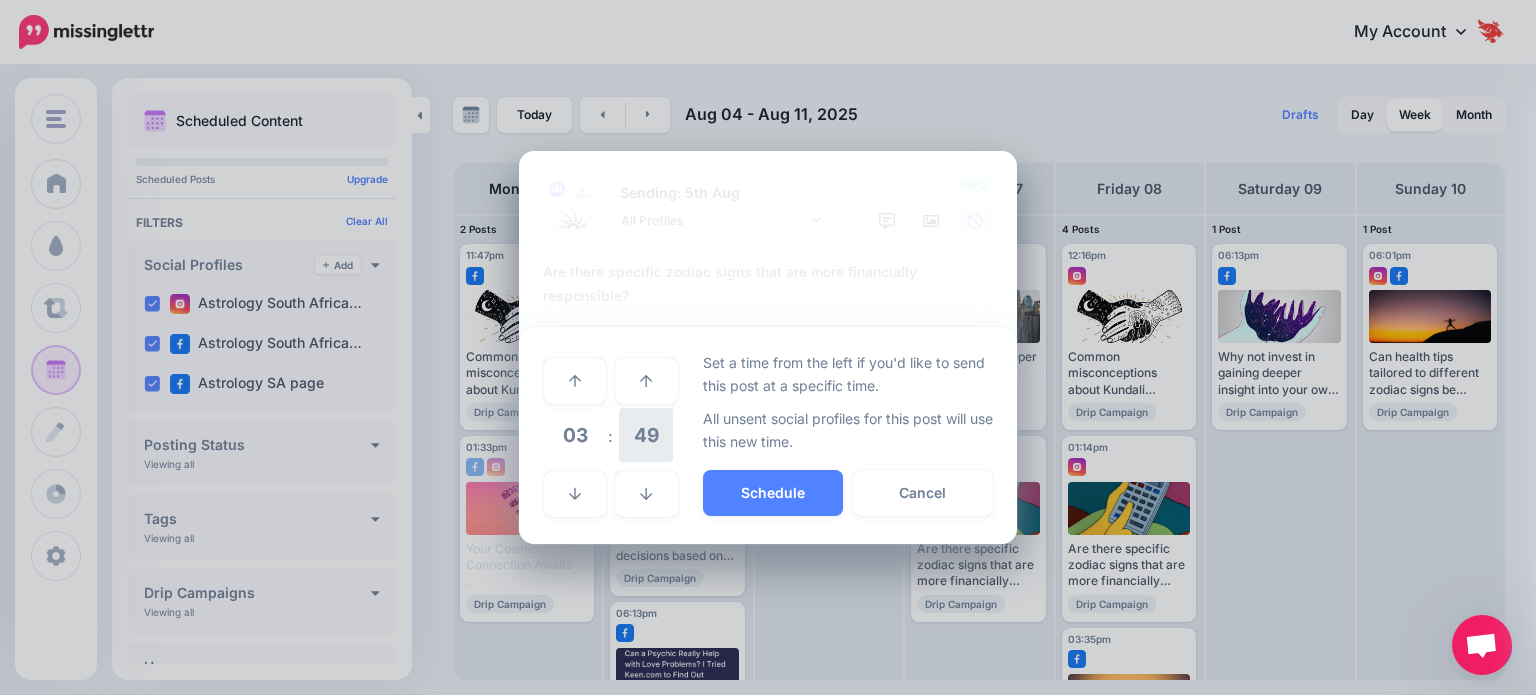 click on "49" at bounding box center [646, 435] 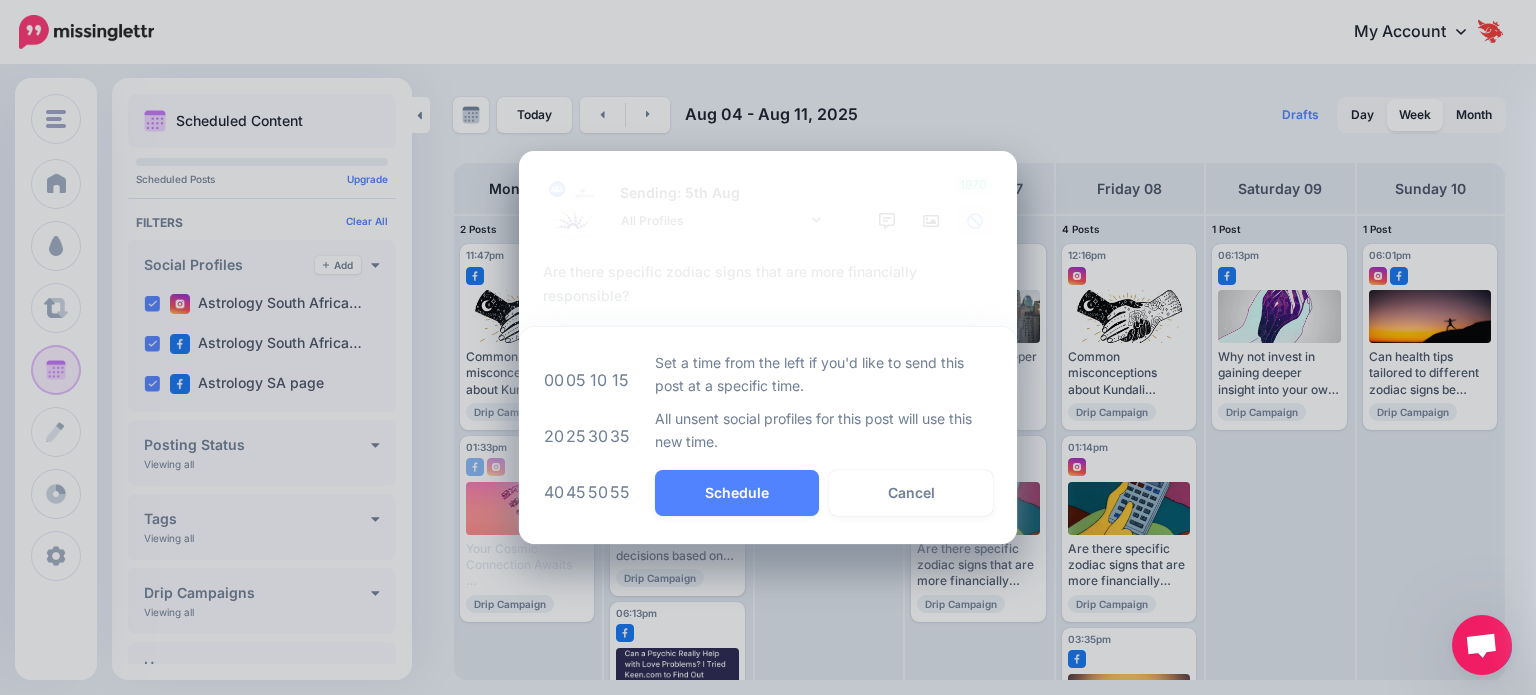 click on "05" at bounding box center (576, 380) 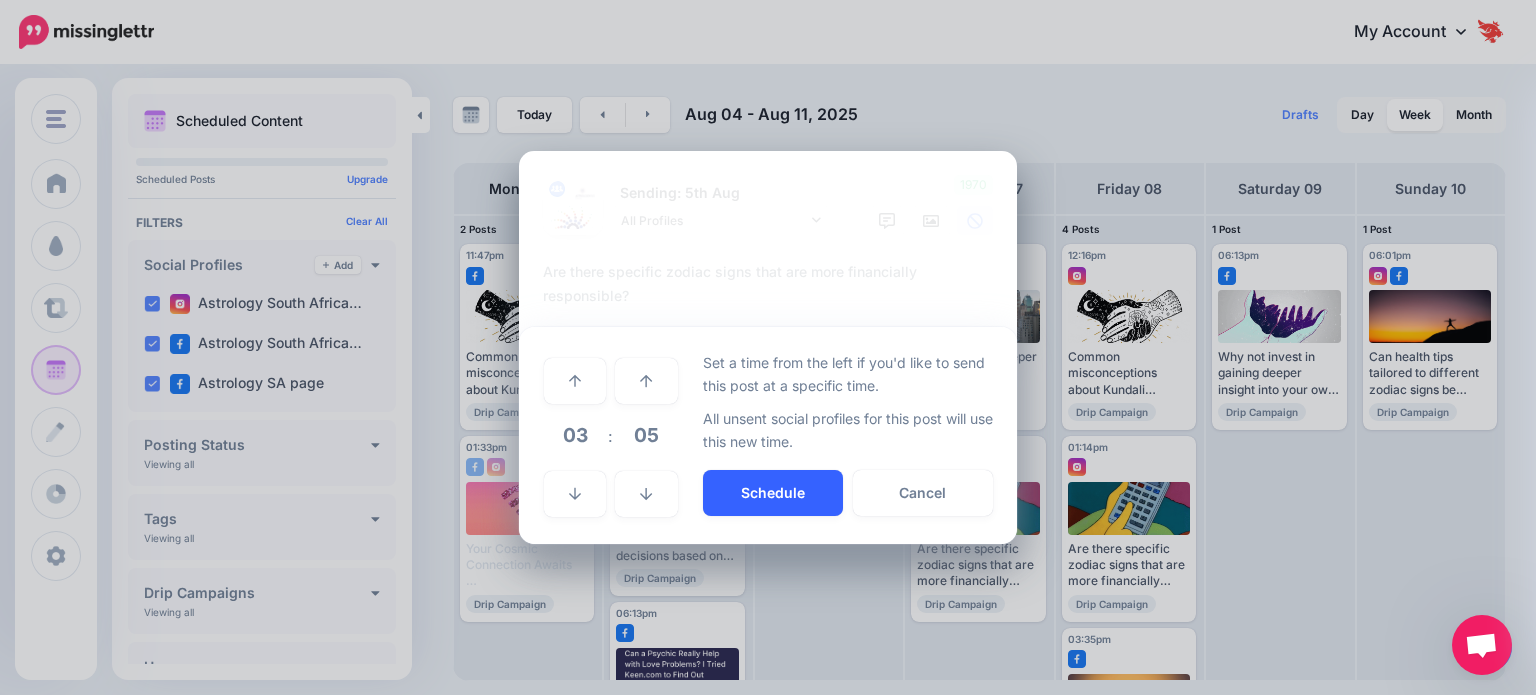 click on "Schedule" at bounding box center [773, 493] 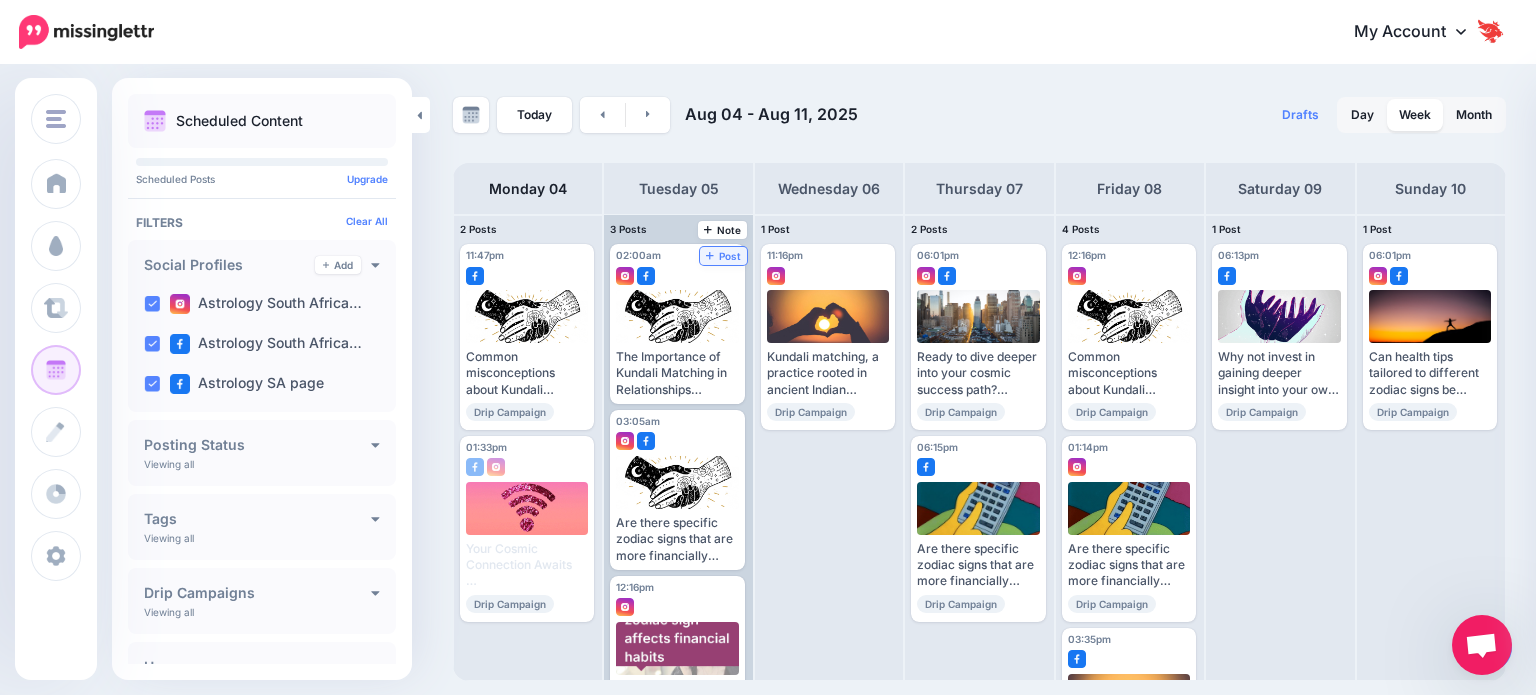 click on "Post" at bounding box center (723, 256) 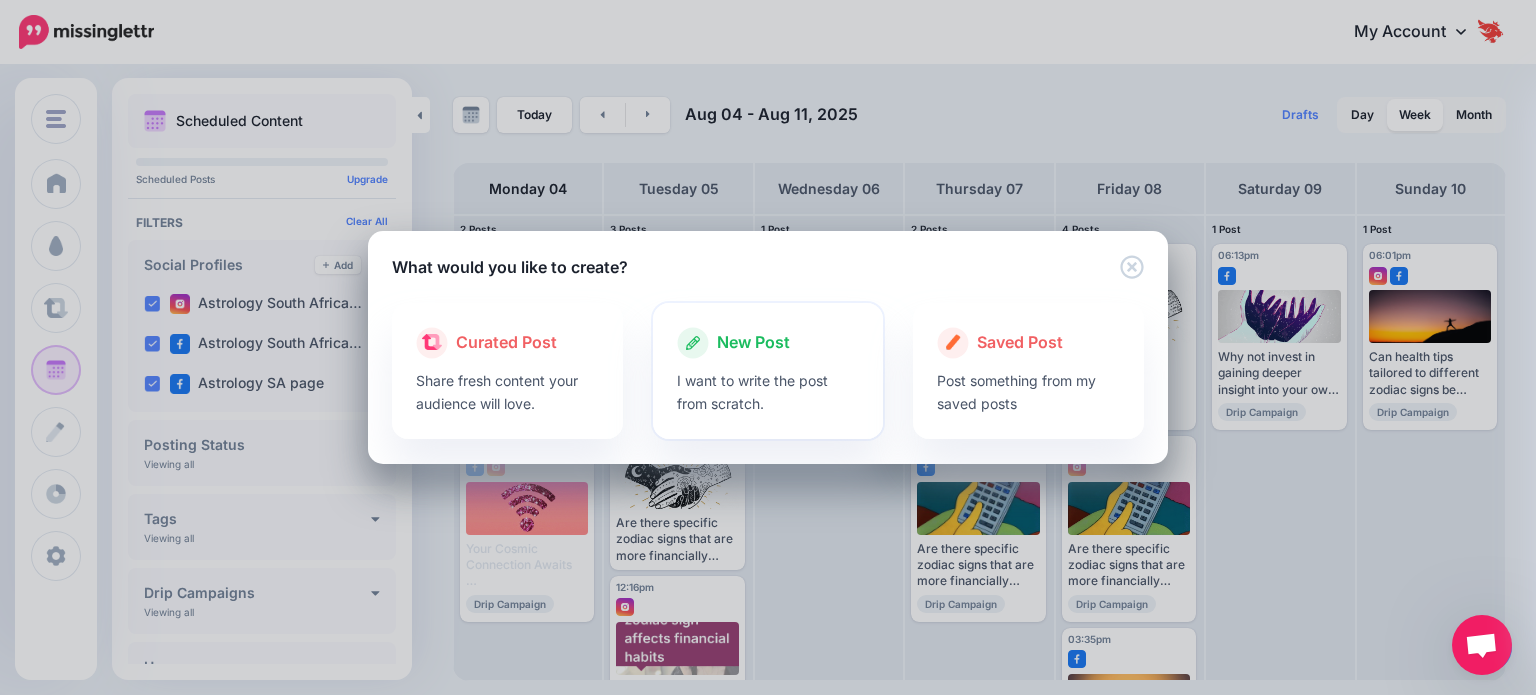 click on "New Post" at bounding box center [768, 343] 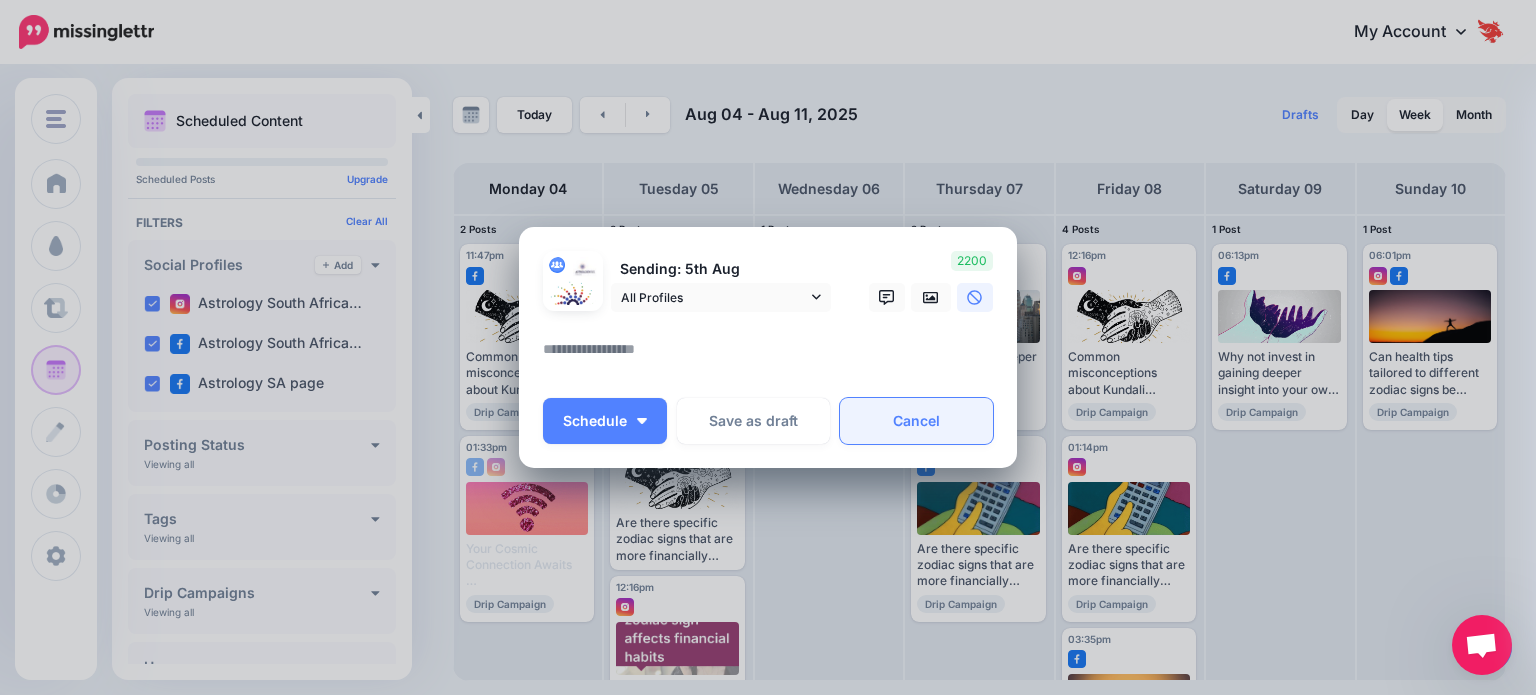 click on "Cancel" at bounding box center (916, 421) 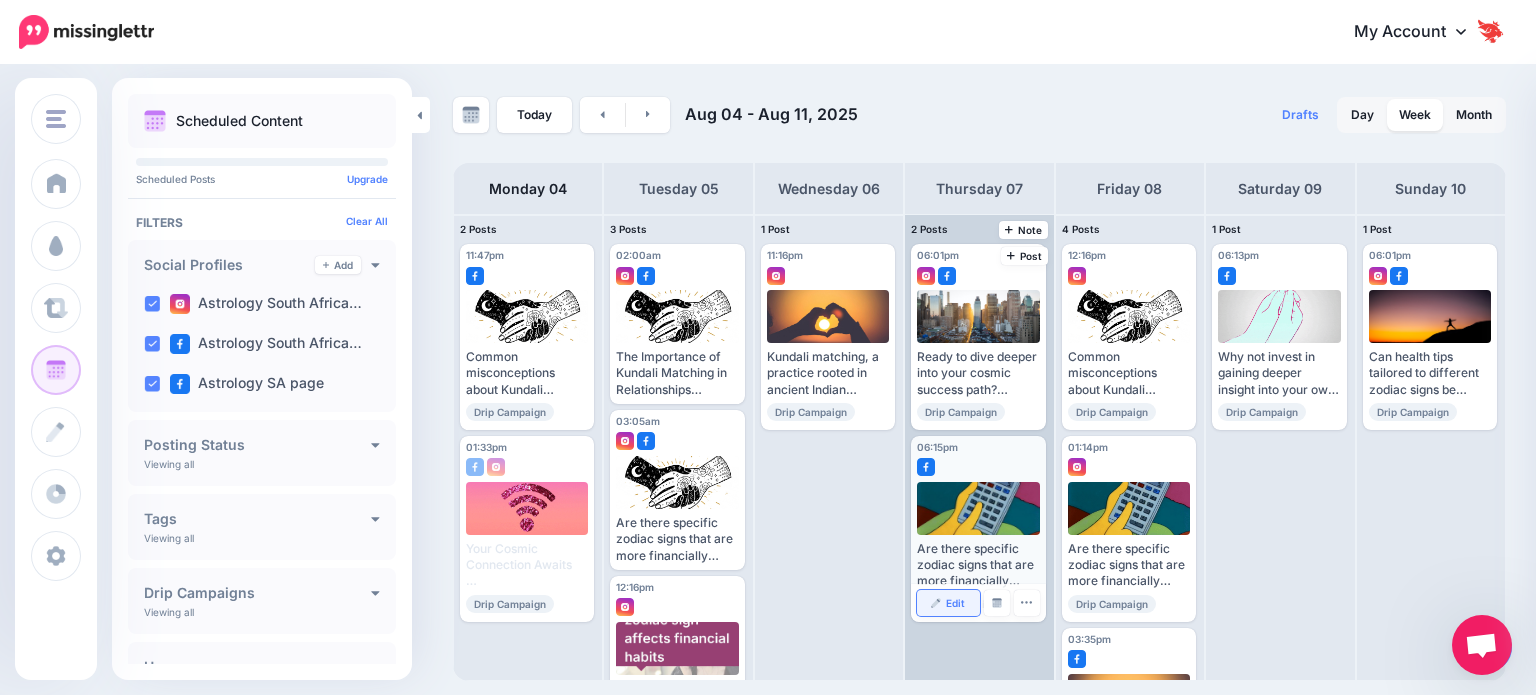 click on "Edit" at bounding box center [955, 603] 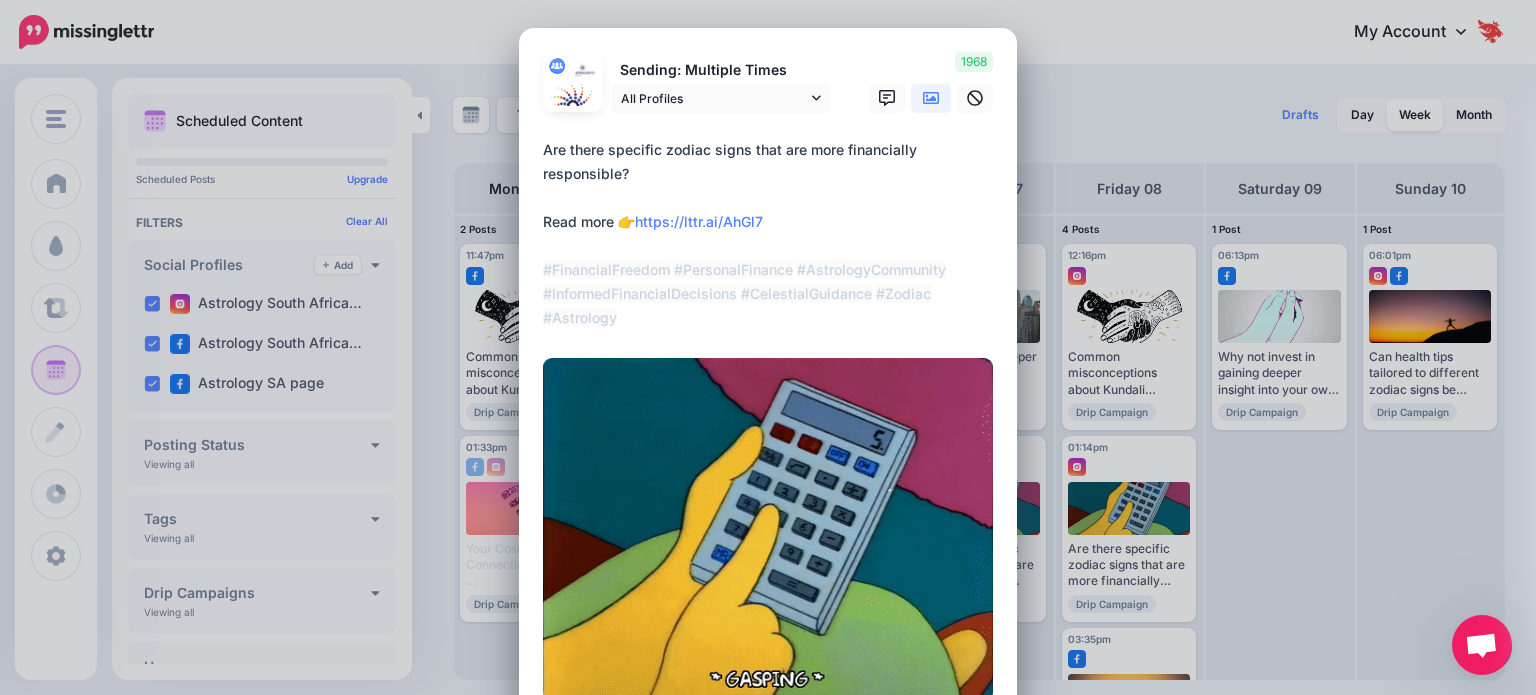 drag, startPoint x: 617, startPoint y: 296, endPoint x: 540, endPoint y: 160, distance: 156.285 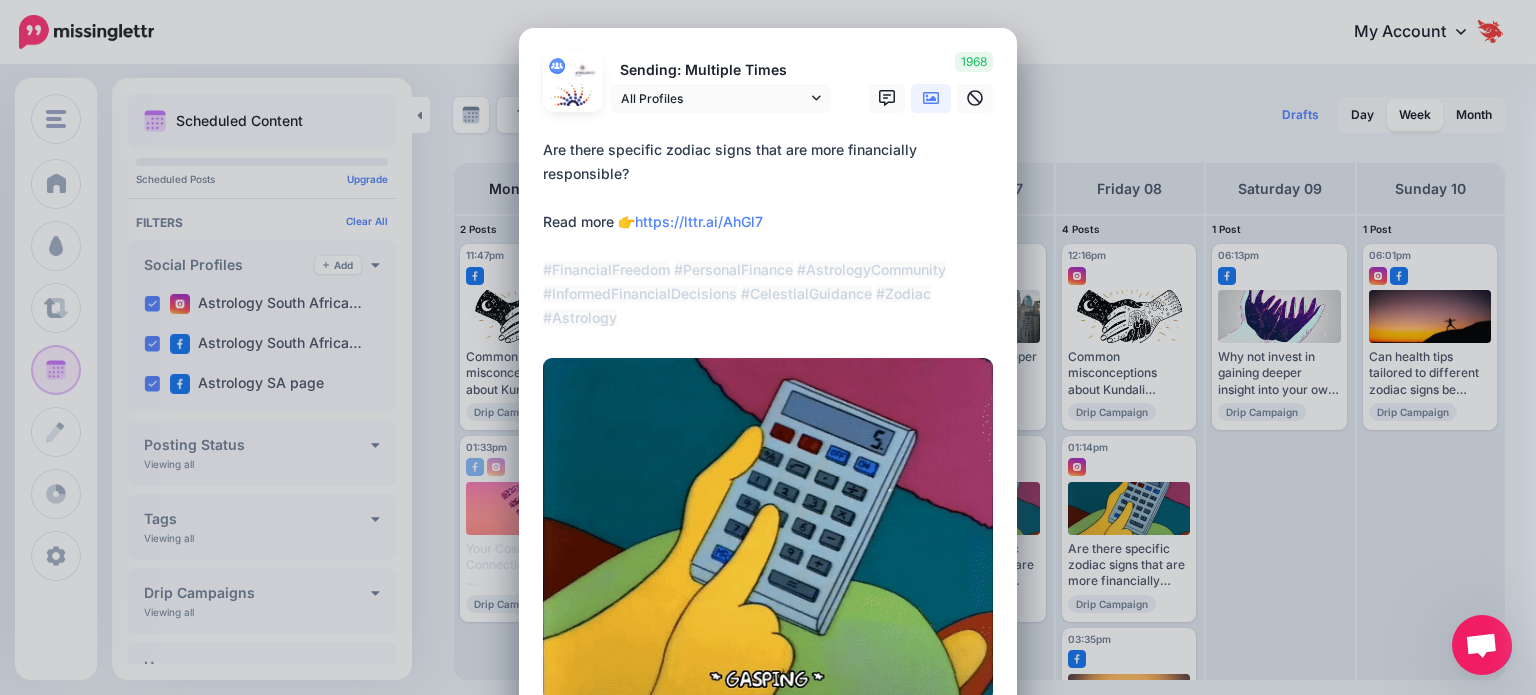 click on "**********" at bounding box center [773, 234] 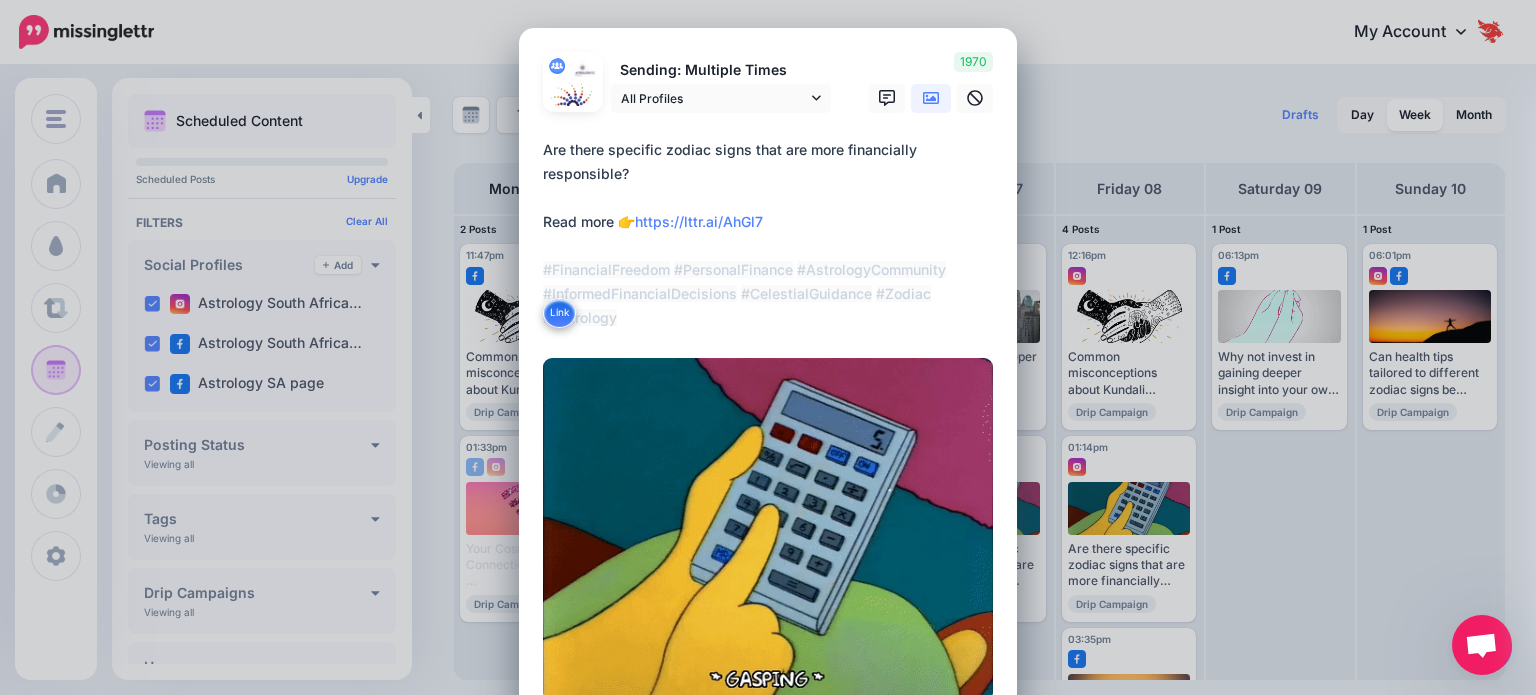 click on "Edit Post
Loading
Sending: Multiple Times
All
Profiles" at bounding box center (768, 347) 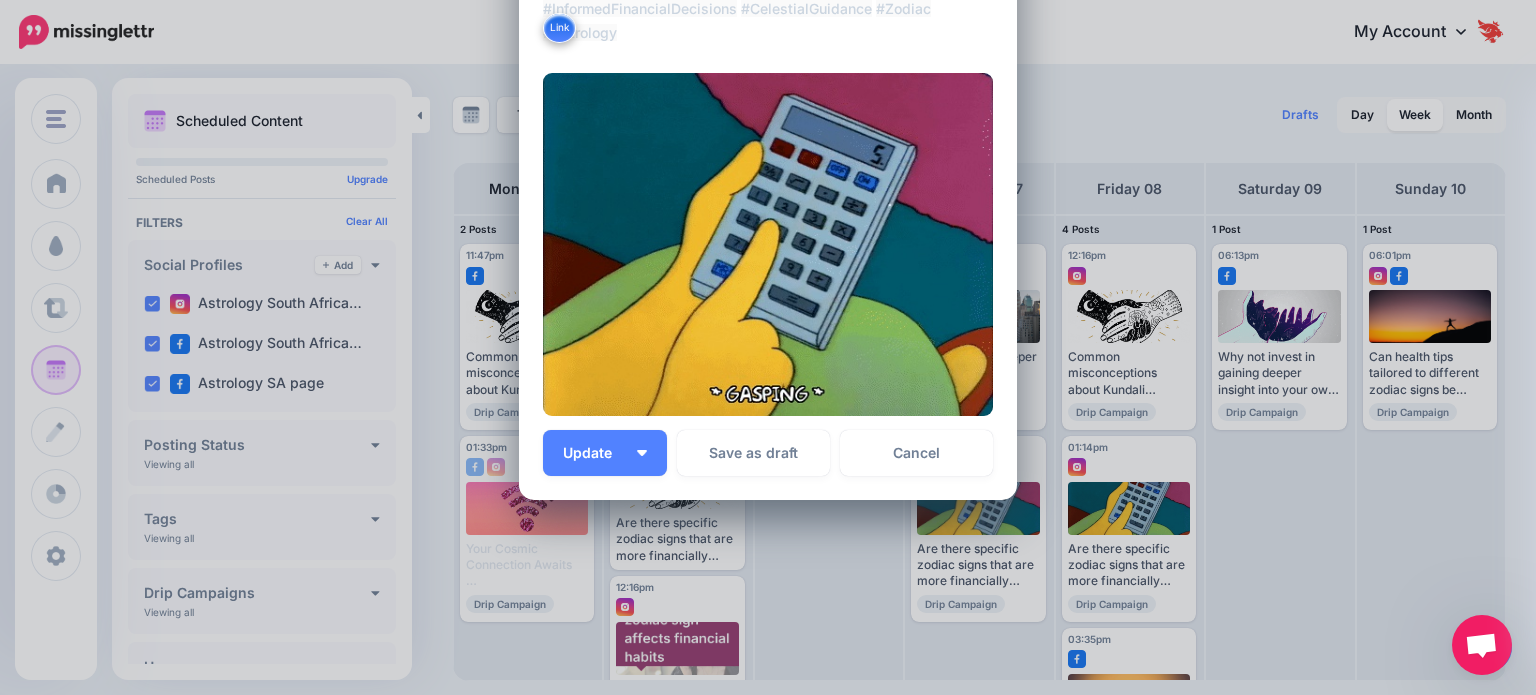 scroll, scrollTop: 300, scrollLeft: 0, axis: vertical 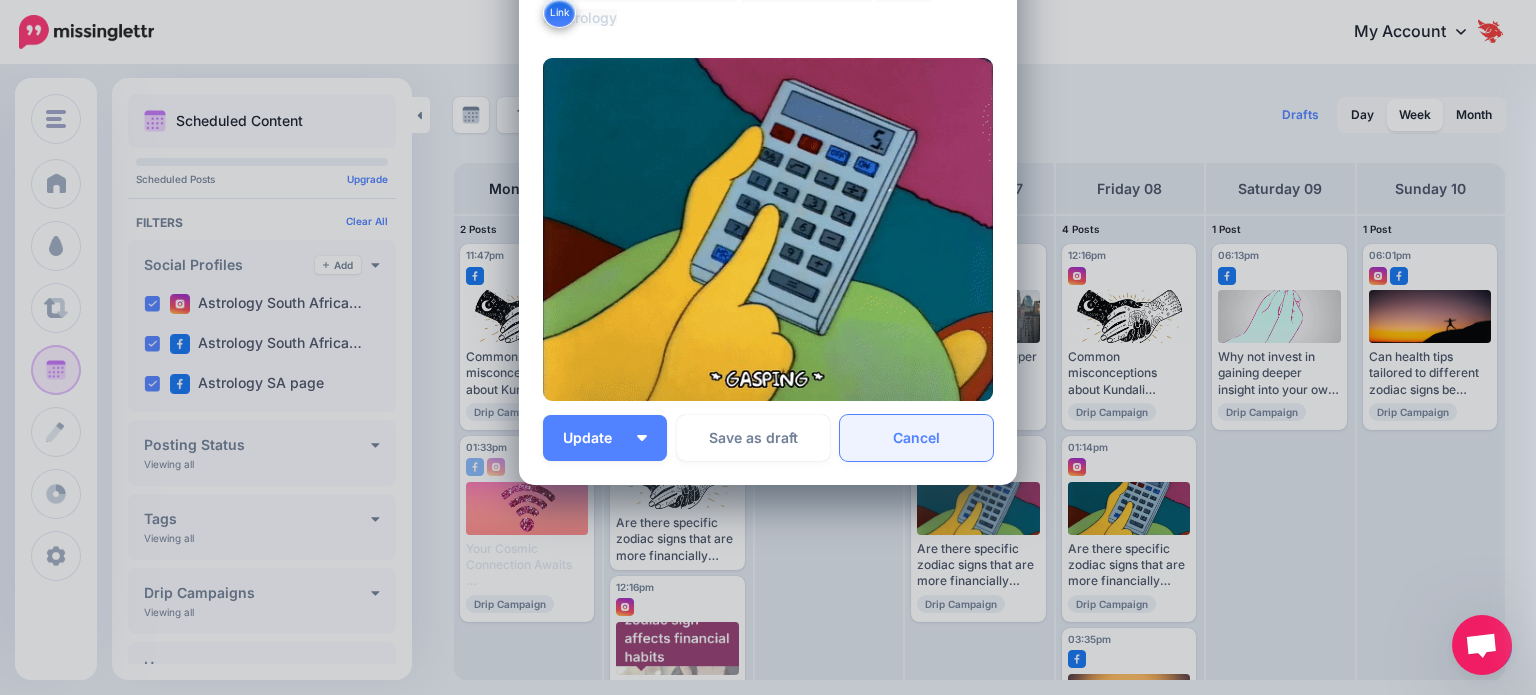 click on "Cancel" at bounding box center [916, 438] 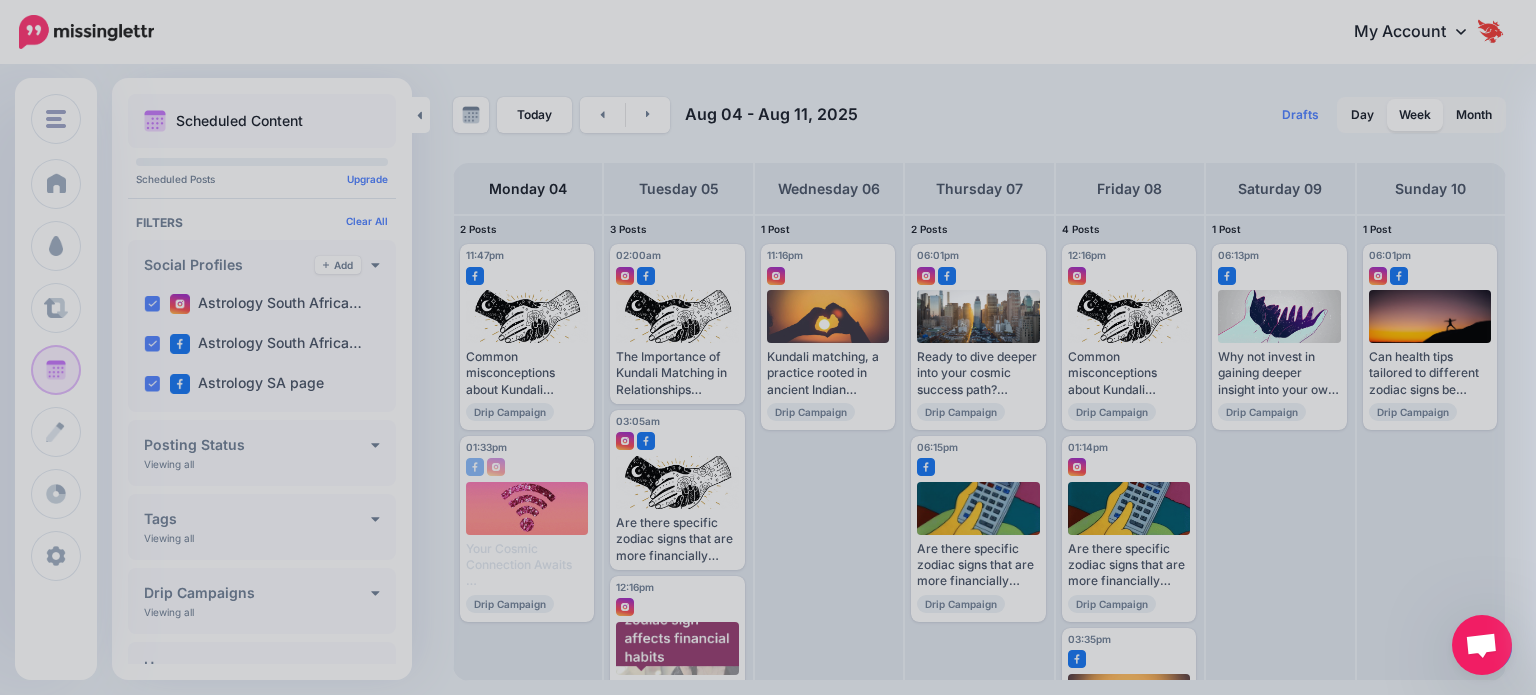 scroll, scrollTop: 0, scrollLeft: 0, axis: both 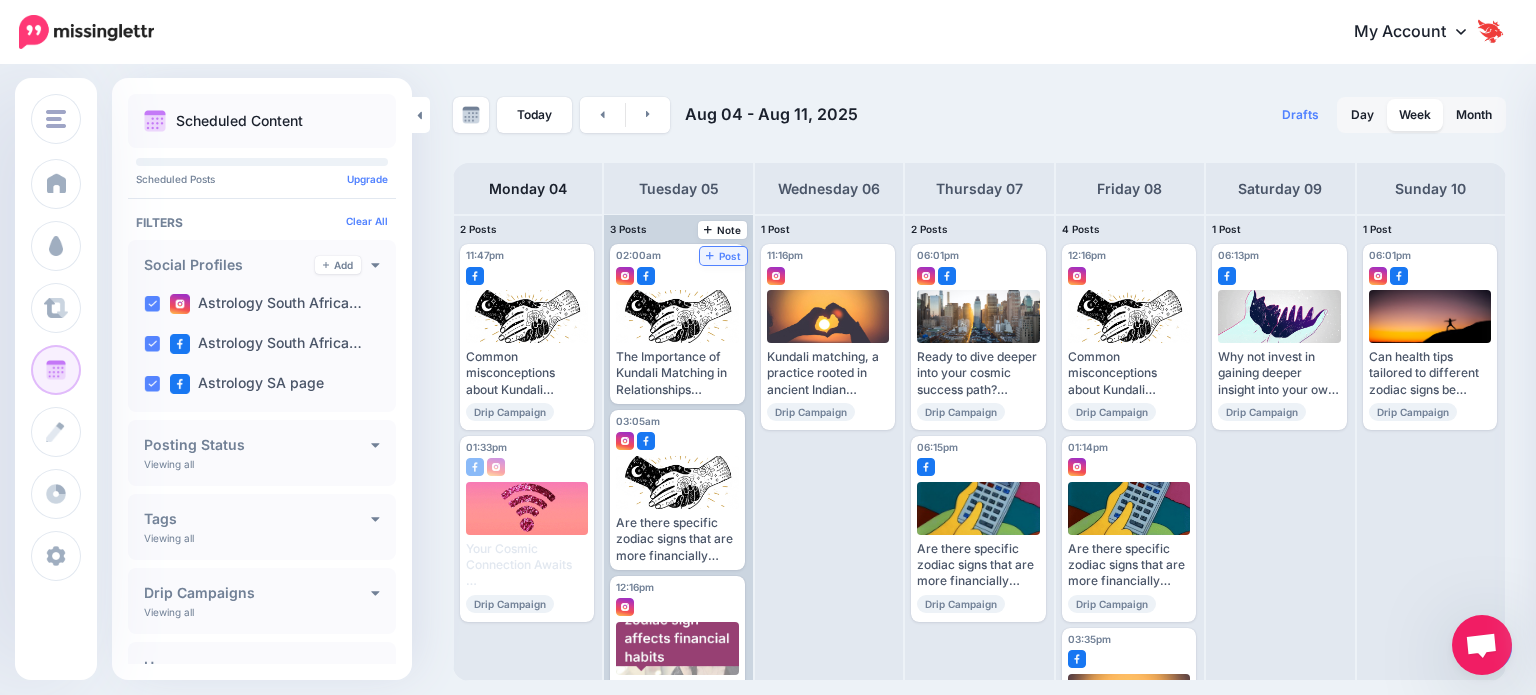 click on "Post" at bounding box center (723, 256) 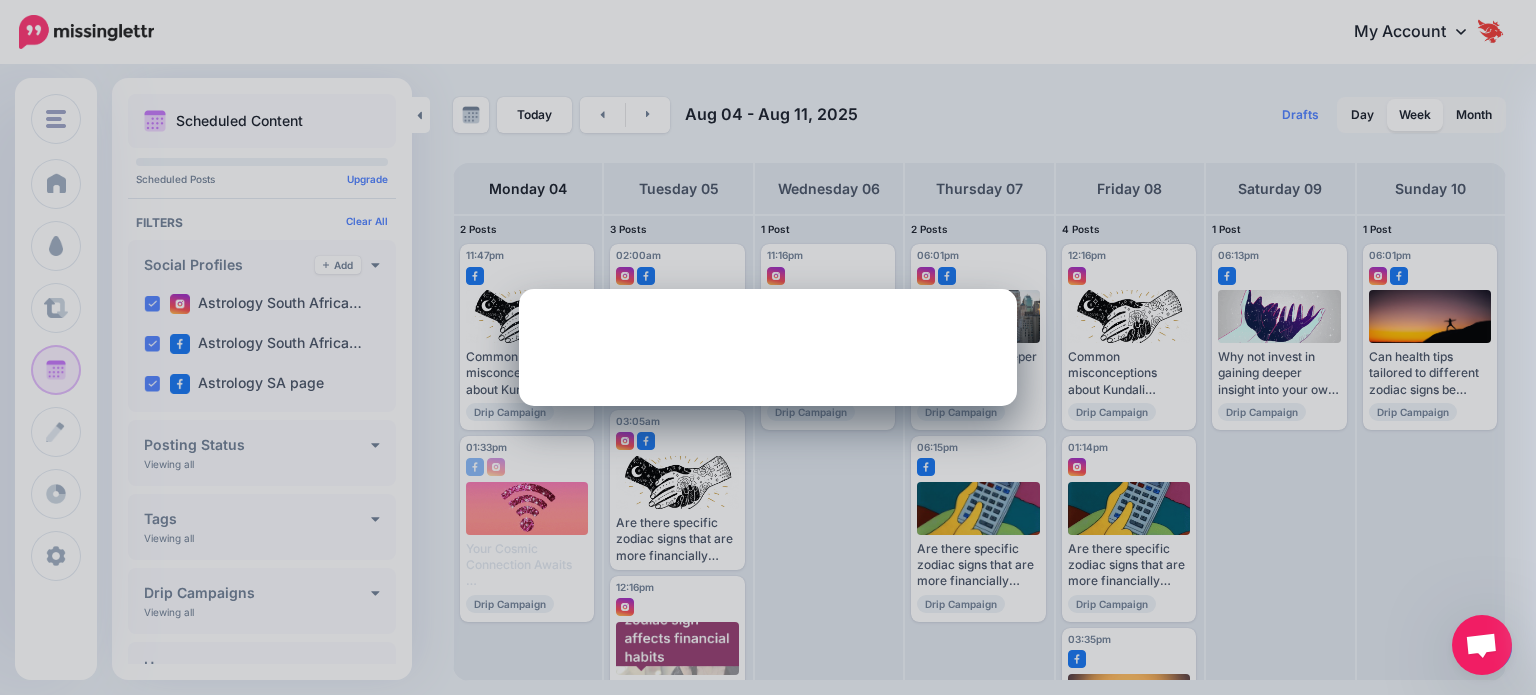 scroll, scrollTop: 0, scrollLeft: 0, axis: both 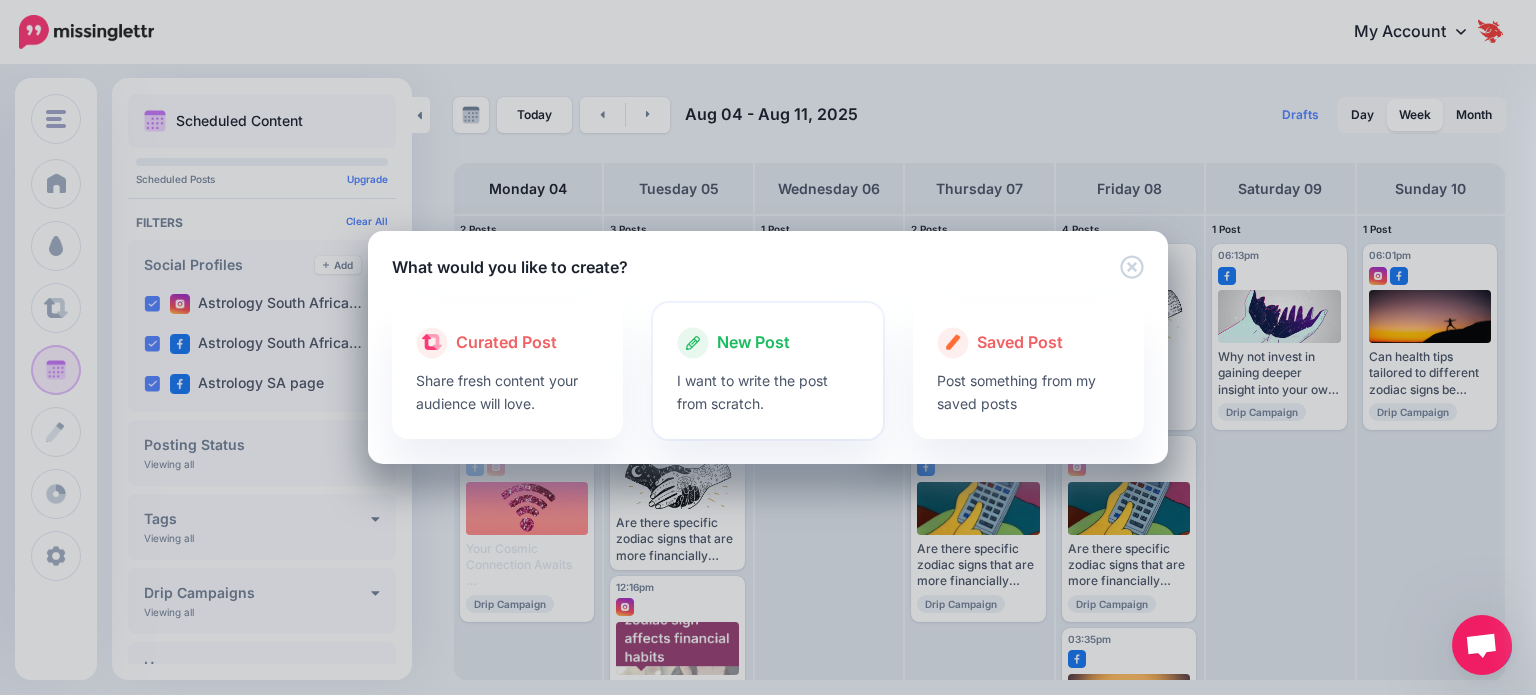 click at bounding box center [768, 364] 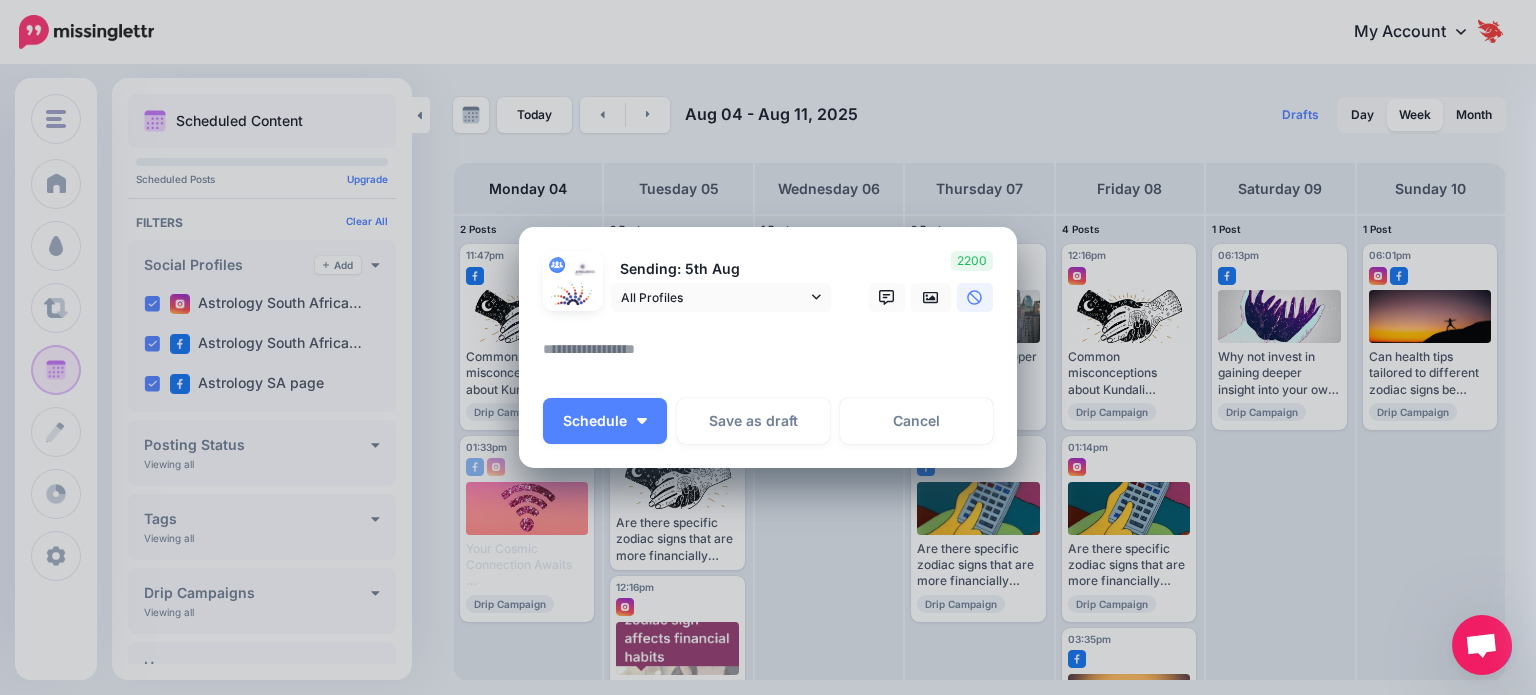 paste on "**********" 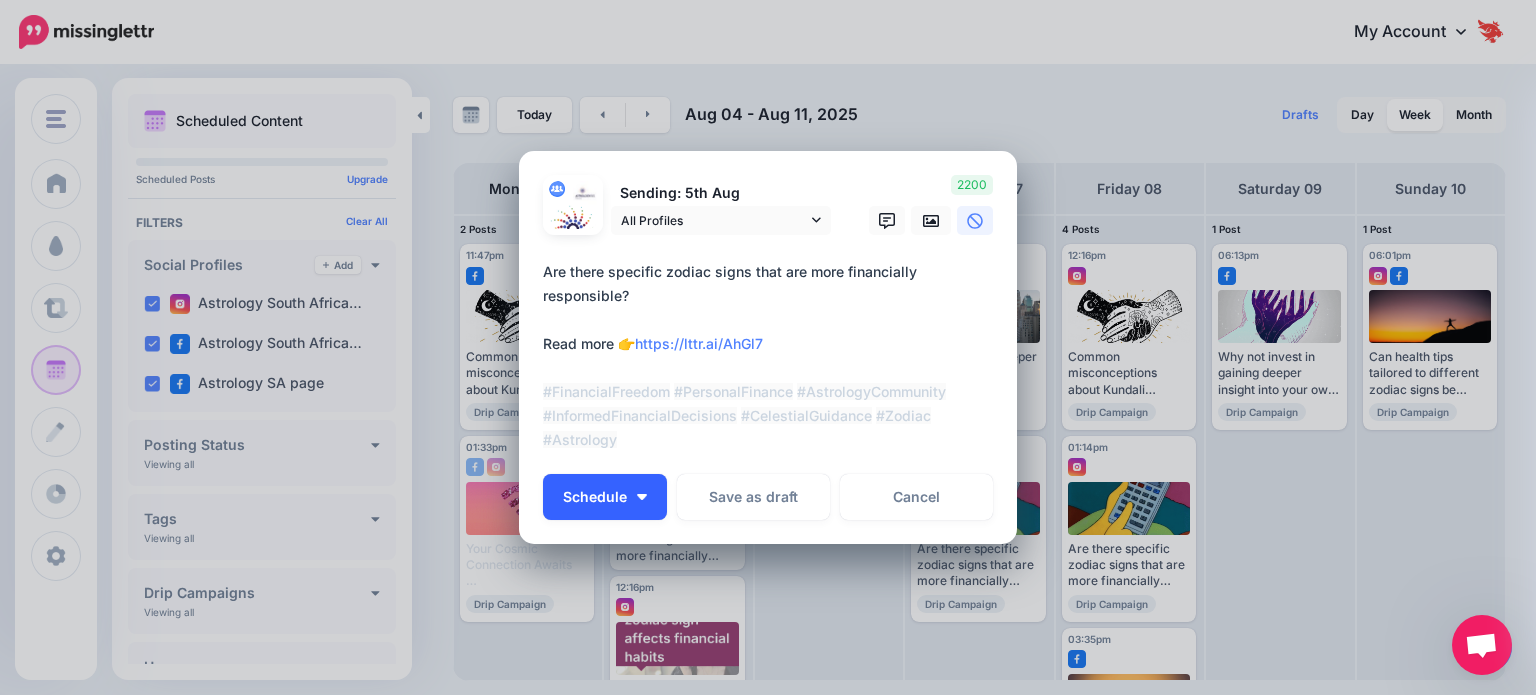 type on "**********" 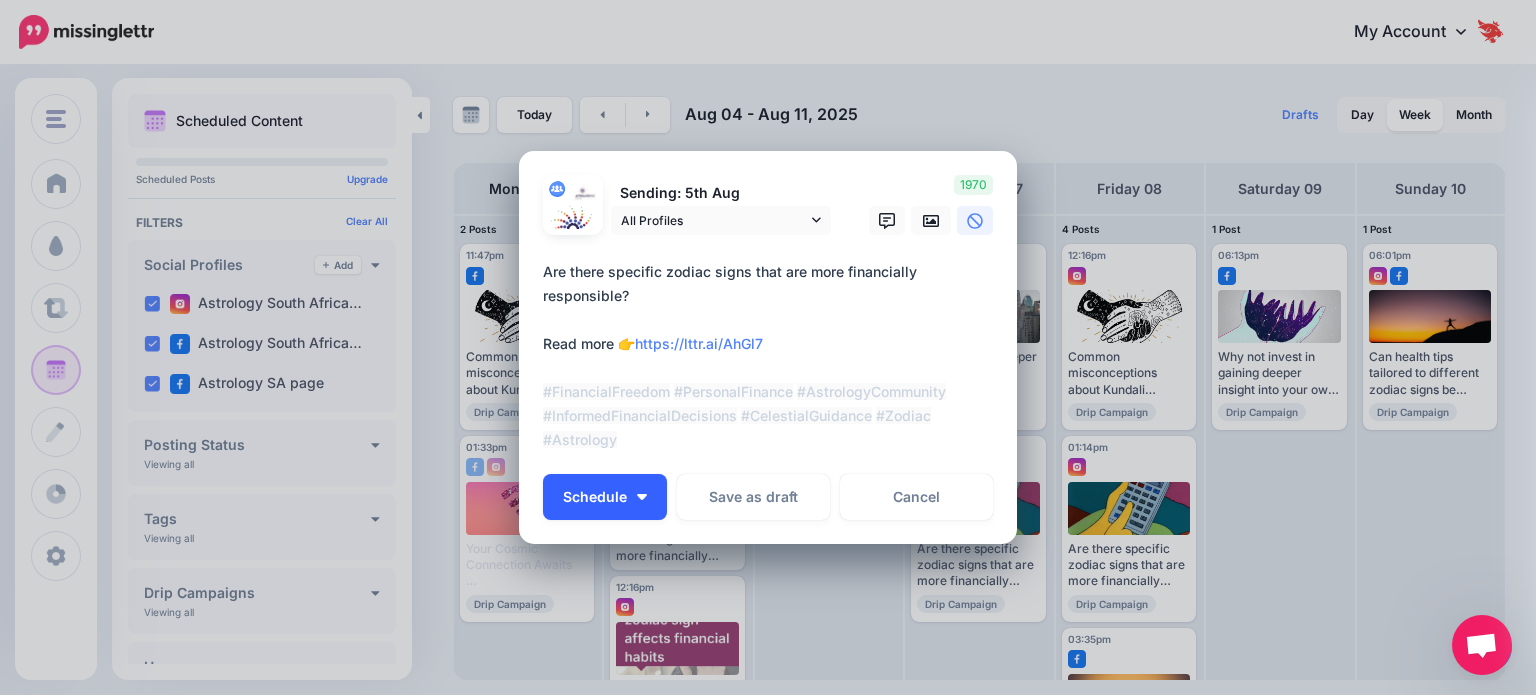 click at bounding box center [642, 497] 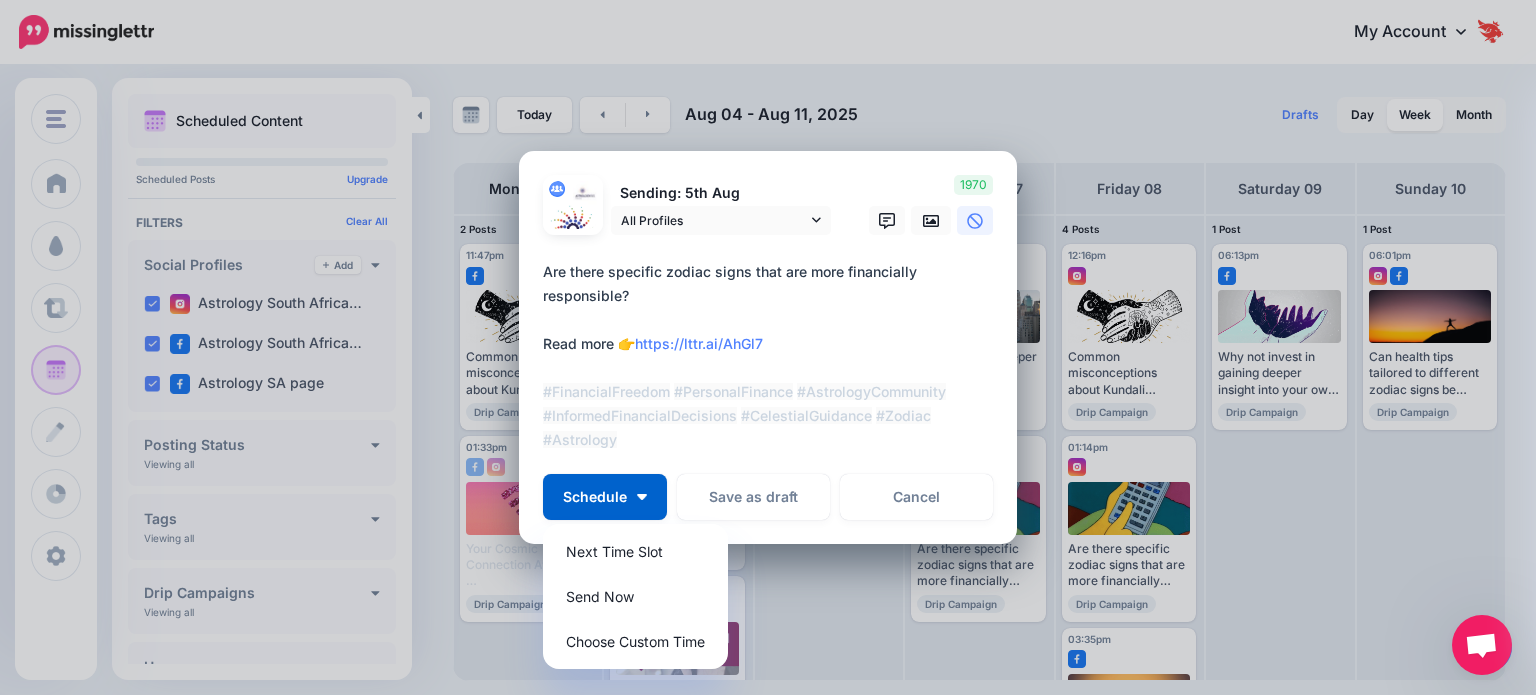 click on "**********" at bounding box center (773, 356) 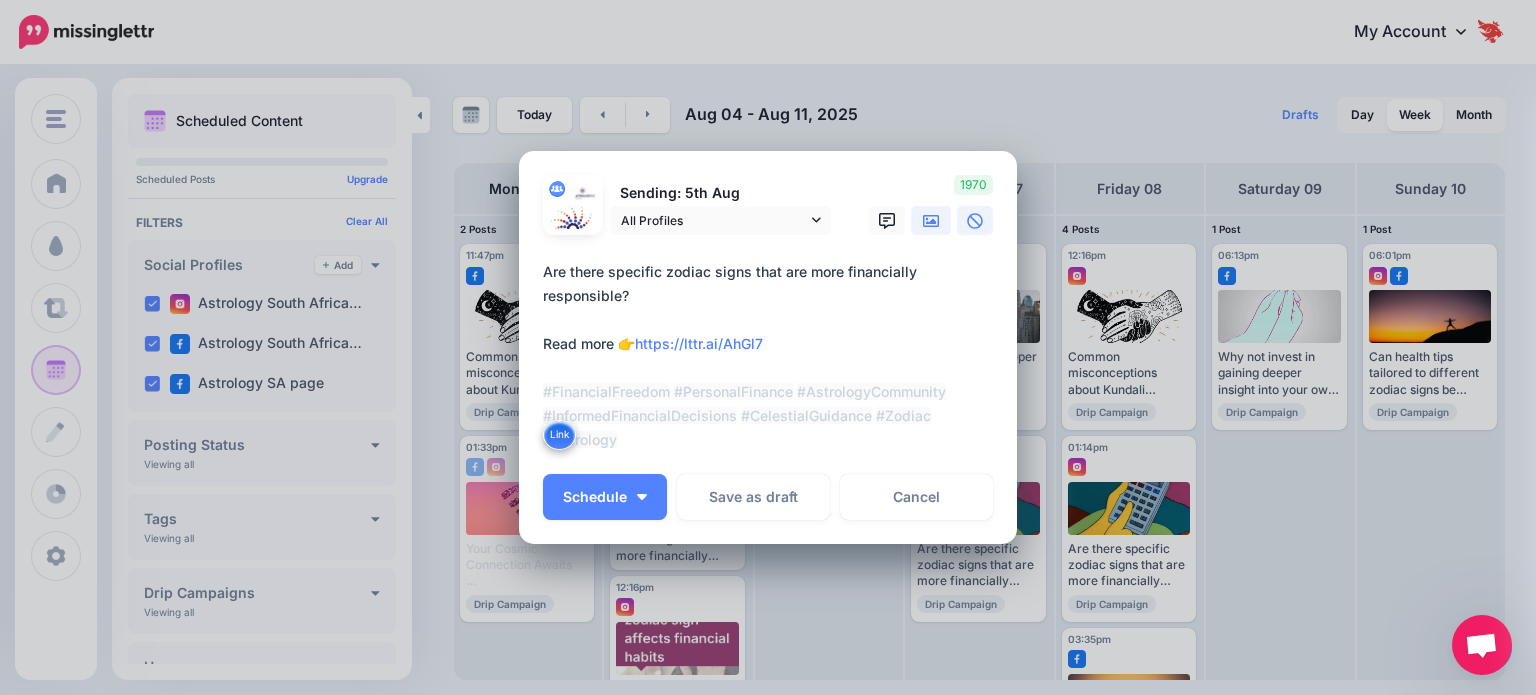 click 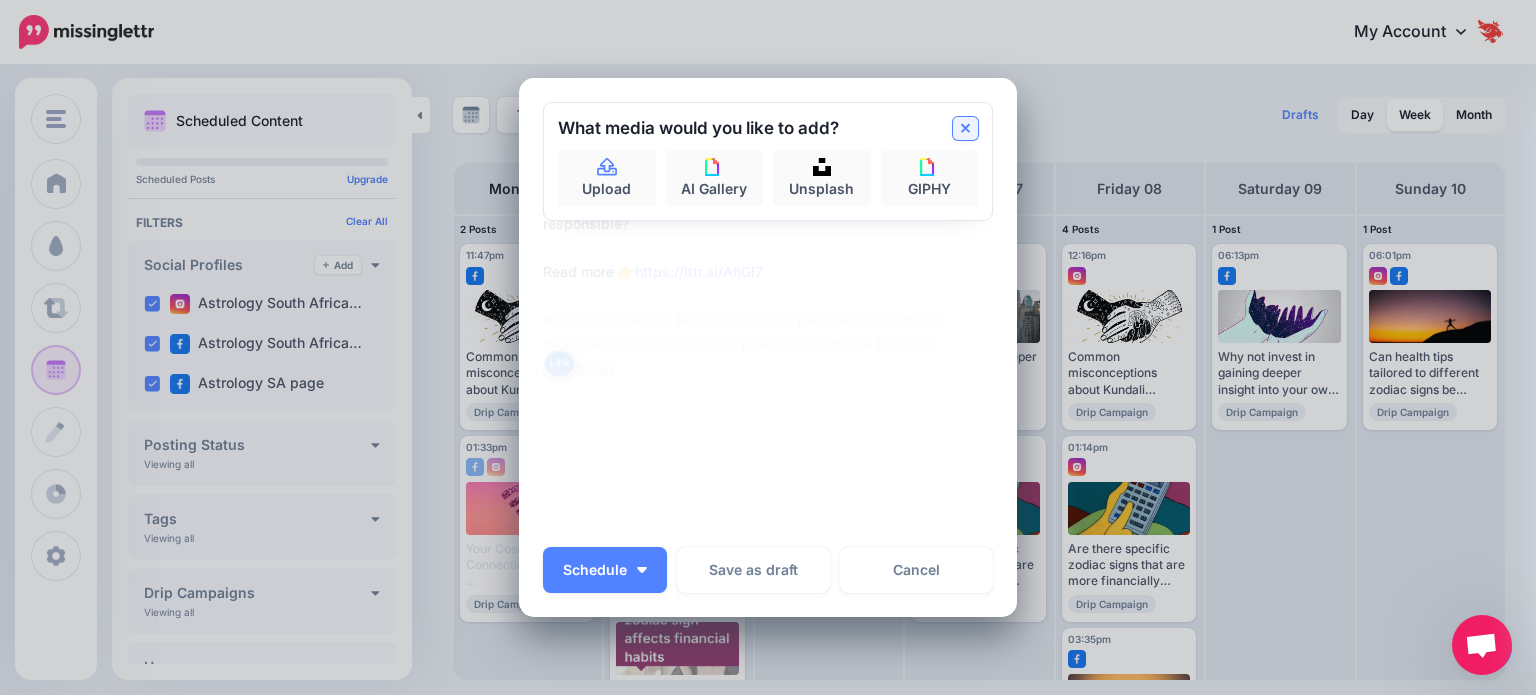 click 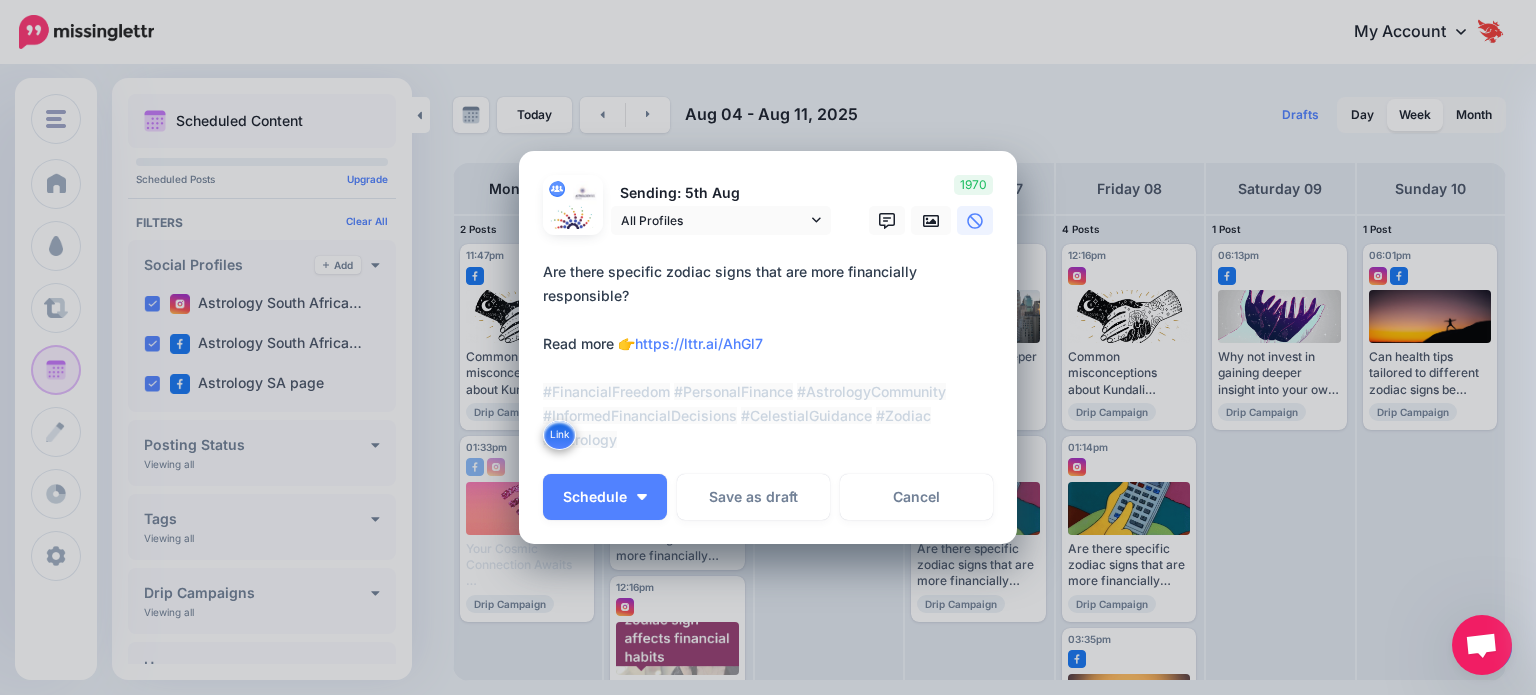 click 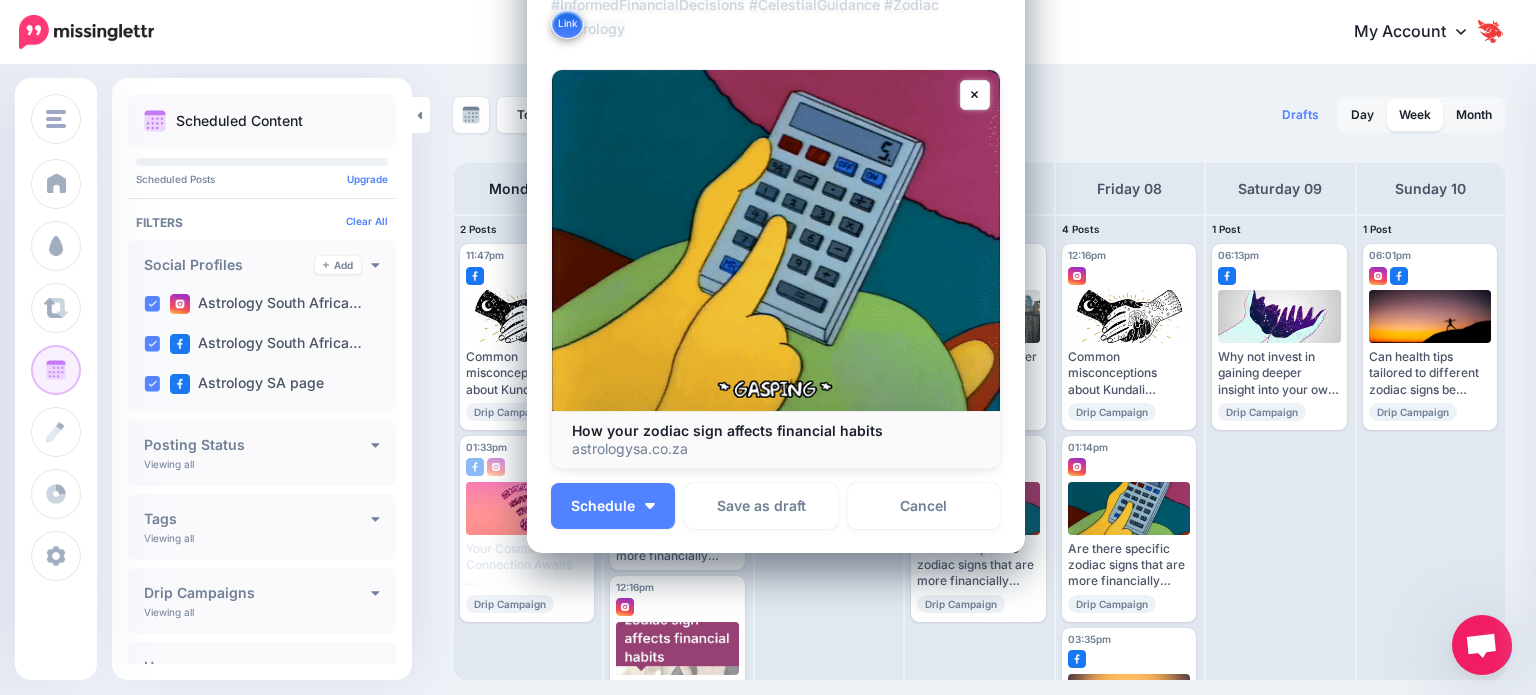 scroll, scrollTop: 300, scrollLeft: 0, axis: vertical 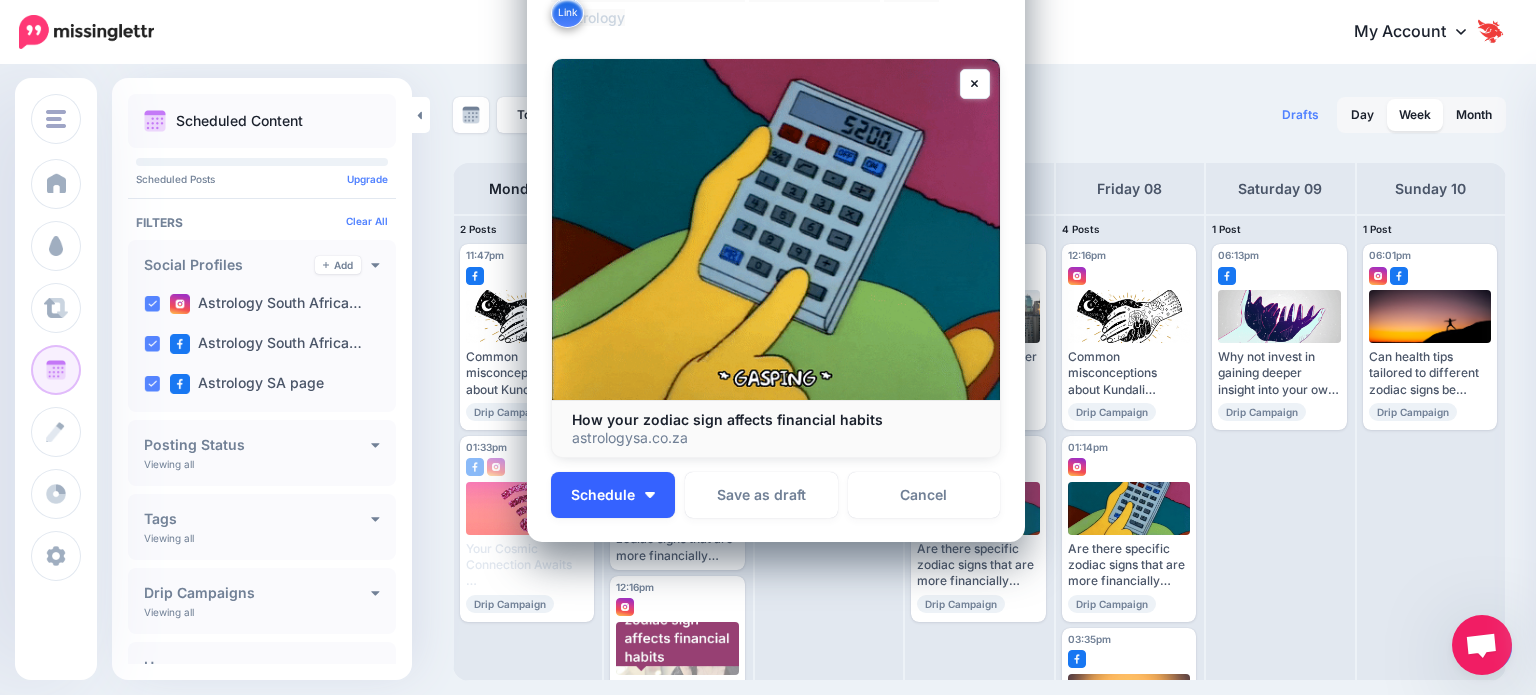 click on "Schedule" at bounding box center (613, 495) 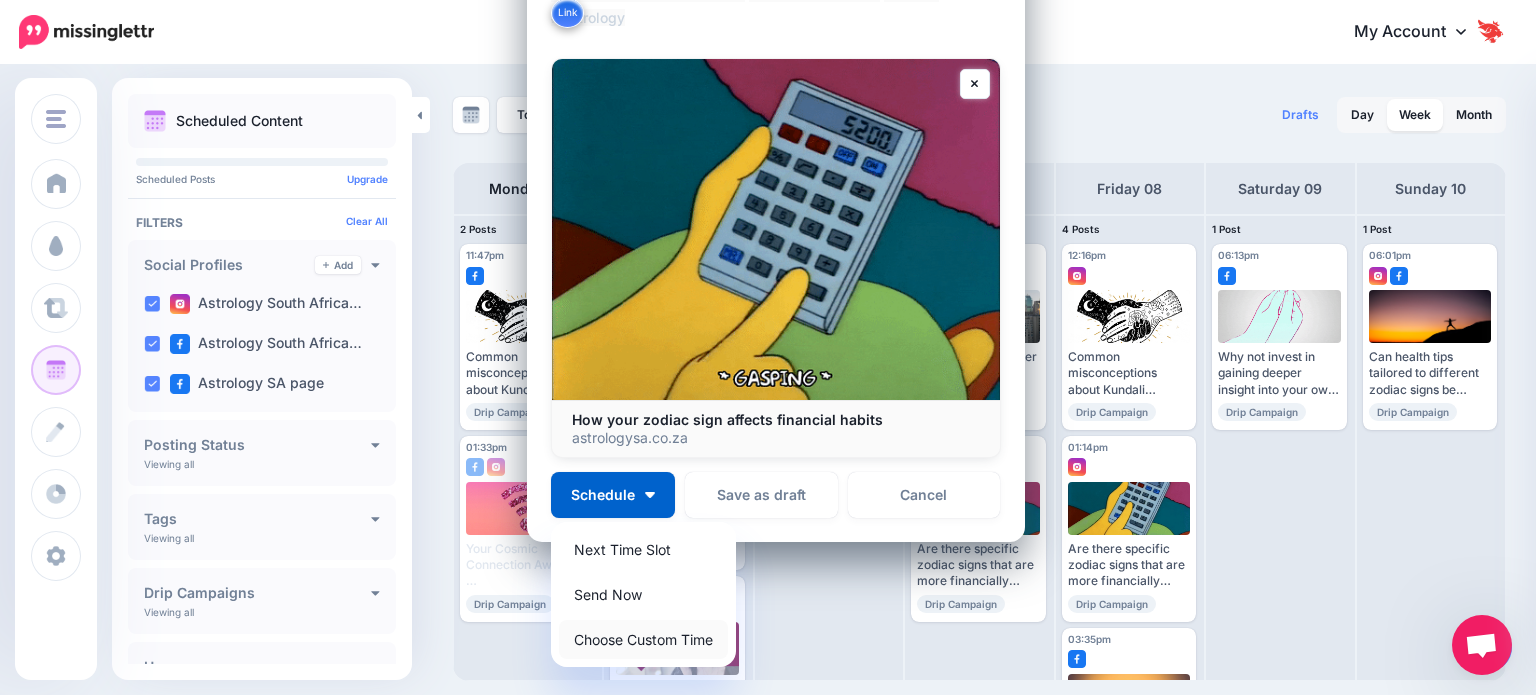 click on "Choose Custom Time" at bounding box center (643, 639) 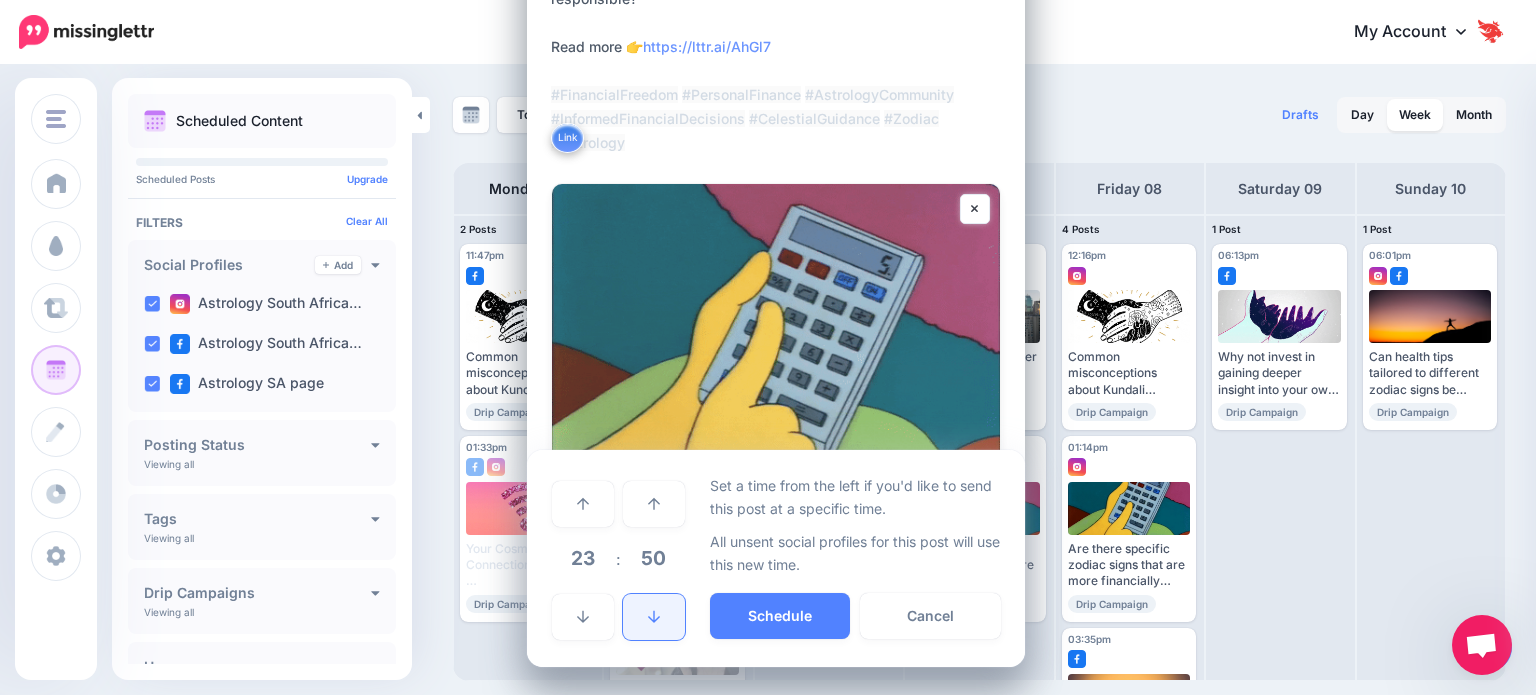 scroll, scrollTop: 174, scrollLeft: 0, axis: vertical 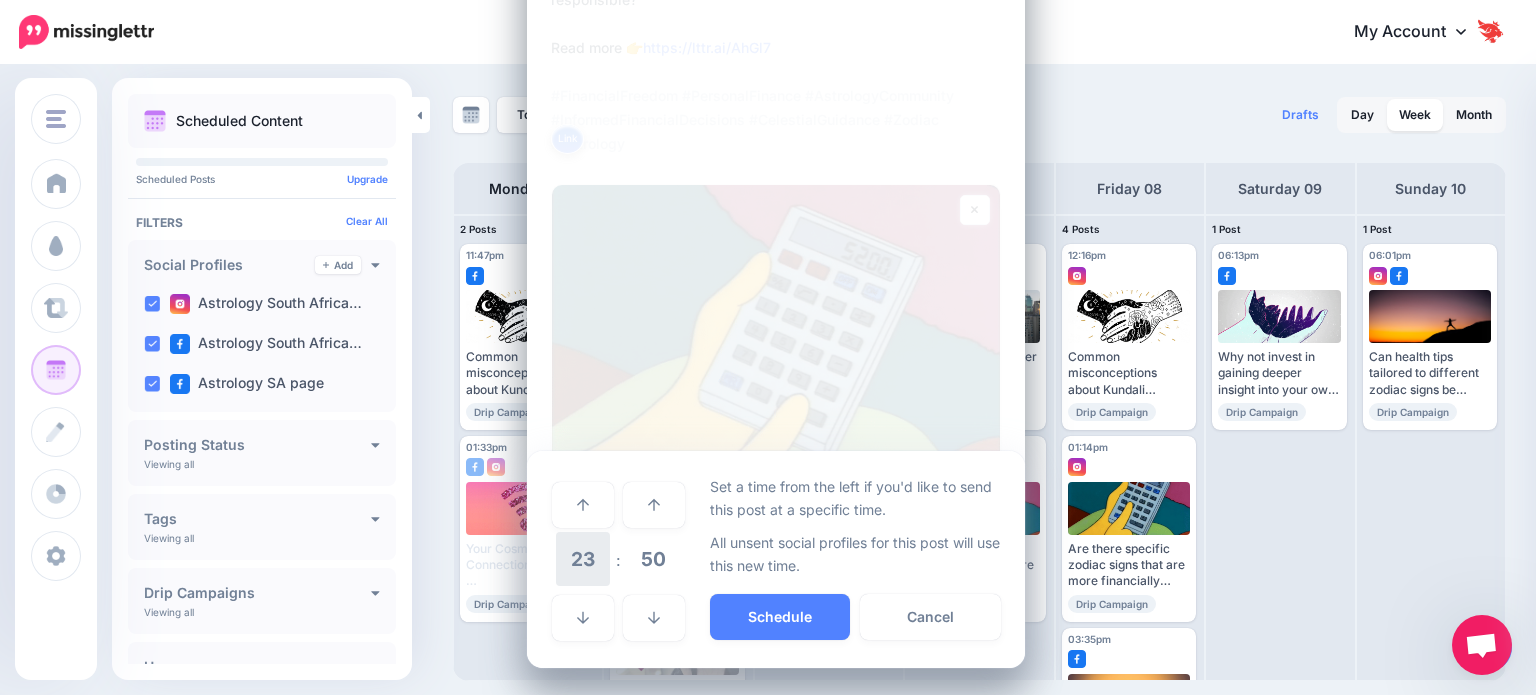 click on "23" at bounding box center (583, 559) 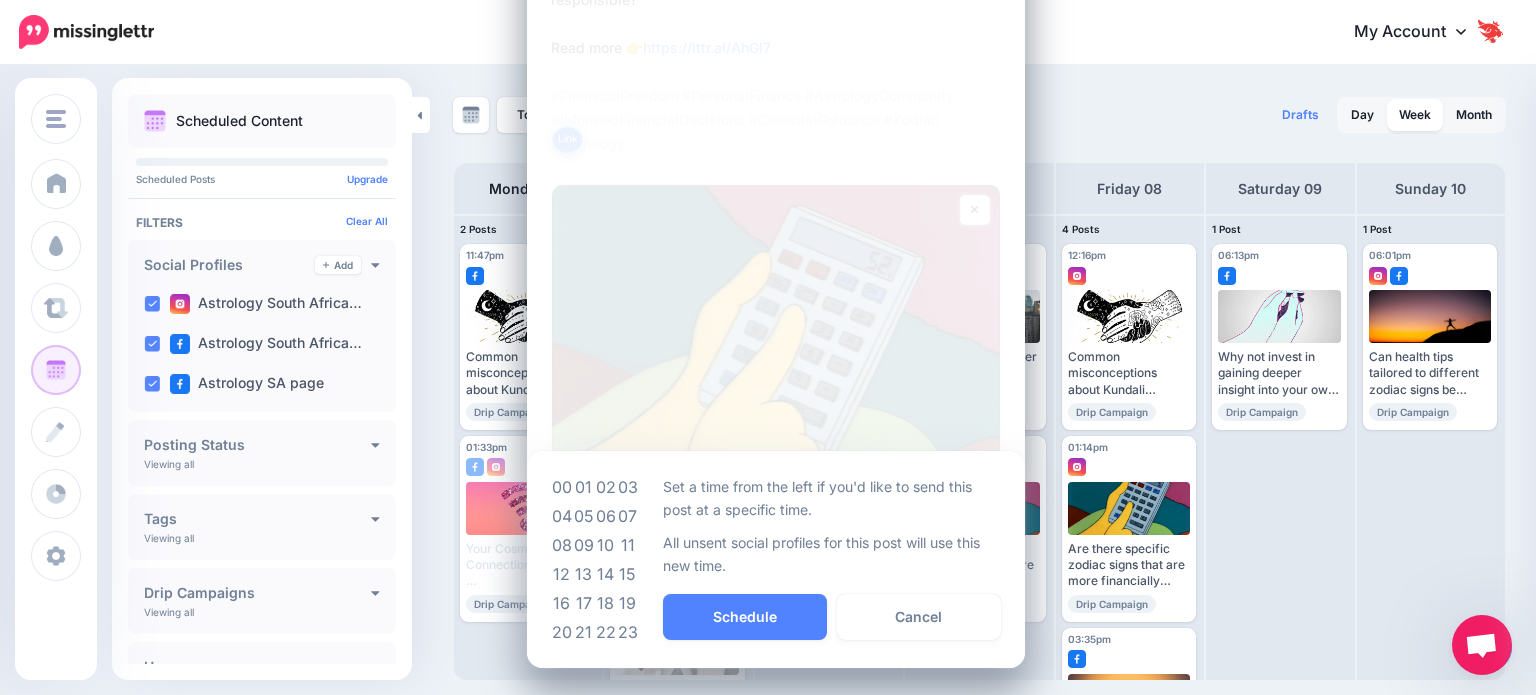 drag, startPoint x: 604, startPoint y: 491, endPoint x: 626, endPoint y: 564, distance: 76.243034 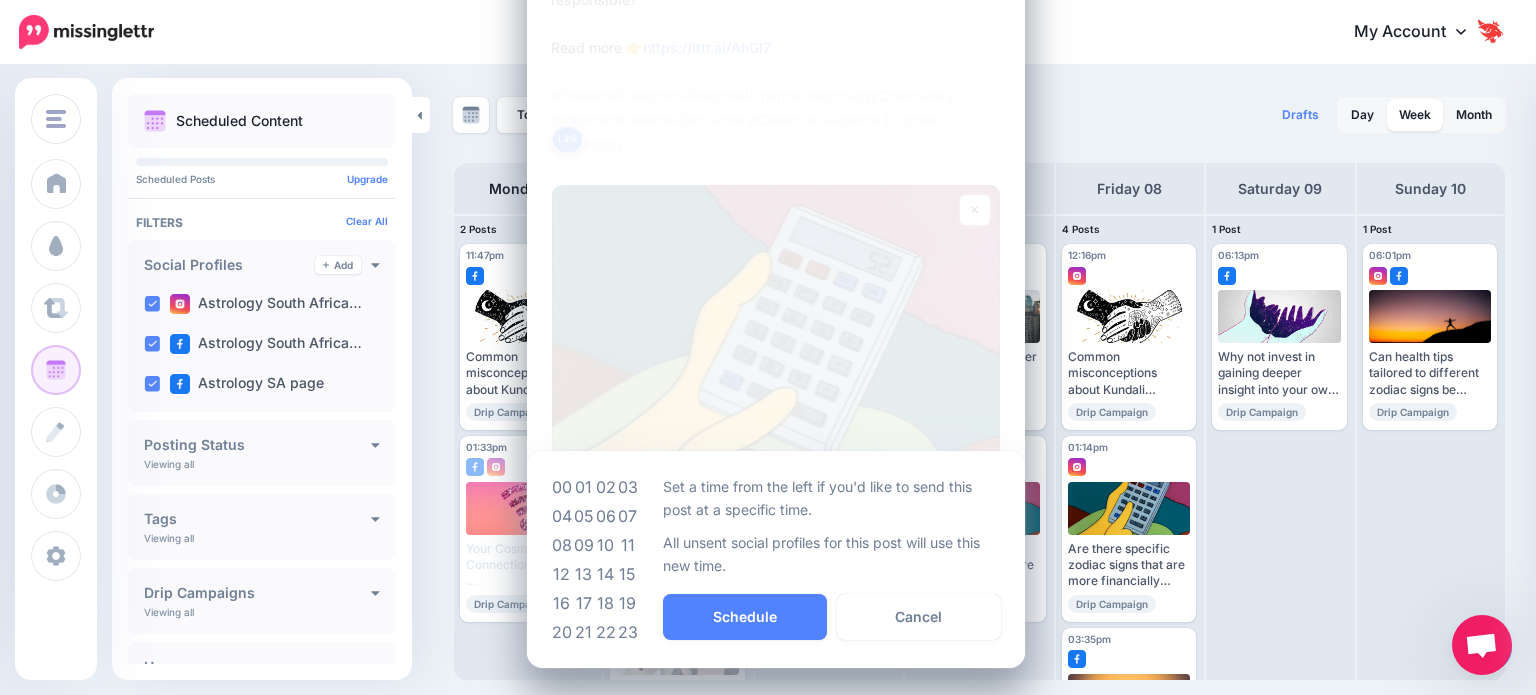 click on "02" at bounding box center (606, 487) 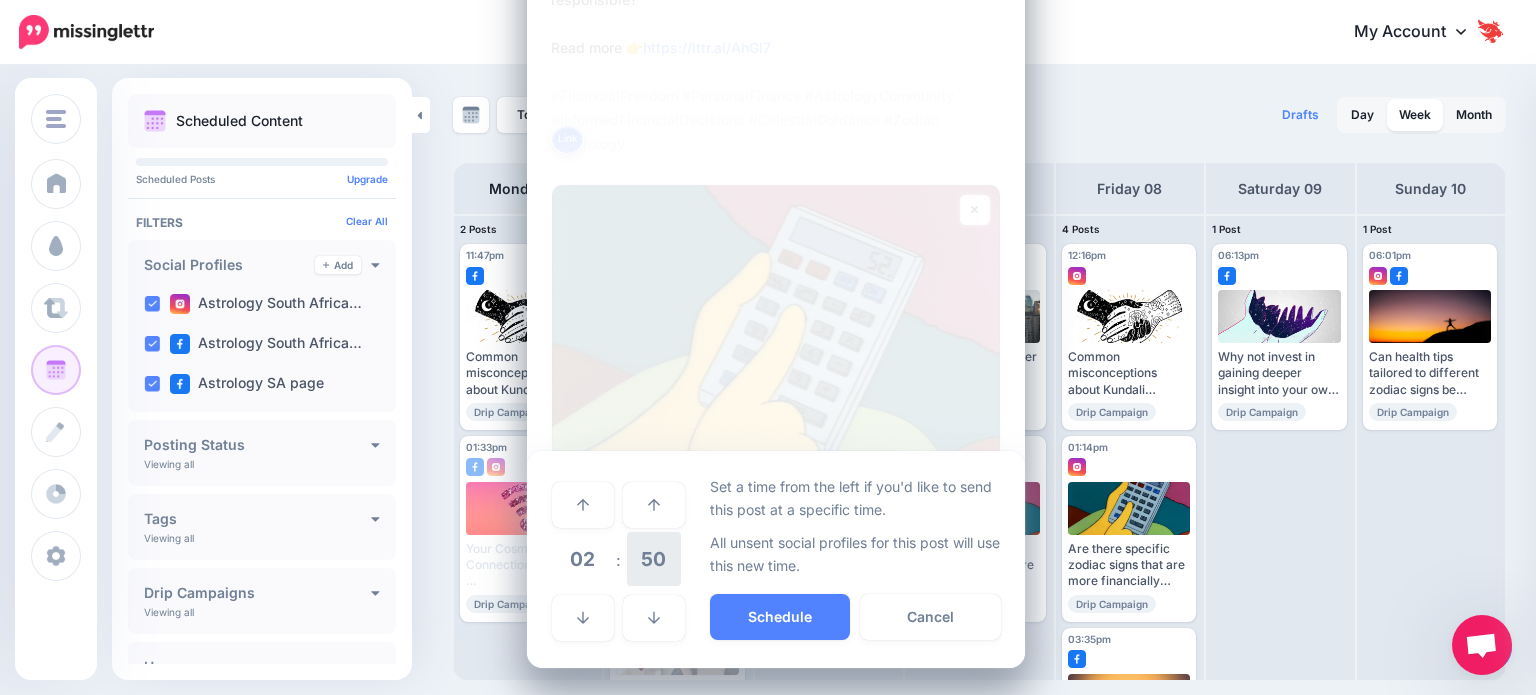 click on "50" at bounding box center (654, 559) 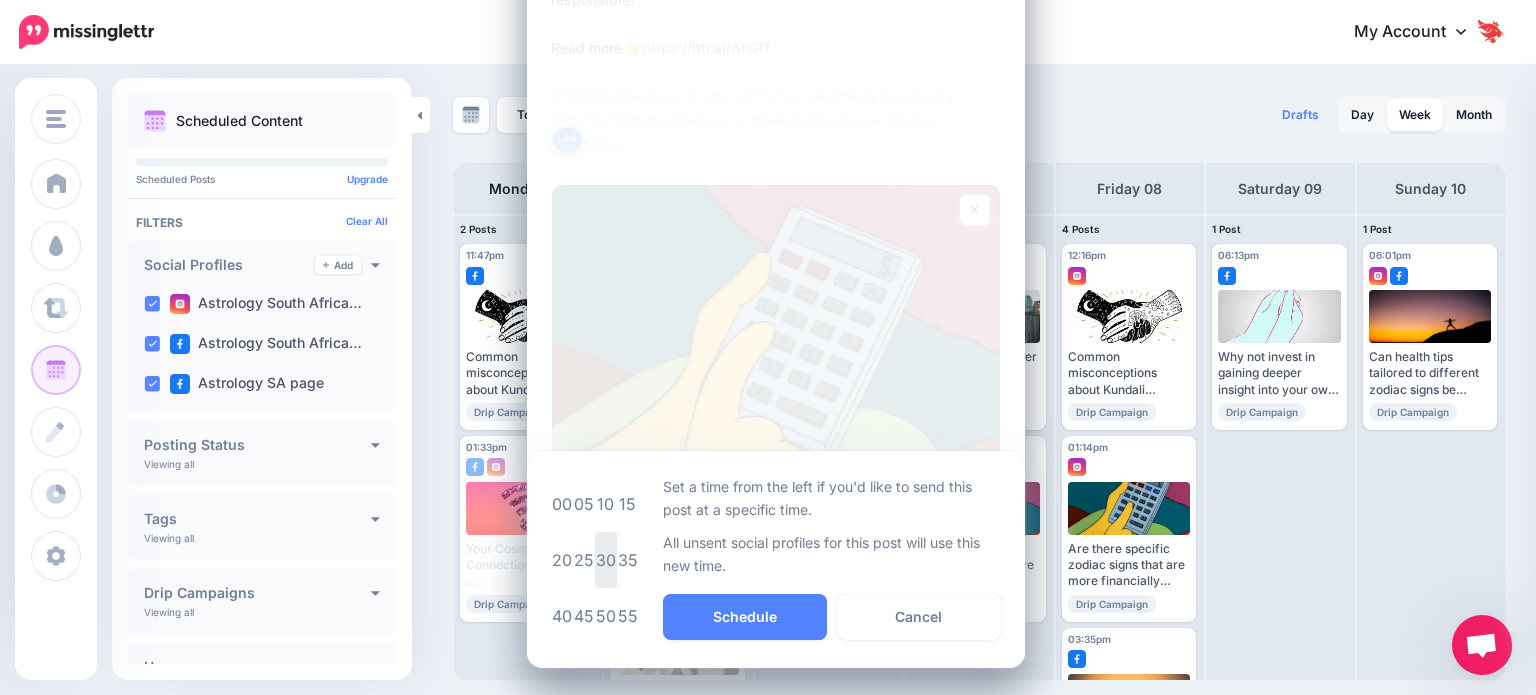 click on "30" at bounding box center [606, 560] 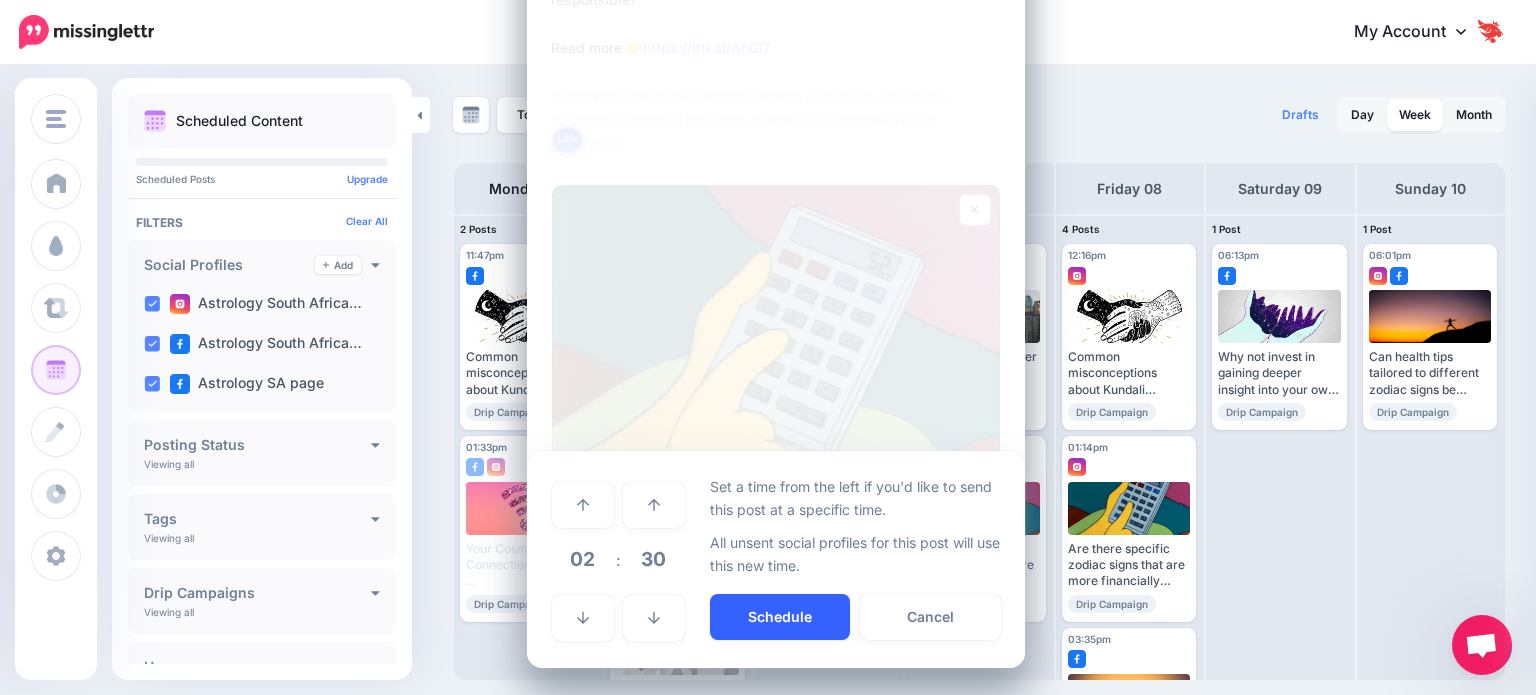 click on "Schedule" at bounding box center (780, 617) 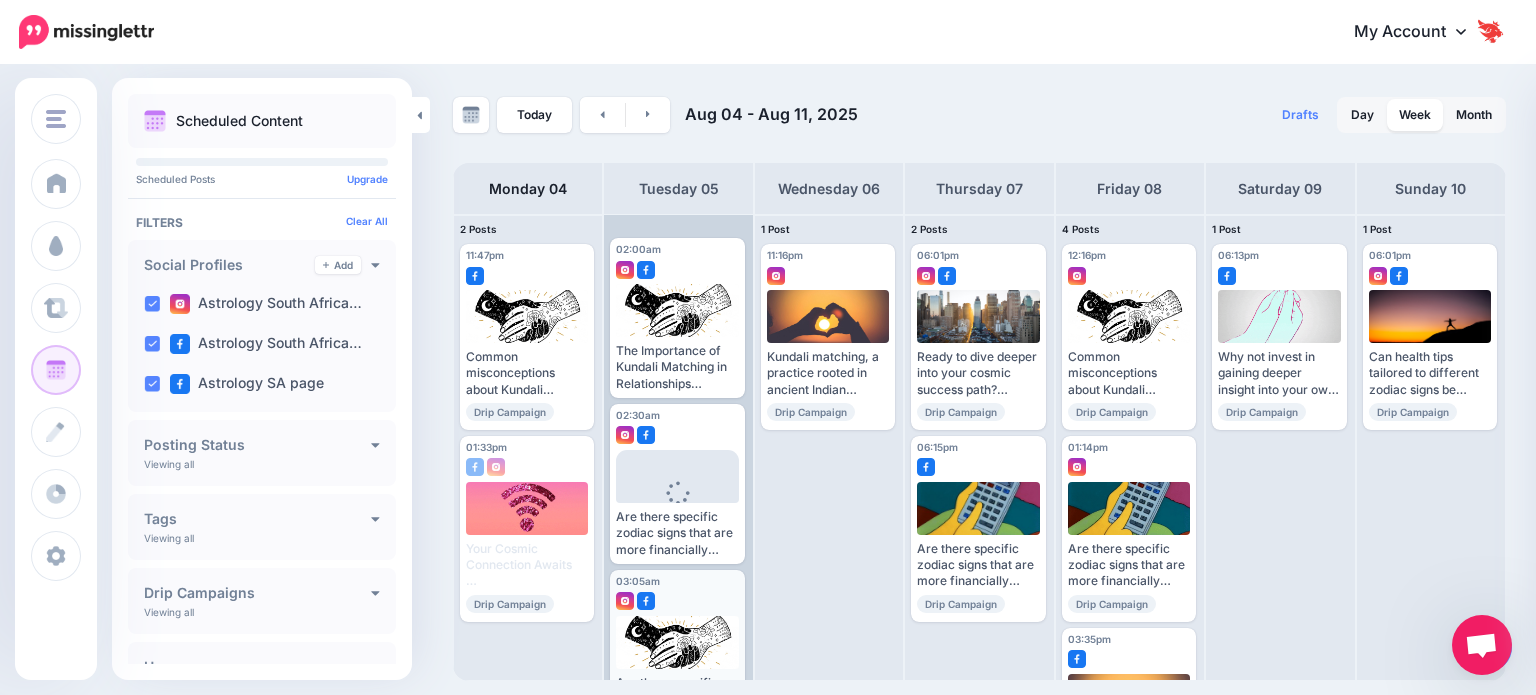 scroll, scrollTop: 0, scrollLeft: 0, axis: both 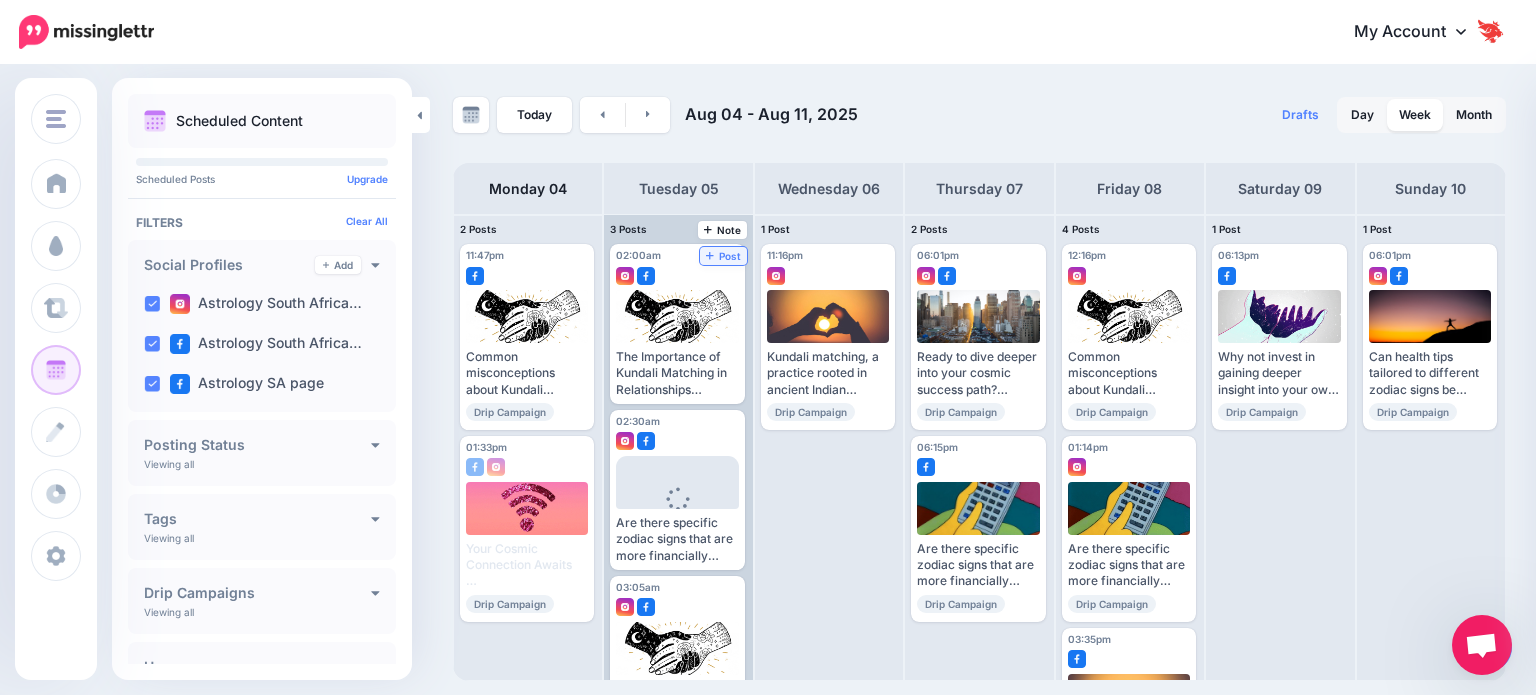 click on "Post" at bounding box center [723, 256] 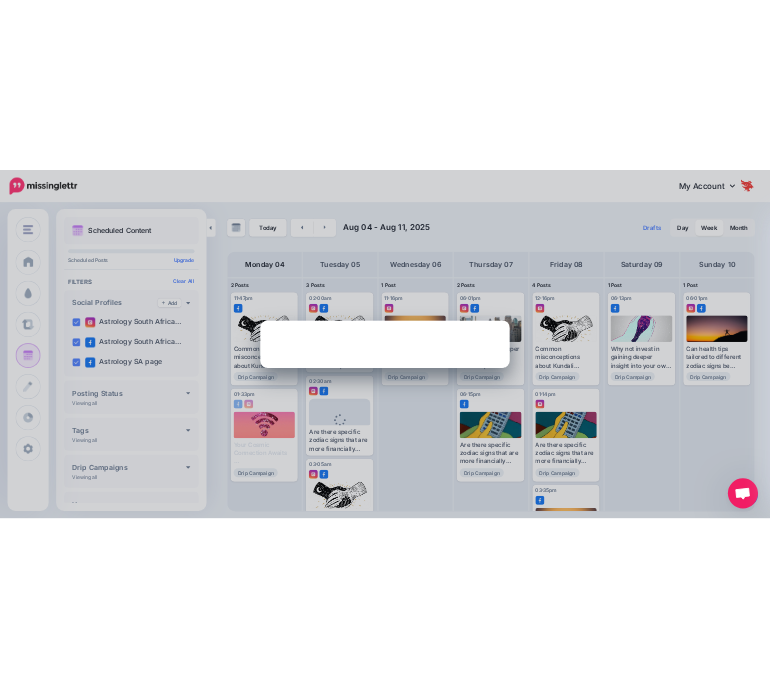 scroll, scrollTop: 0, scrollLeft: 0, axis: both 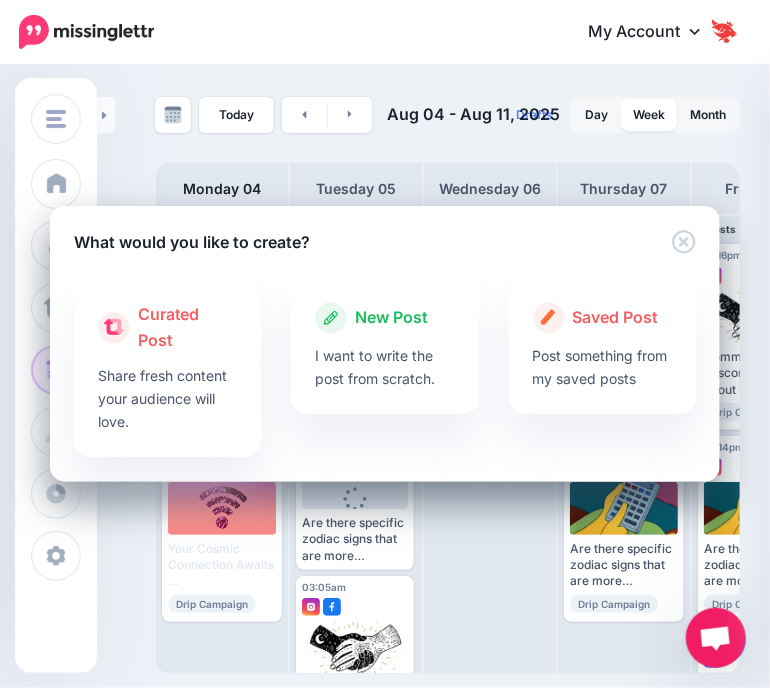 click on "New Post" at bounding box center [391, 318] 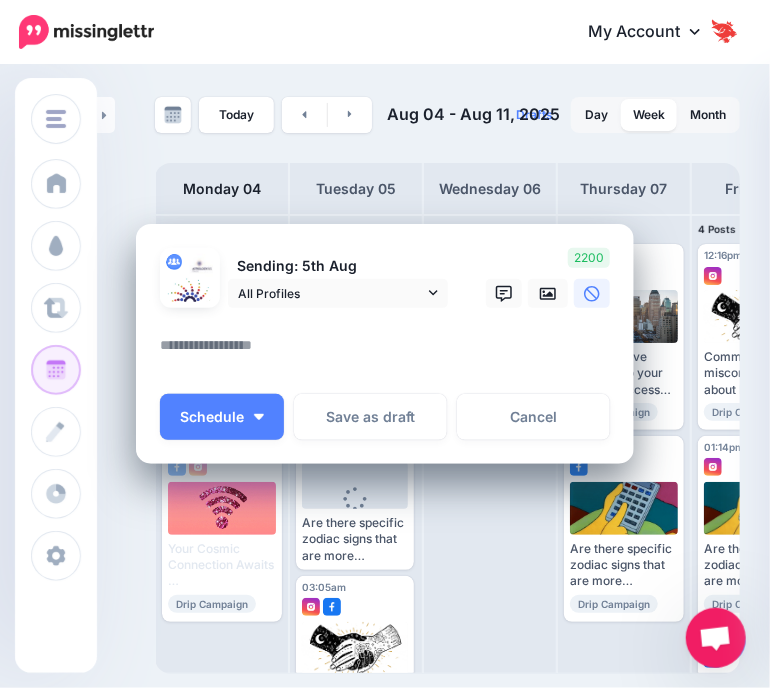 click at bounding box center (390, 352) 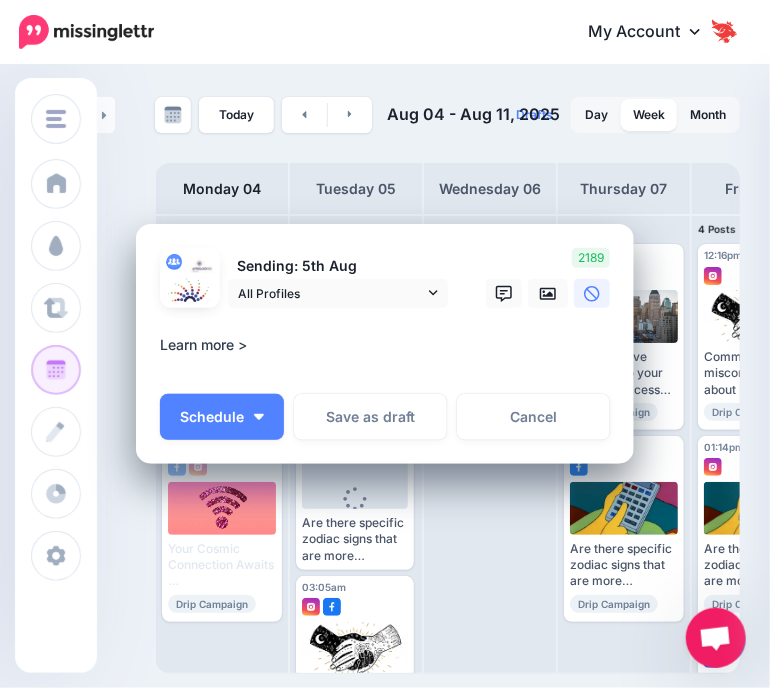 paste on "**********" 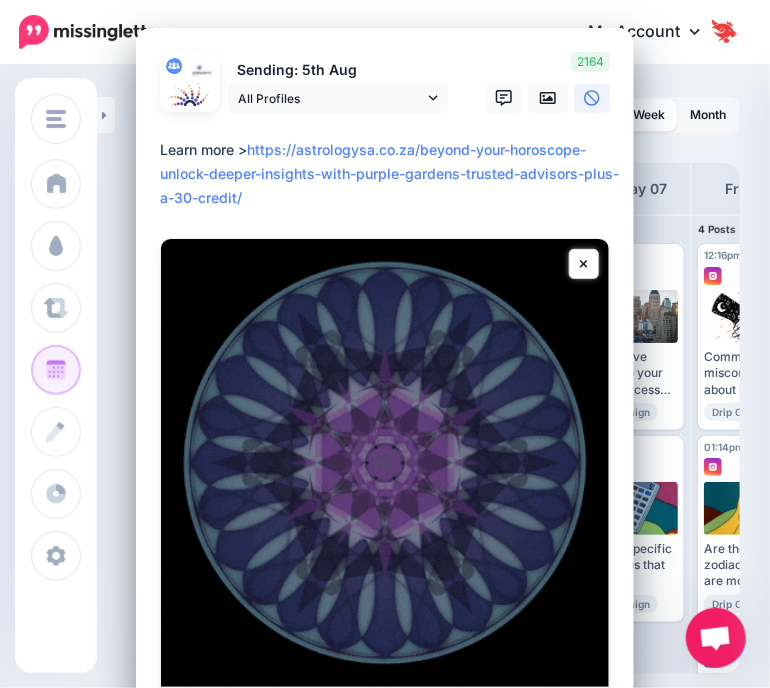 click on "**********" at bounding box center [390, 174] 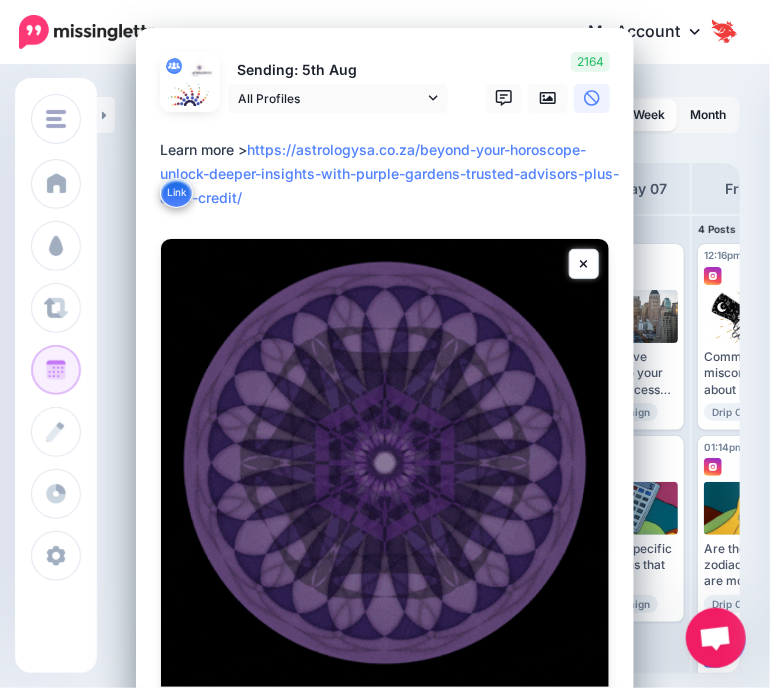 paste on "**********" 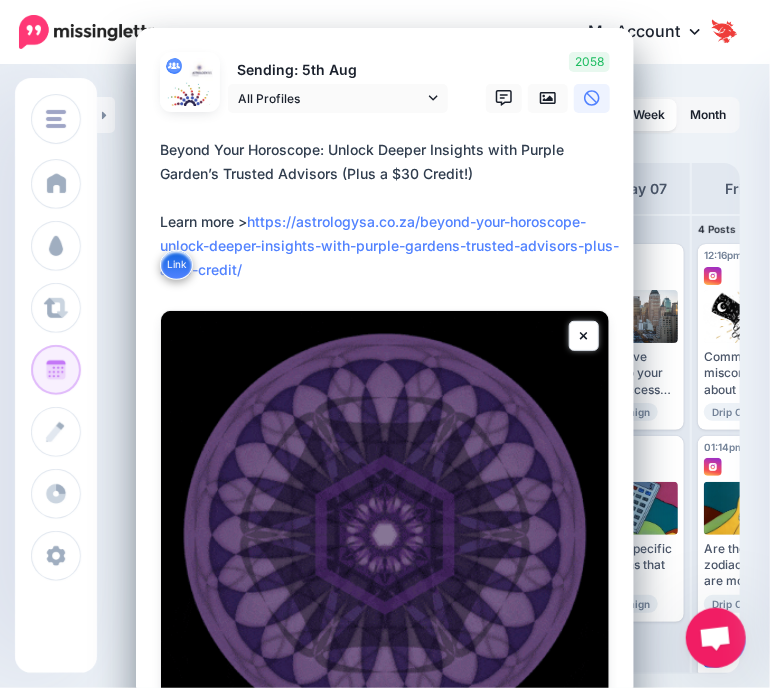 click on "**********" at bounding box center [390, 210] 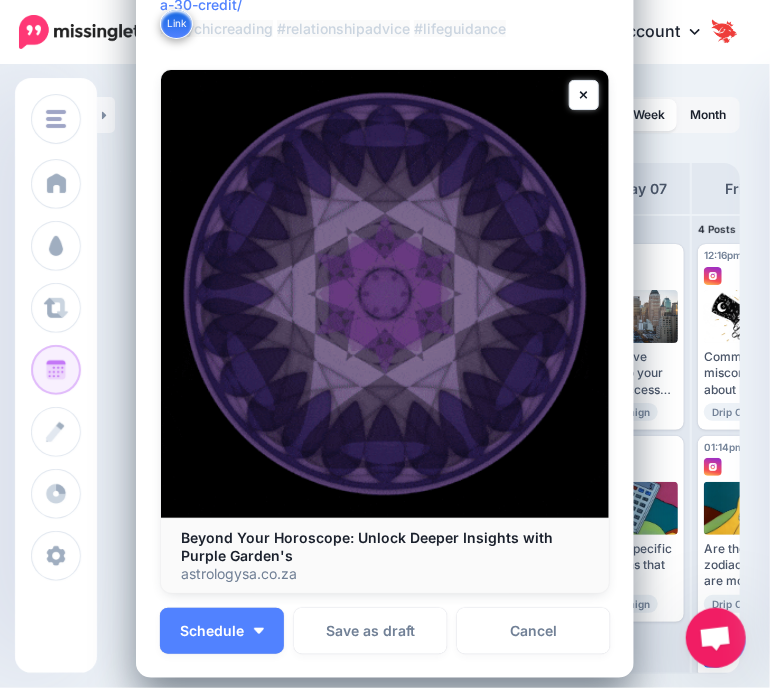 scroll, scrollTop: 300, scrollLeft: 0, axis: vertical 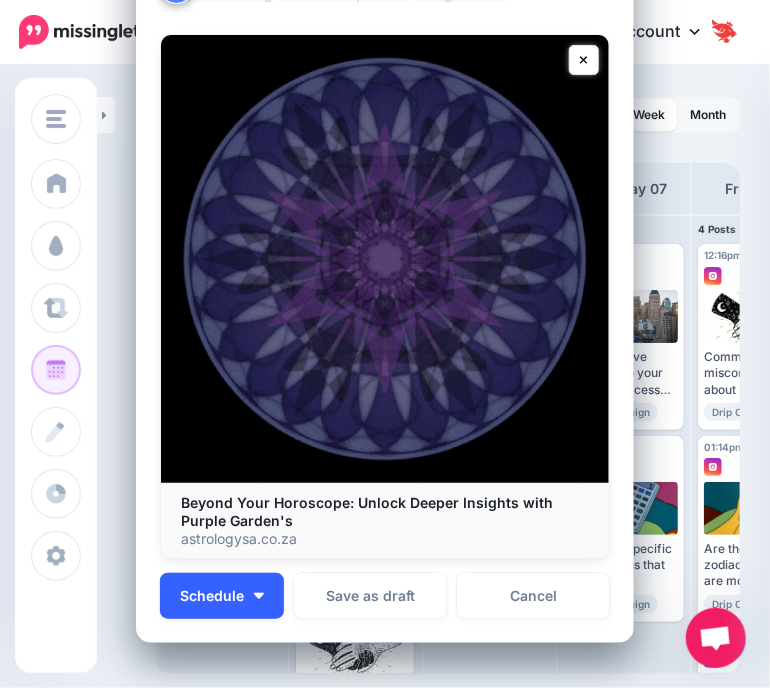 type on "**********" 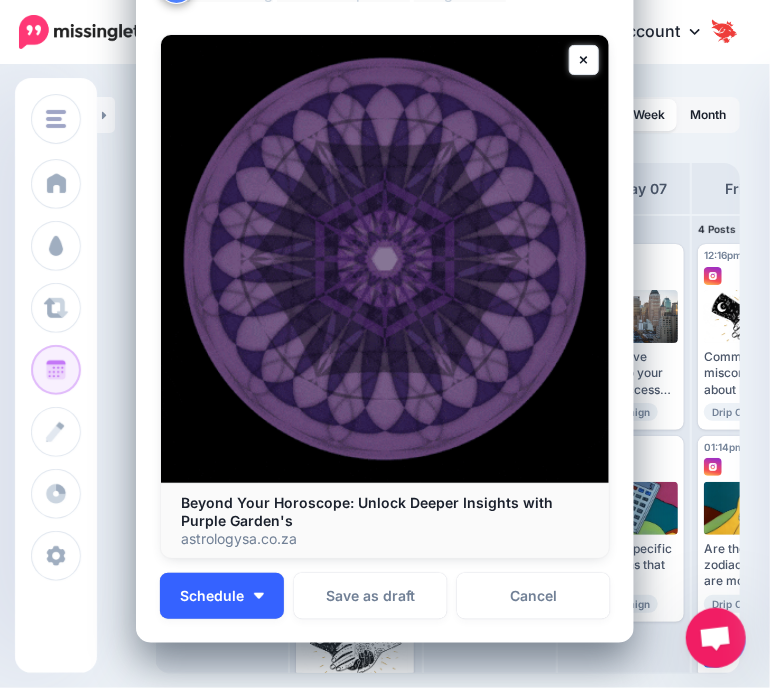 click on "Schedule" at bounding box center (212, 596) 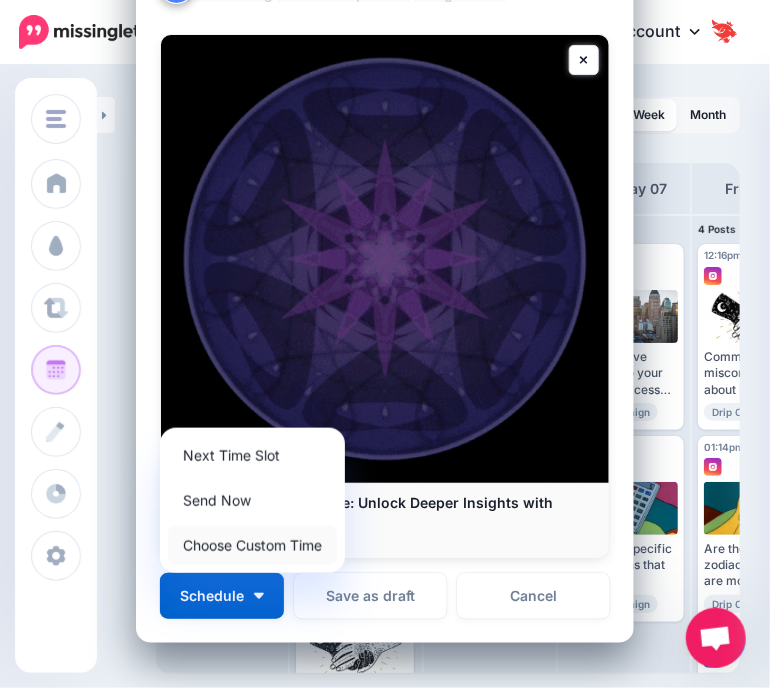 click on "Choose Custom Time" at bounding box center [252, 545] 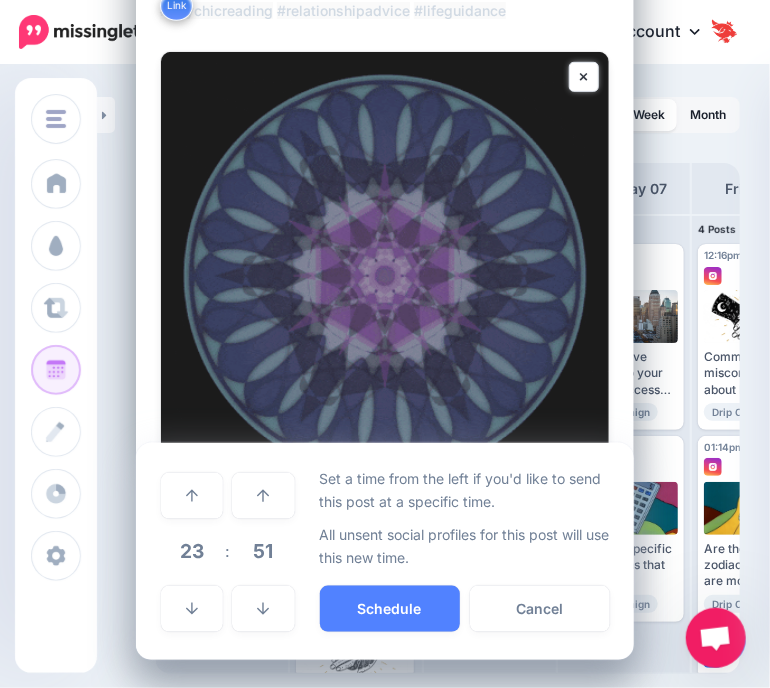 scroll, scrollTop: 282, scrollLeft: 0, axis: vertical 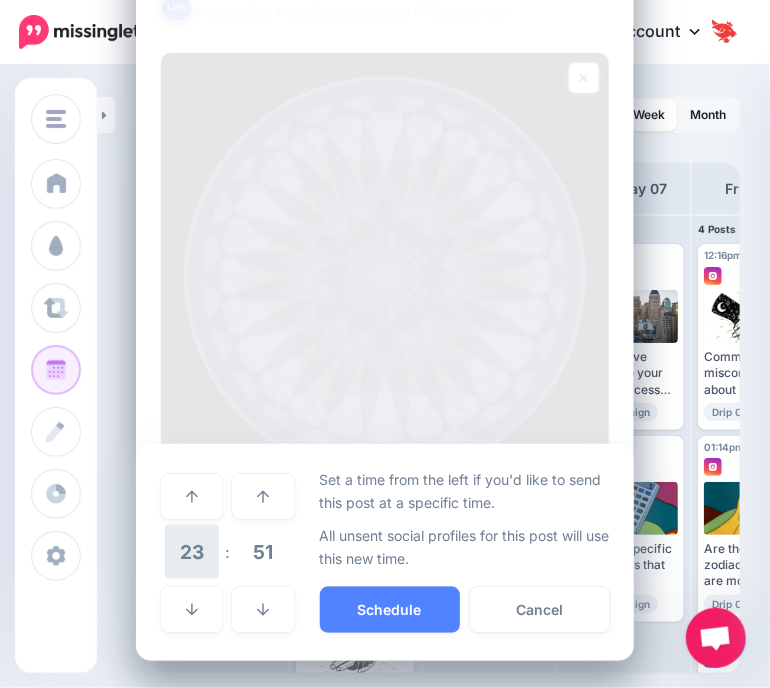 click on "23" at bounding box center (192, 552) 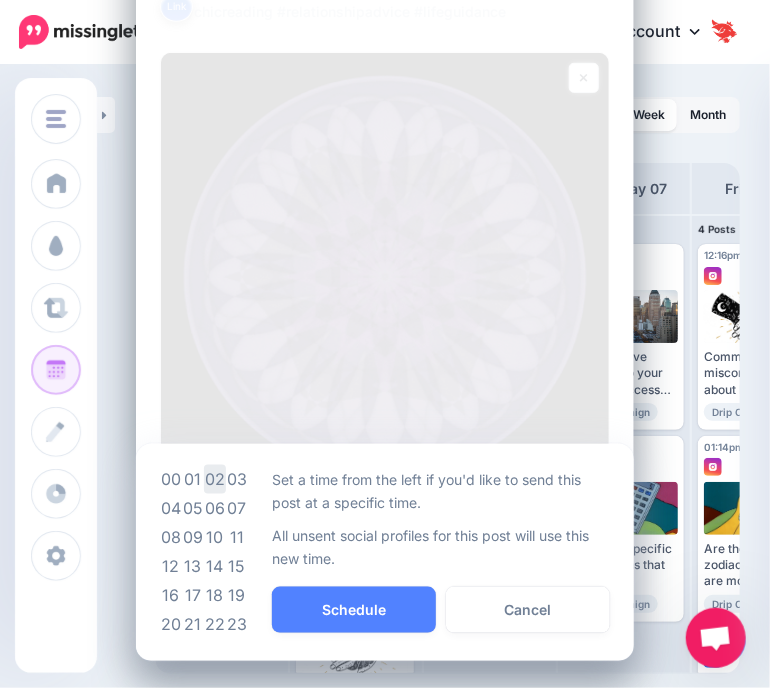 click on "02" at bounding box center [215, 479] 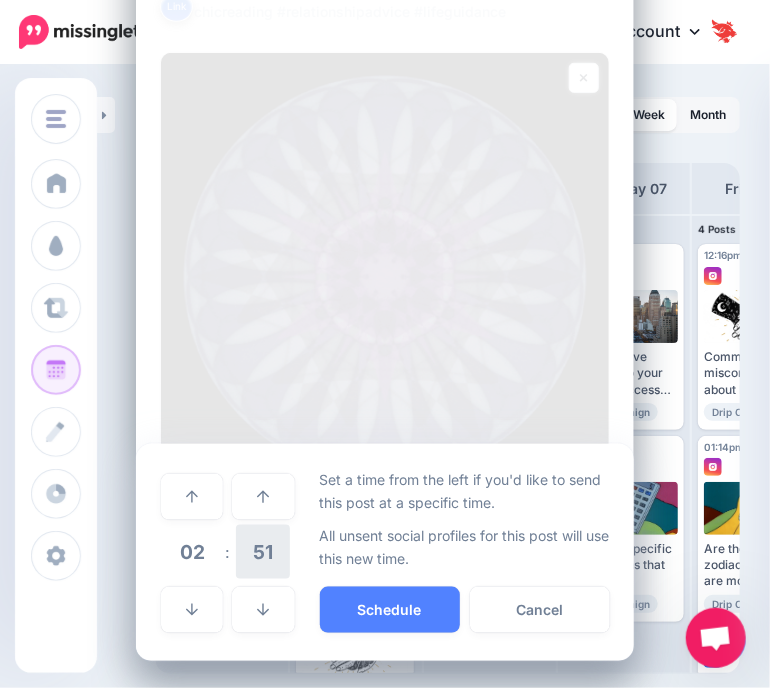 click on "51" at bounding box center (263, 552) 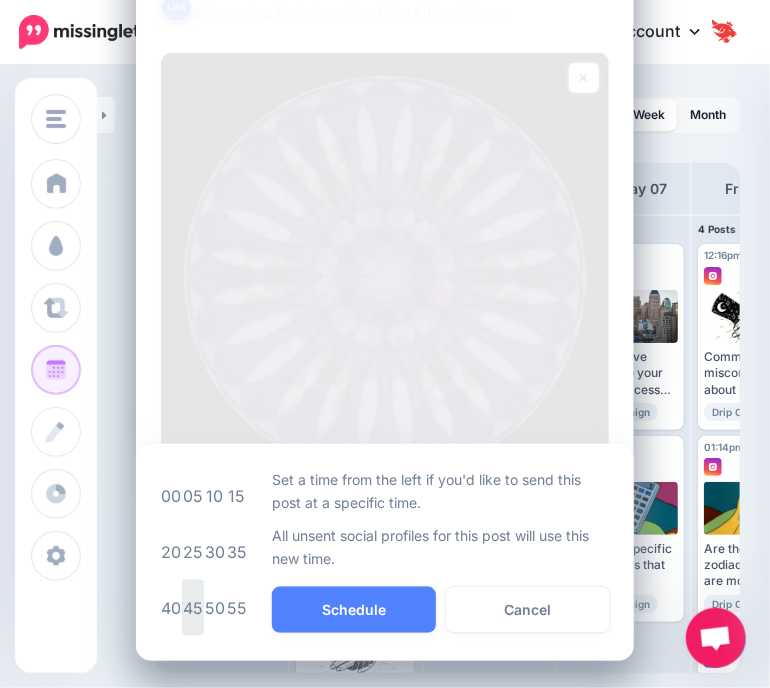 click on "45" at bounding box center [193, 608] 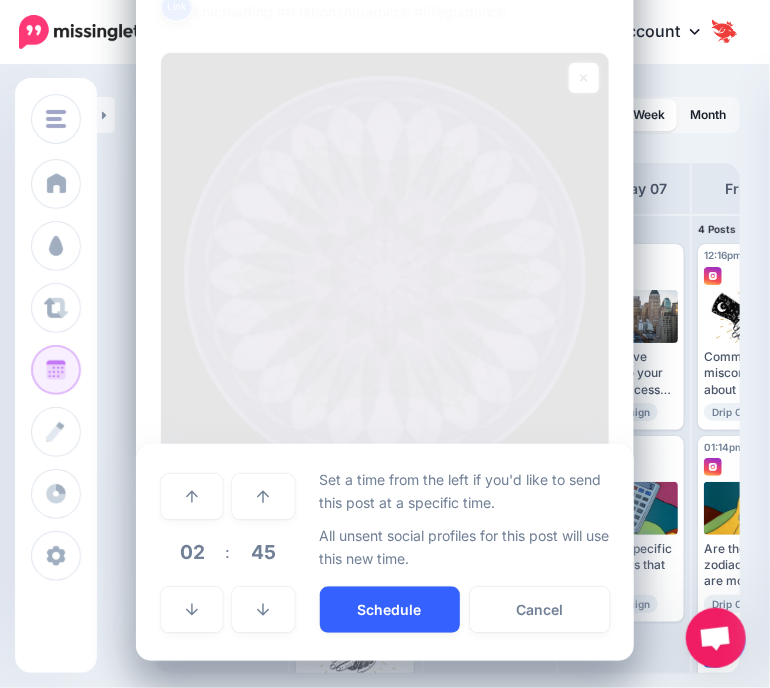 click on "Schedule" at bounding box center [390, 610] 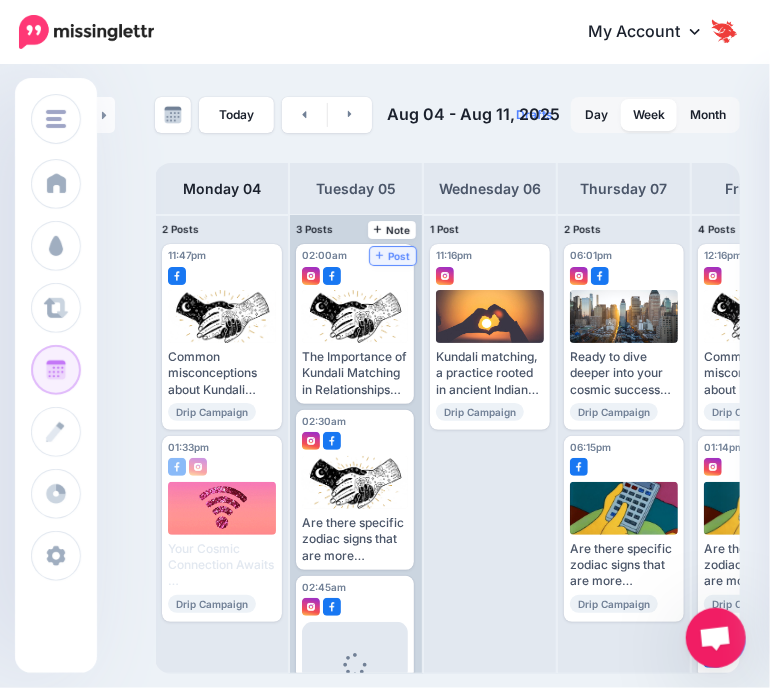 click on "Post" at bounding box center (393, 256) 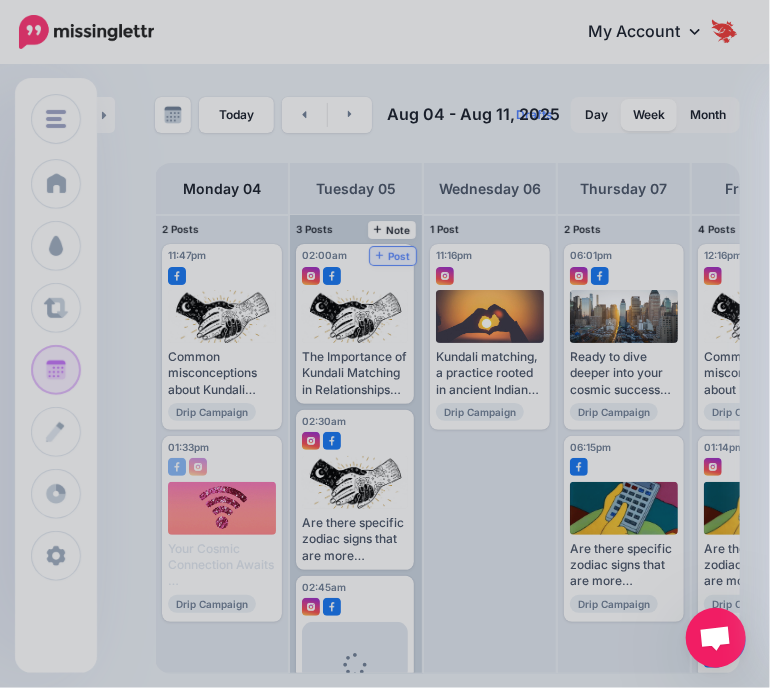 scroll, scrollTop: 0, scrollLeft: 0, axis: both 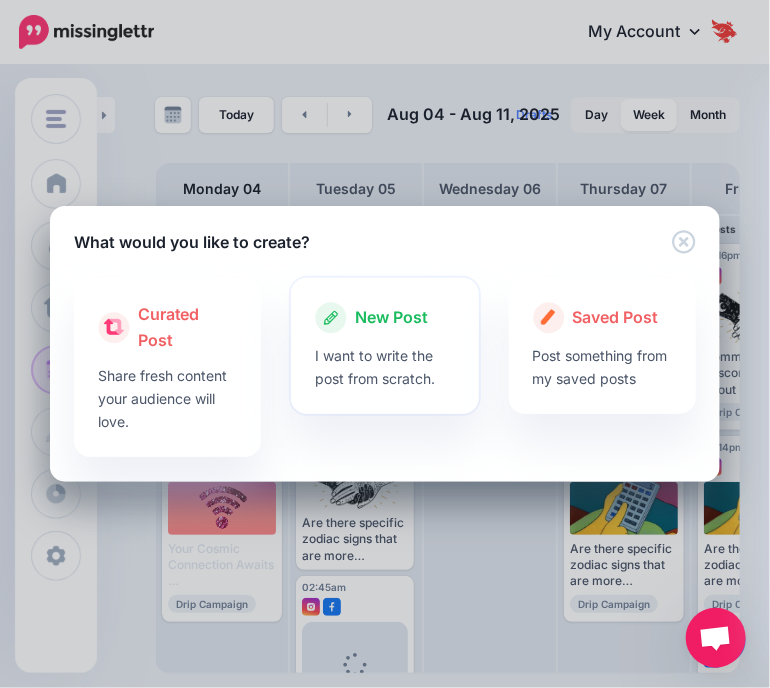 click at bounding box center [384, 339] 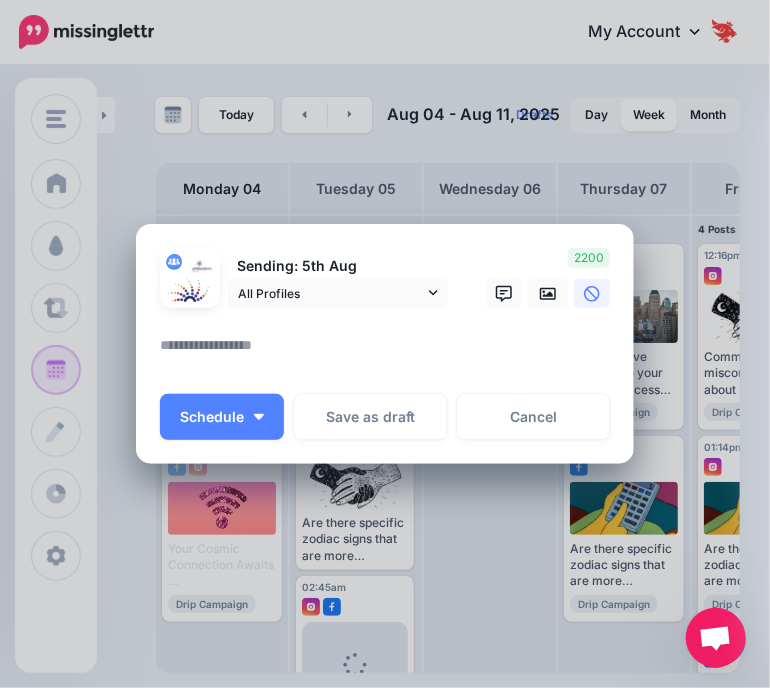 click at bounding box center [385, 320] 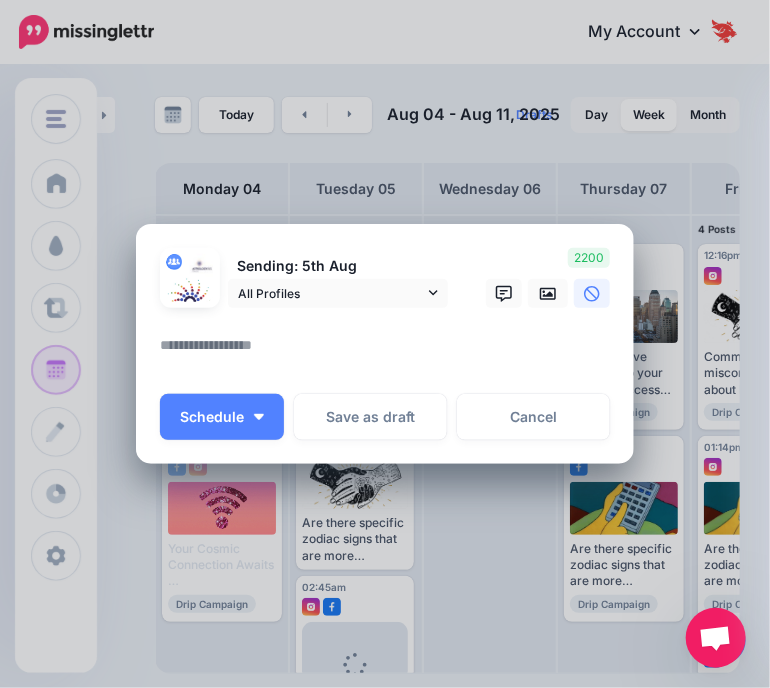 click at bounding box center [390, 352] 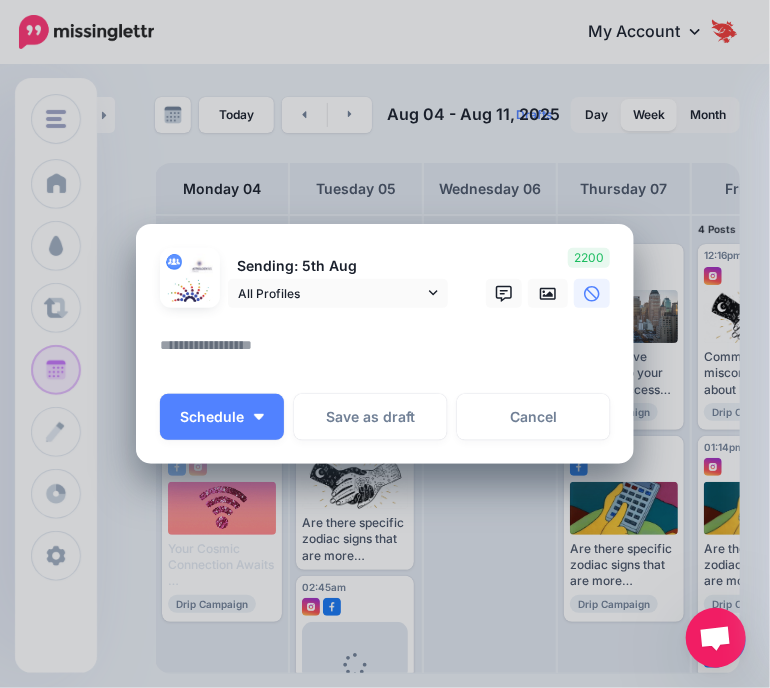 paste on "**********" 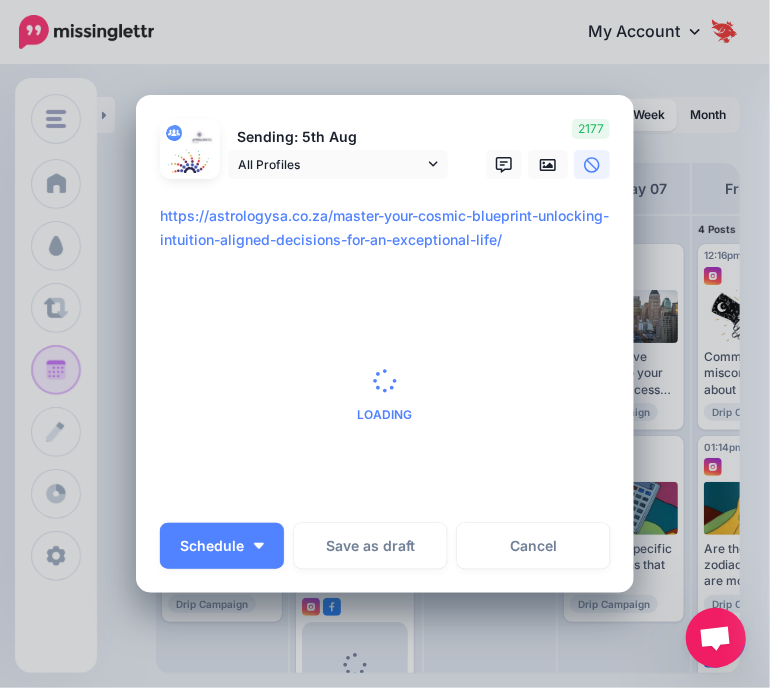 click on "**********" at bounding box center [390, 228] 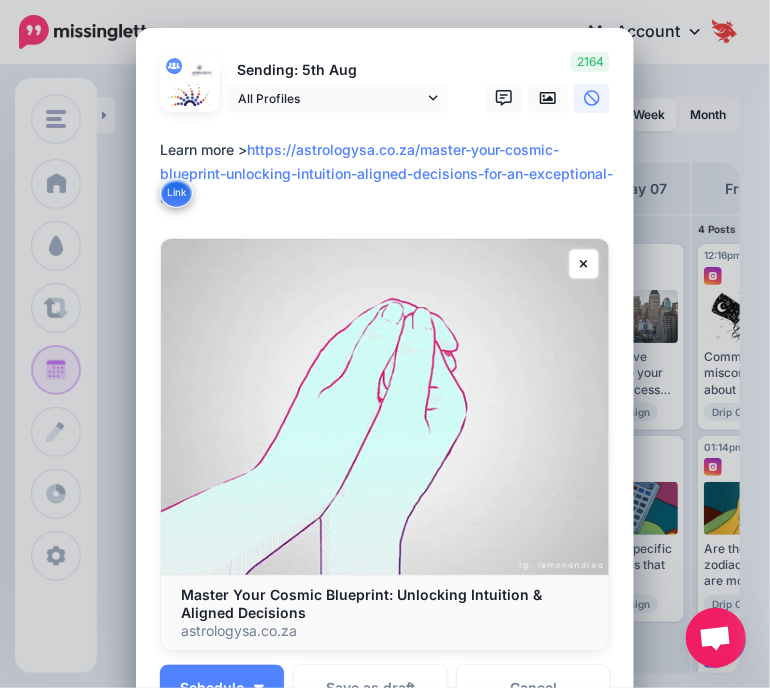 click on "**********" at bounding box center (390, 174) 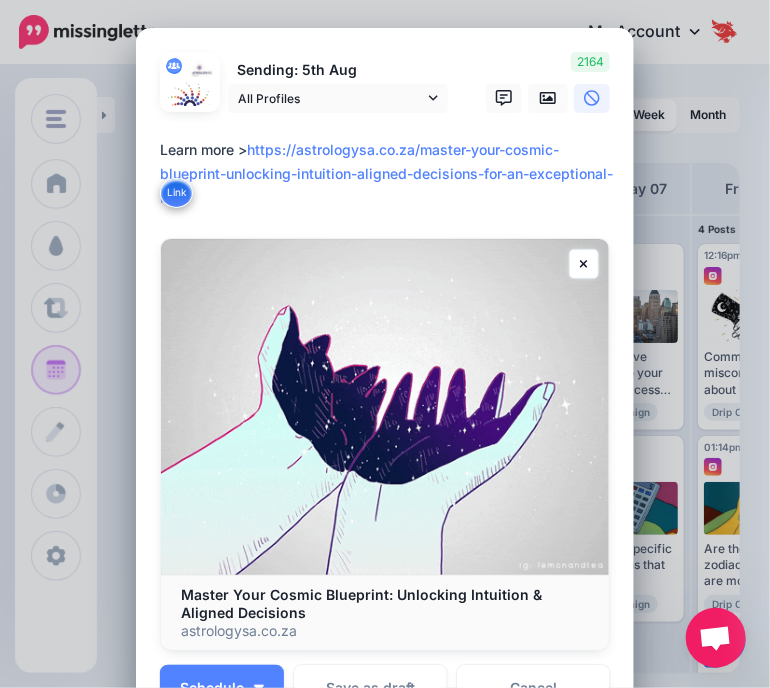 paste on "**********" 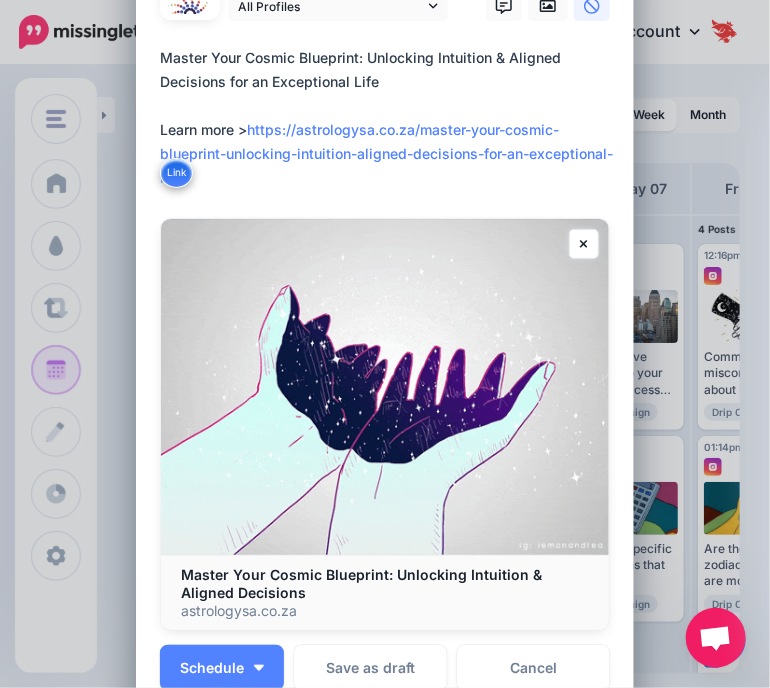 scroll, scrollTop: 100, scrollLeft: 0, axis: vertical 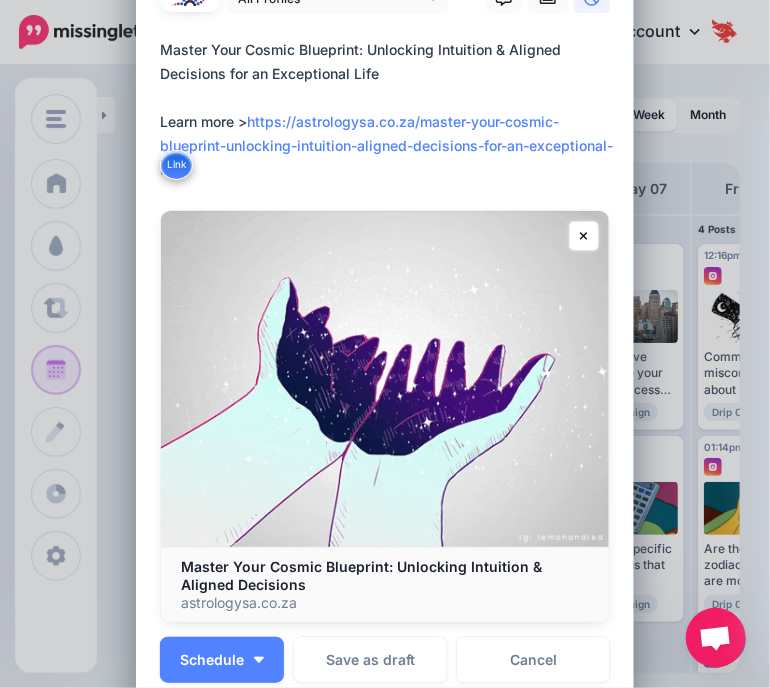 click on "**********" at bounding box center [390, 110] 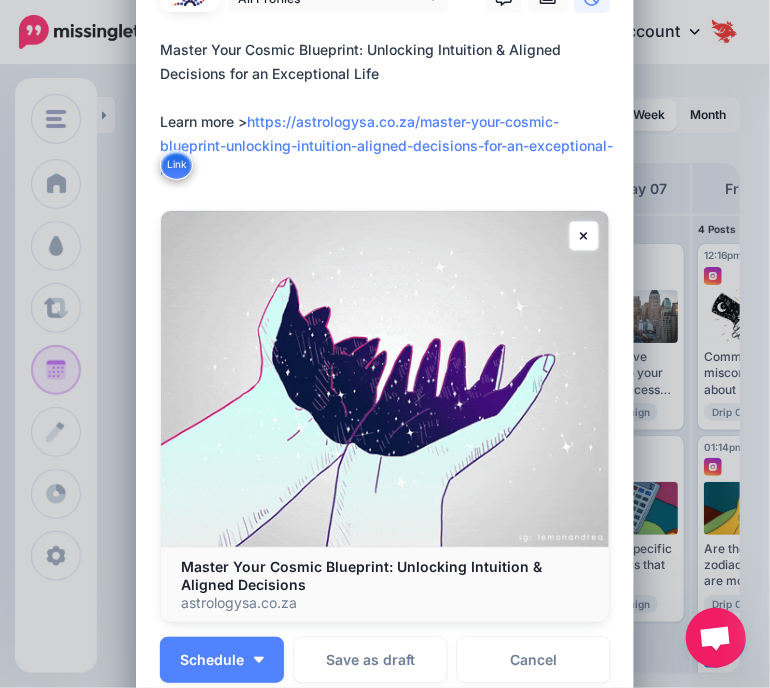 click on "**********" at bounding box center [390, 110] 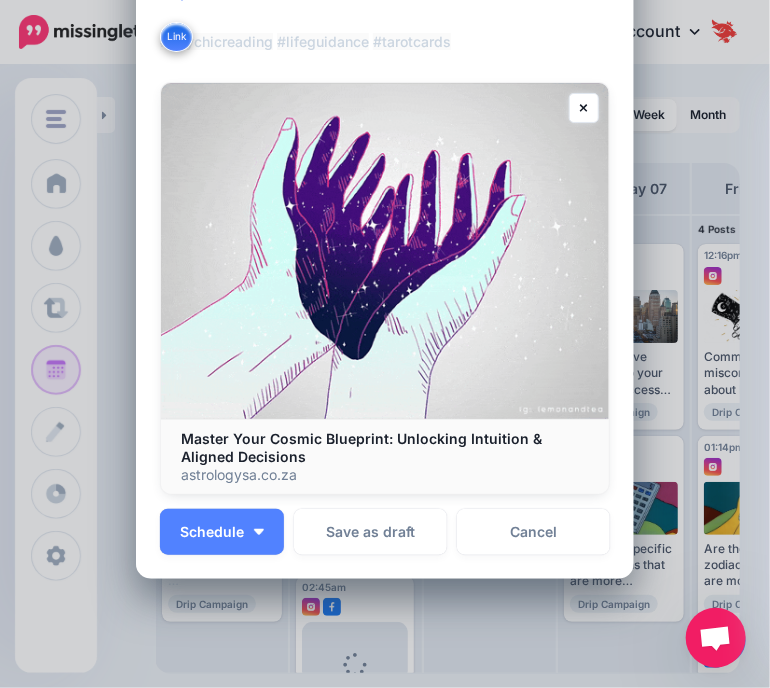 scroll, scrollTop: 383, scrollLeft: 0, axis: vertical 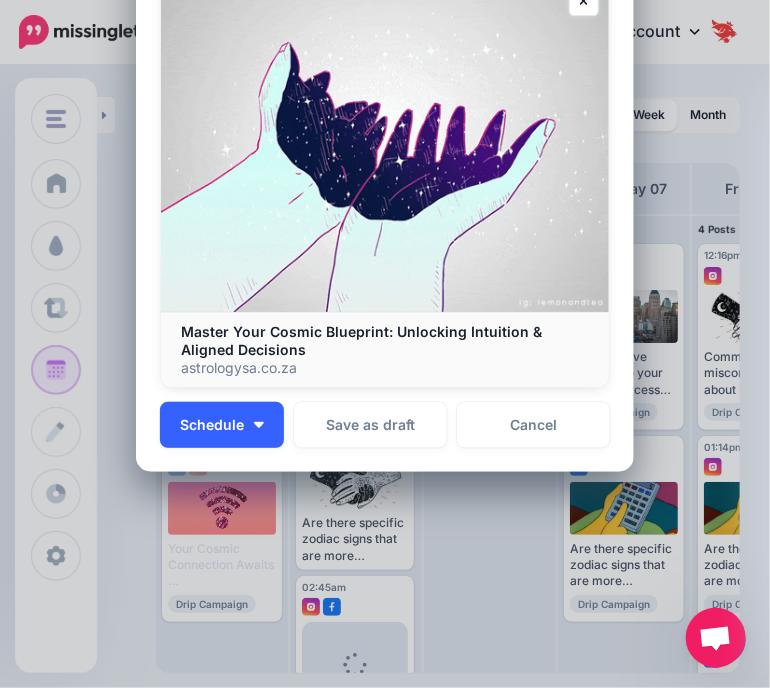 type on "**********" 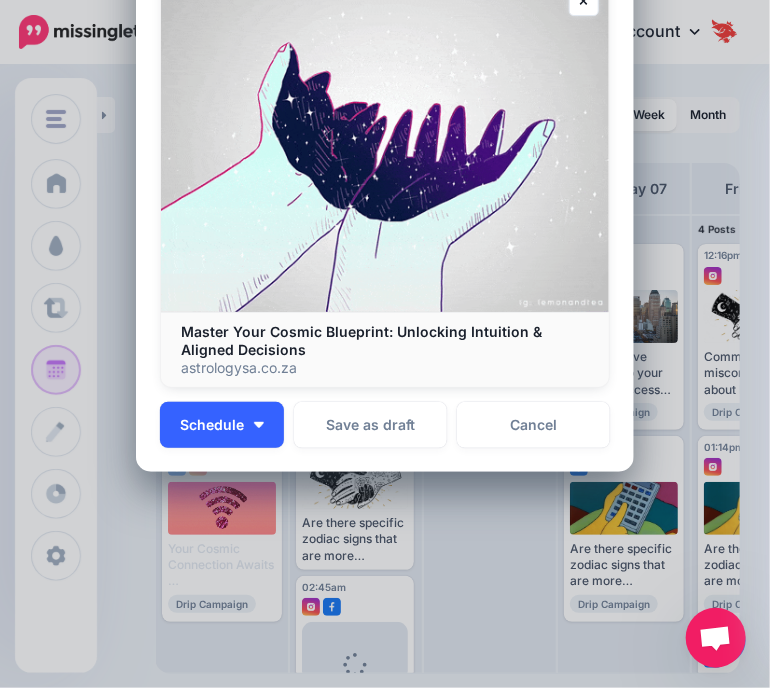 click on "Schedule" at bounding box center (222, 425) 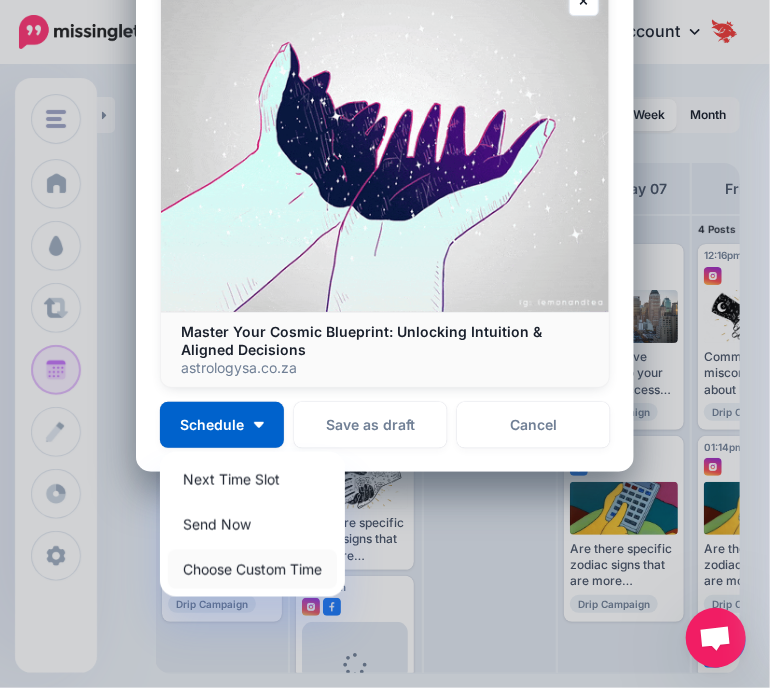 click on "Choose Custom Time" at bounding box center [252, 569] 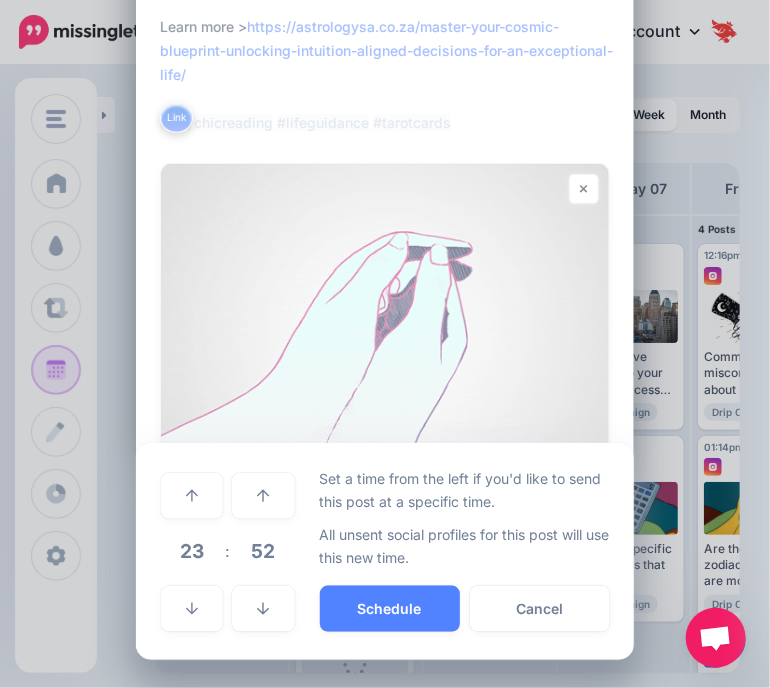 scroll, scrollTop: 193, scrollLeft: 0, axis: vertical 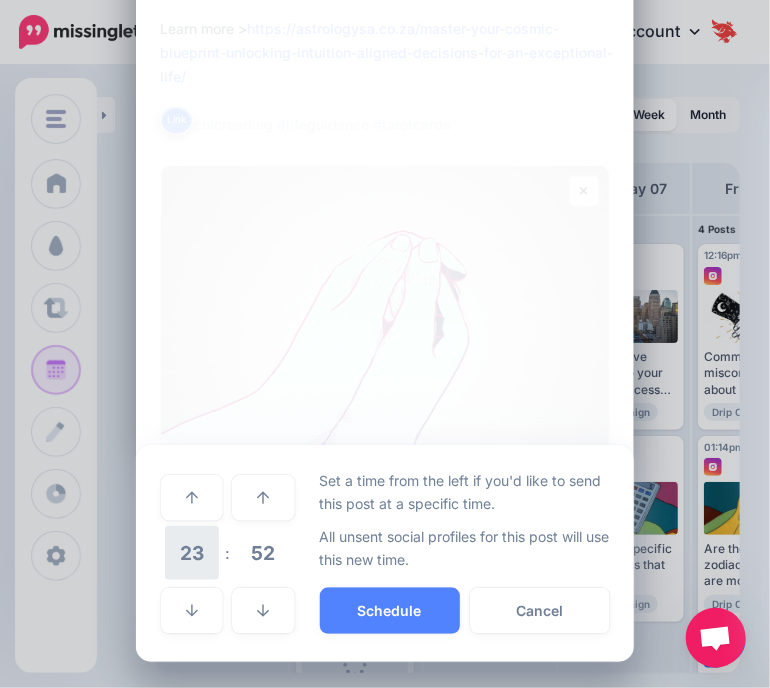 click on "23" at bounding box center (192, 553) 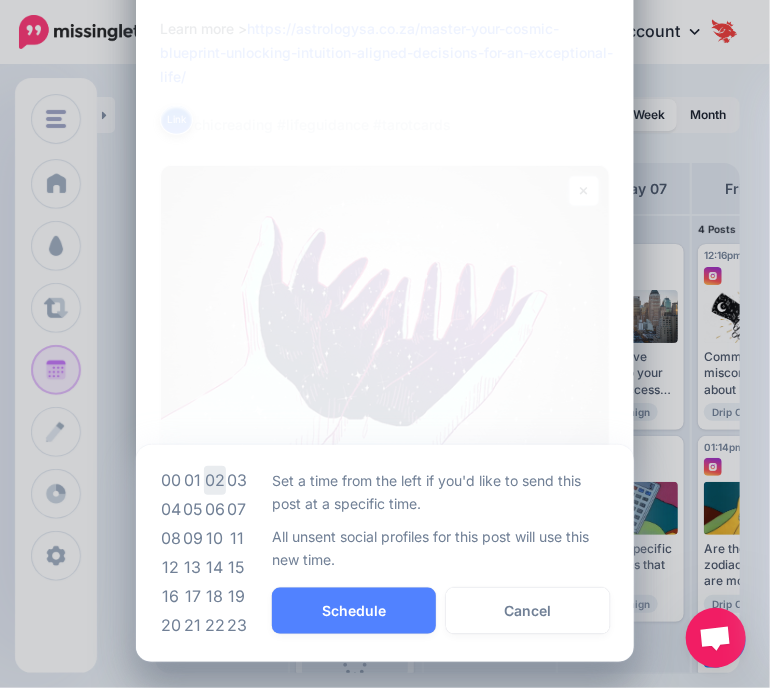 click on "02" at bounding box center [215, 480] 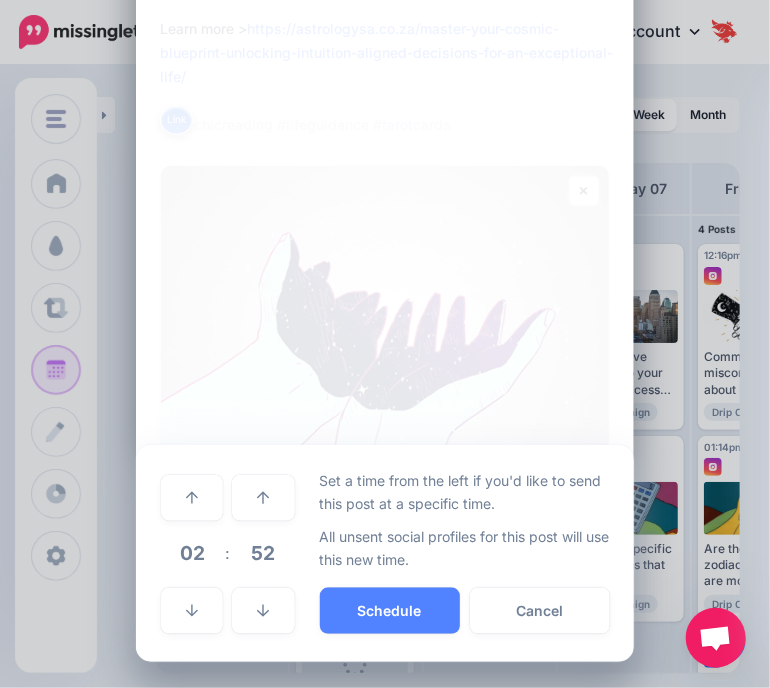 click on "52" at bounding box center [263, 553] 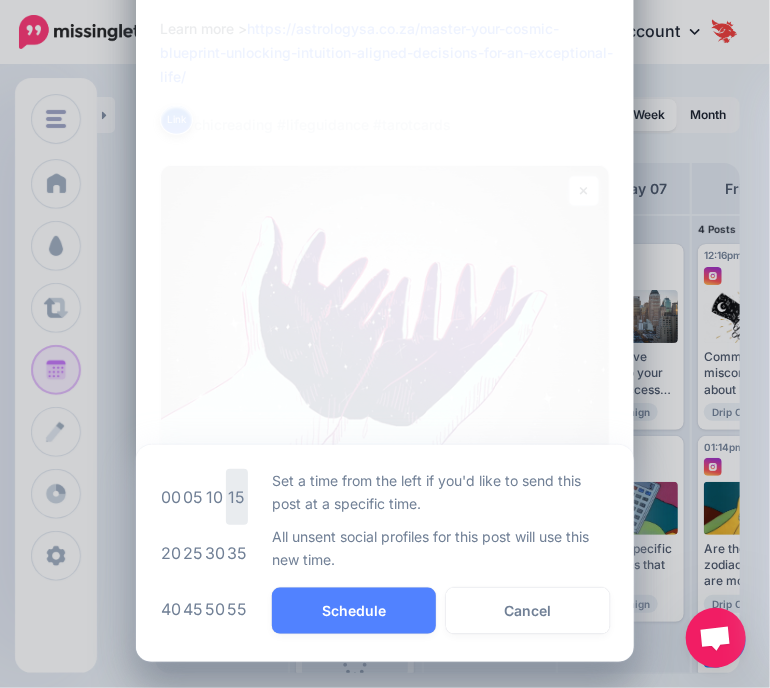 click on "15" at bounding box center (237, 497) 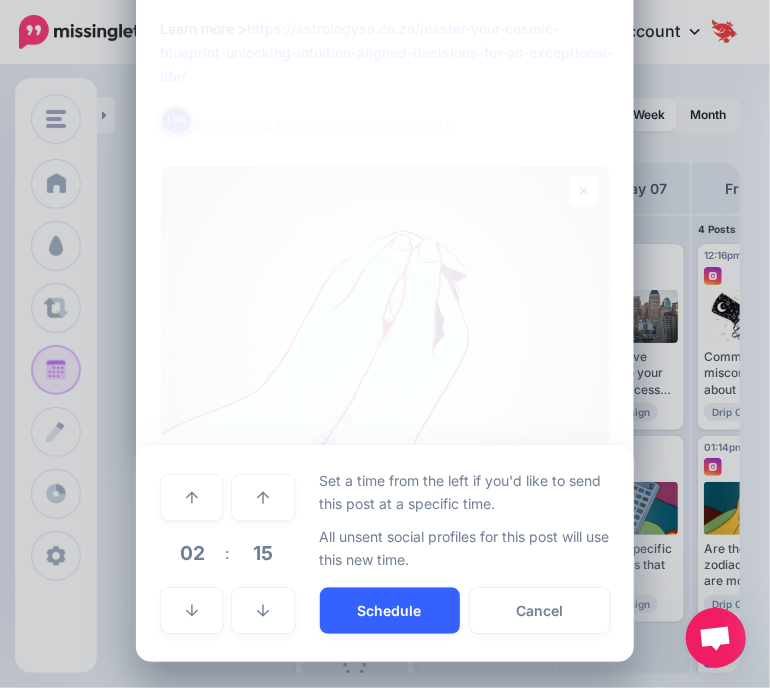 click on "Schedule" at bounding box center [390, 611] 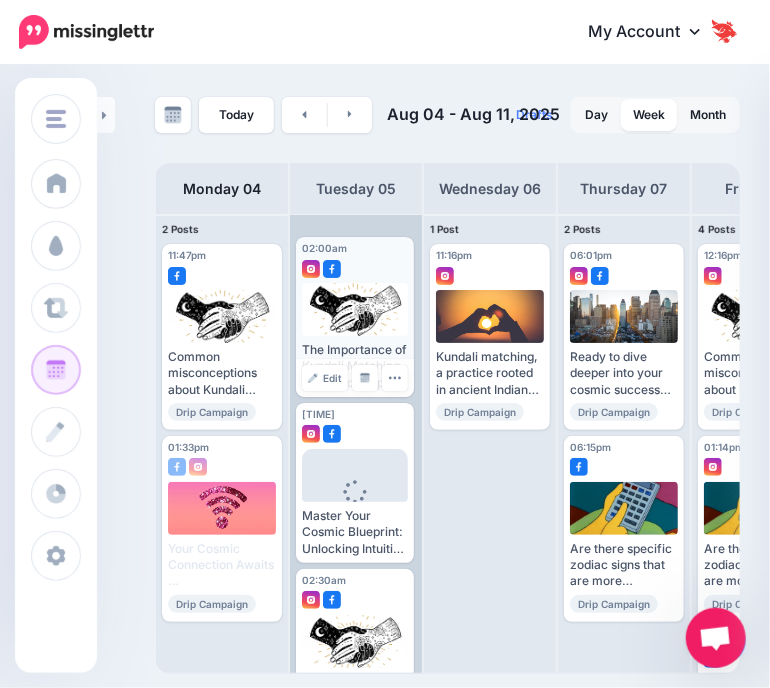 scroll, scrollTop: 0, scrollLeft: 0, axis: both 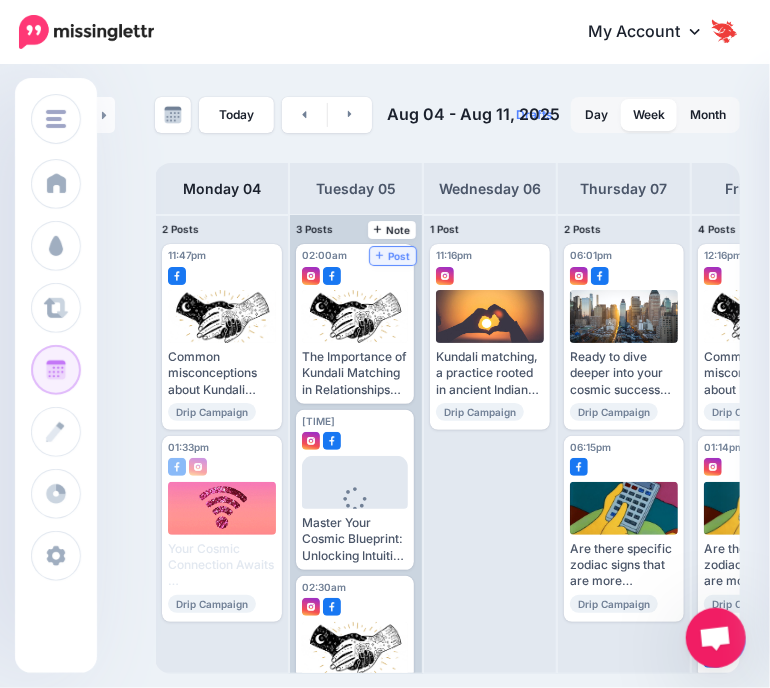 click on "Post" at bounding box center [393, 256] 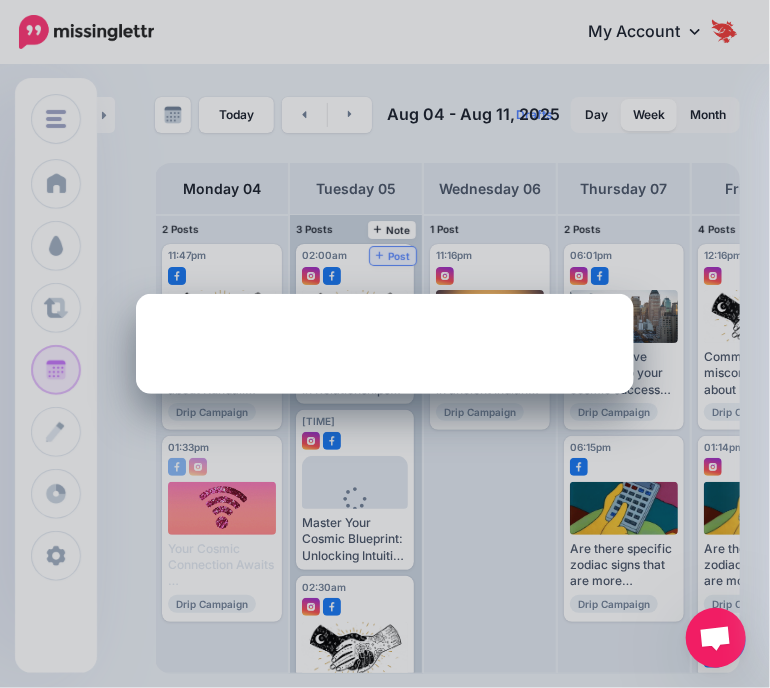 scroll, scrollTop: 0, scrollLeft: 0, axis: both 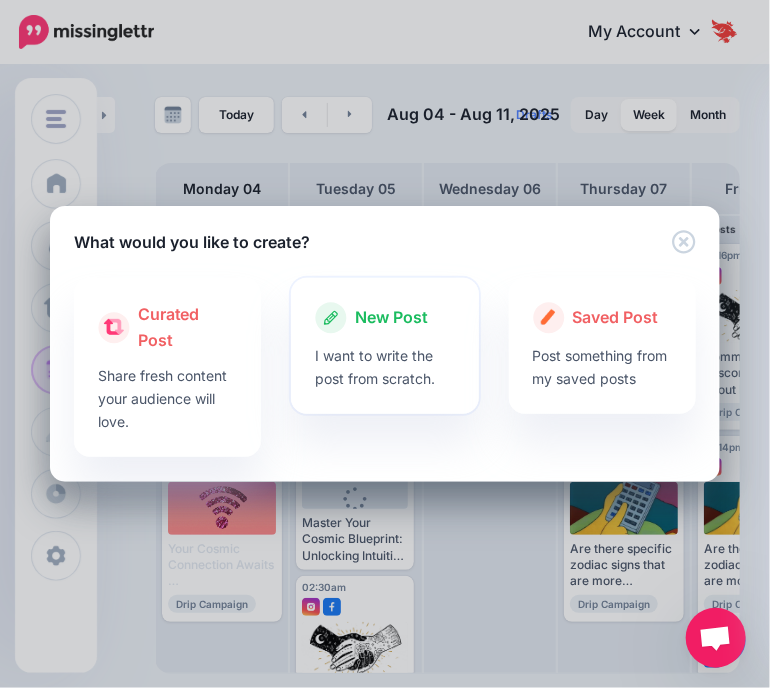 click on "I want to write the post from scratch." at bounding box center (384, 367) 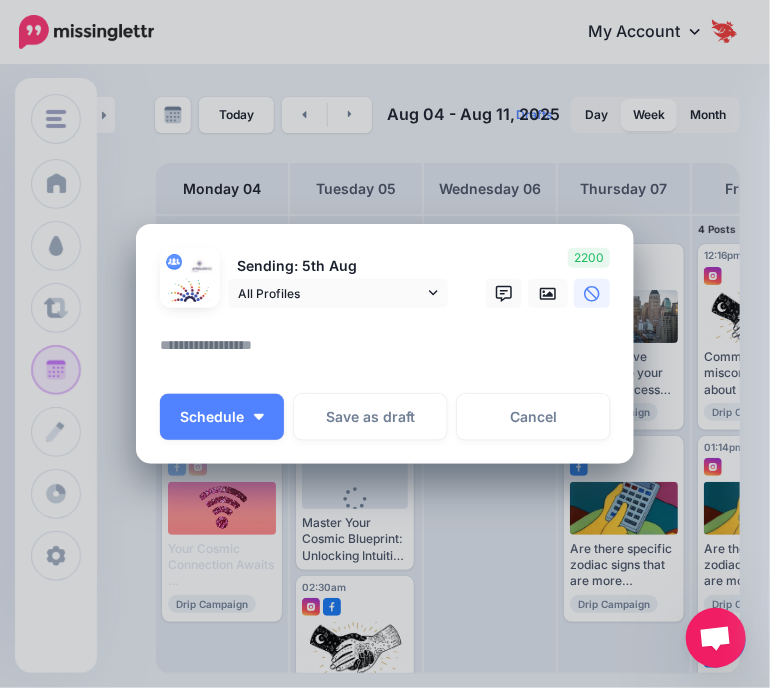 click at bounding box center (390, 352) 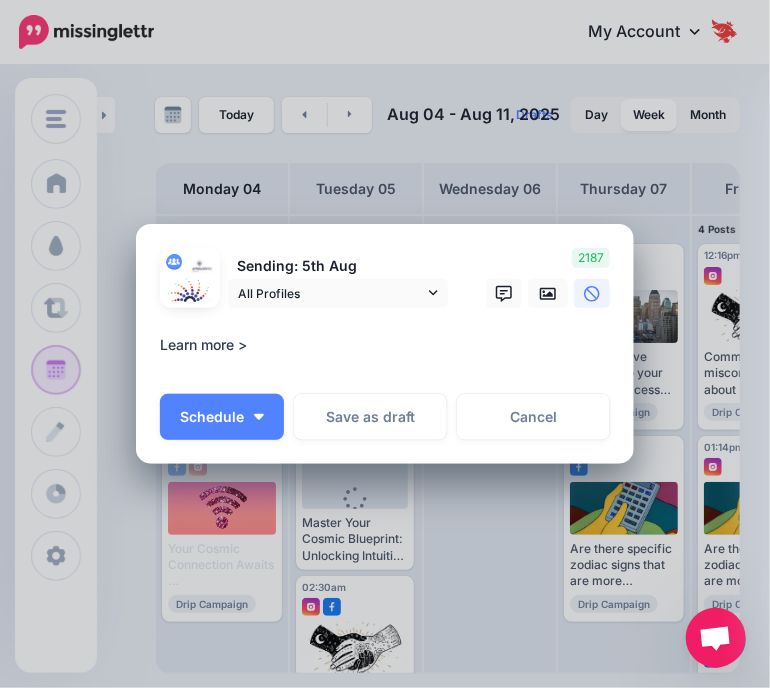 click on "**********" at bounding box center (390, 352) 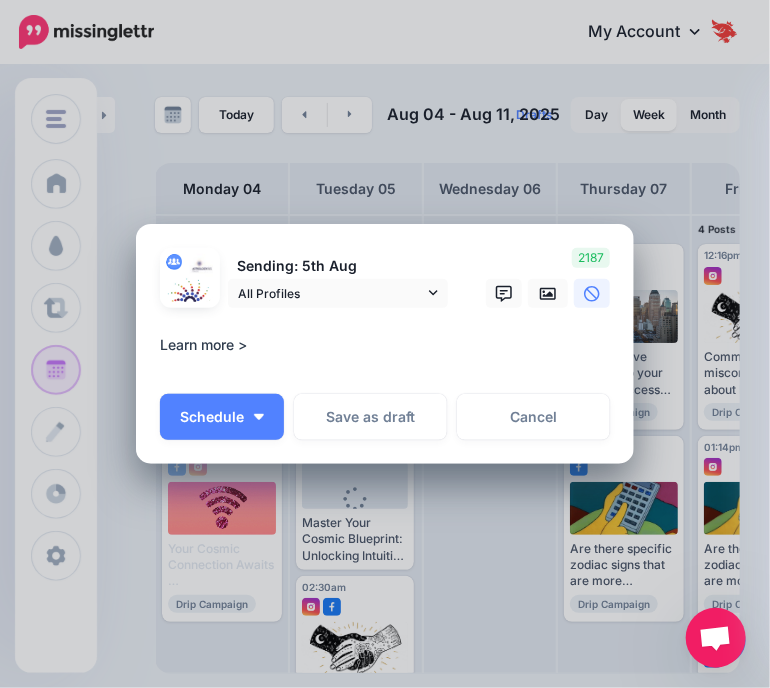 paste on "**********" 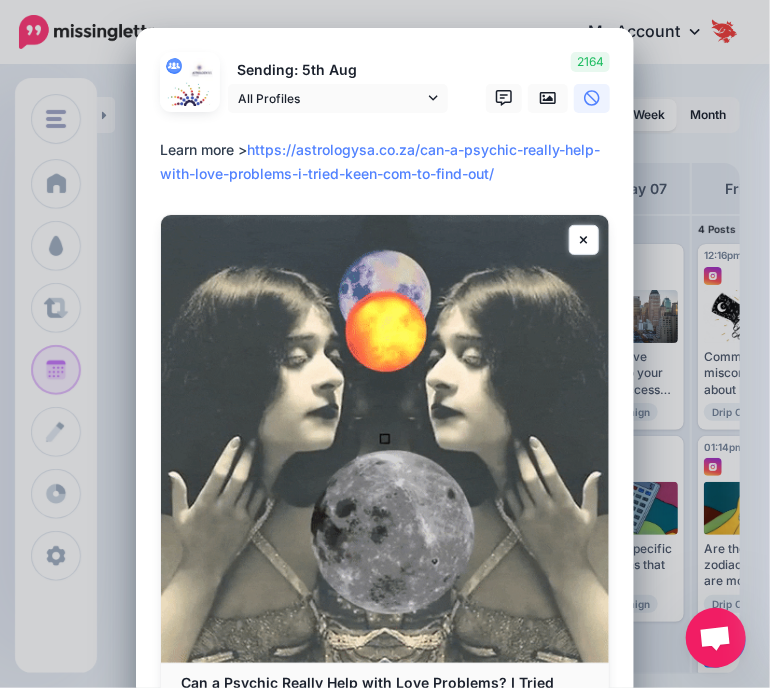 click on "Loading
Sending: 5th Aug
All
Profiles" at bounding box center [385, 425] 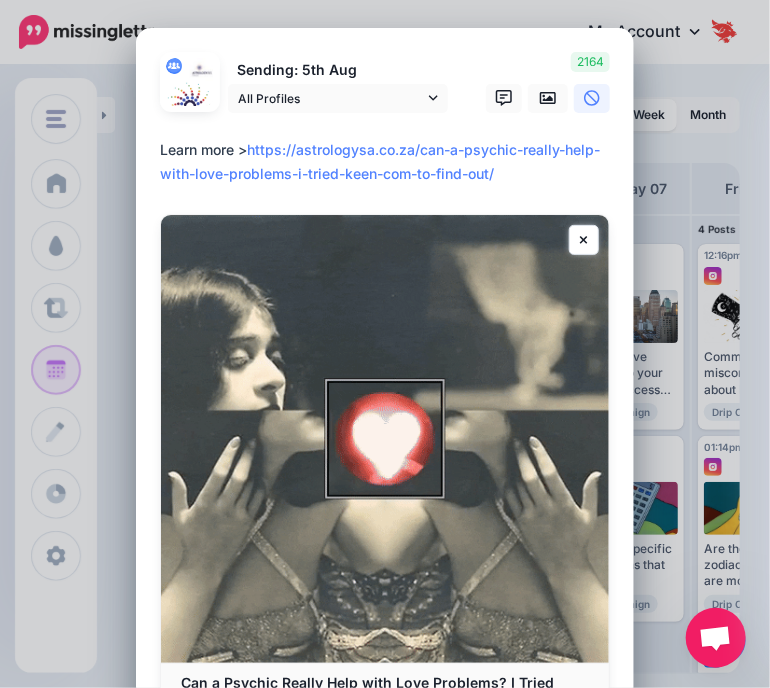 click on "**********" at bounding box center (390, 162) 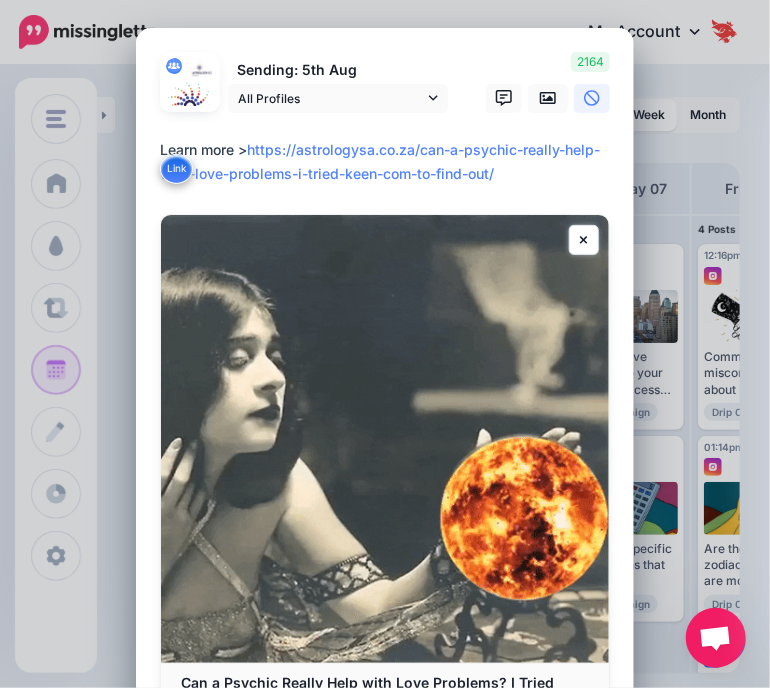 paste on "**********" 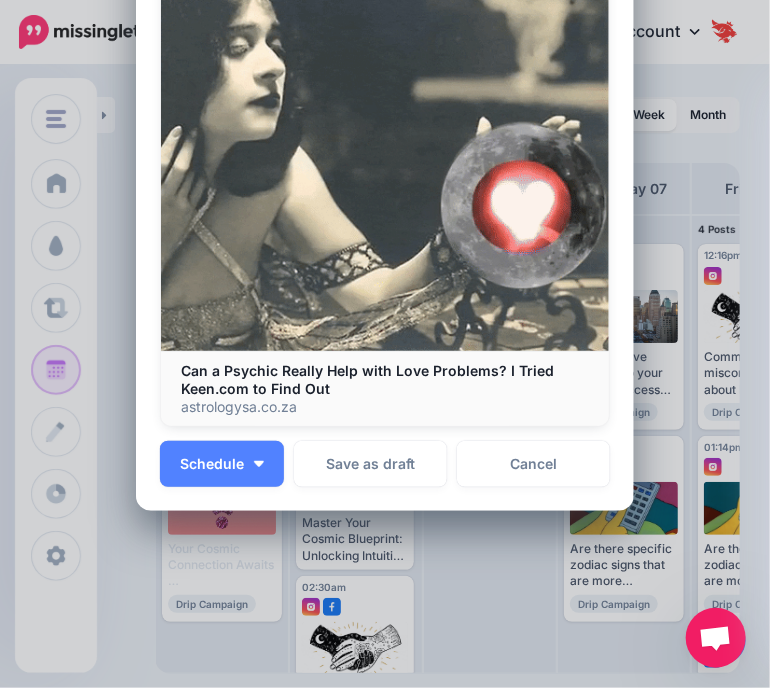 scroll, scrollTop: 400, scrollLeft: 0, axis: vertical 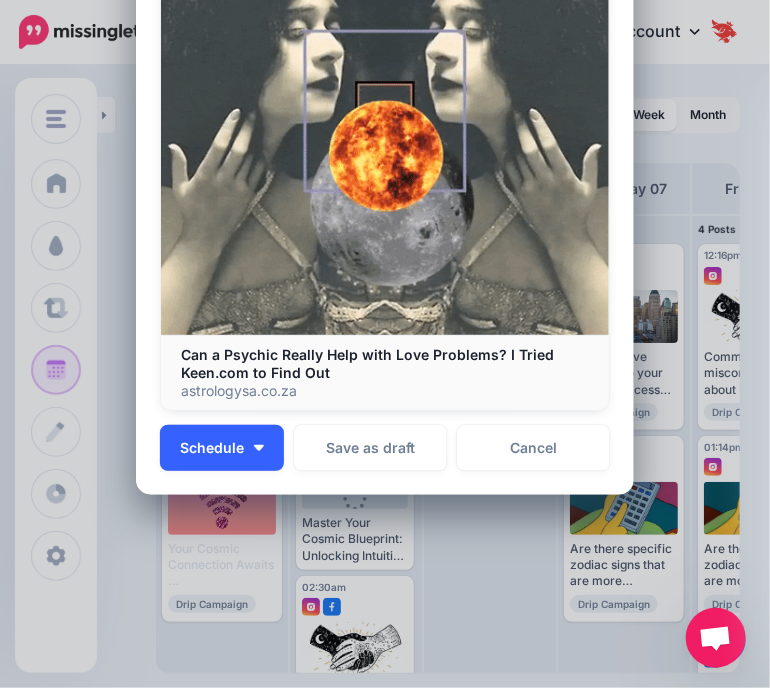 type on "**********" 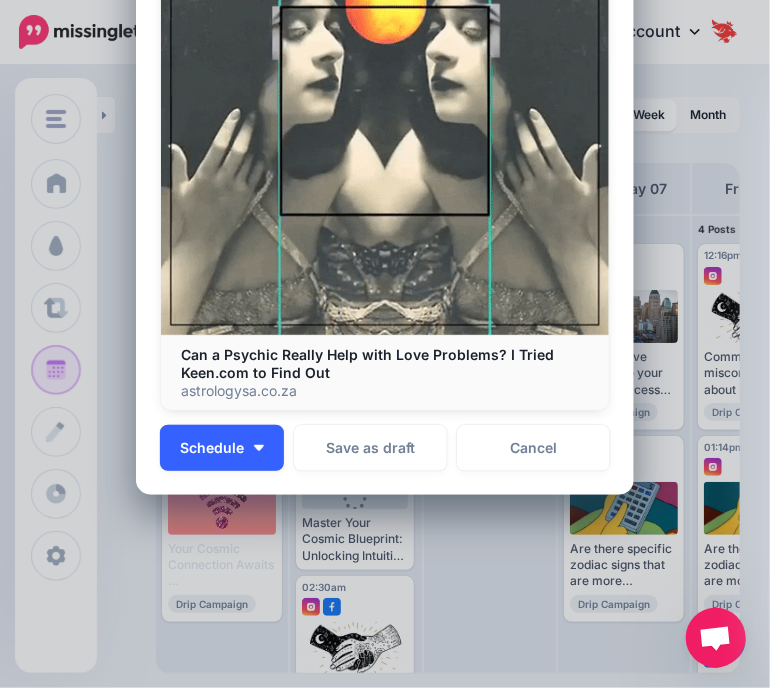 click on "Schedule" at bounding box center [222, 448] 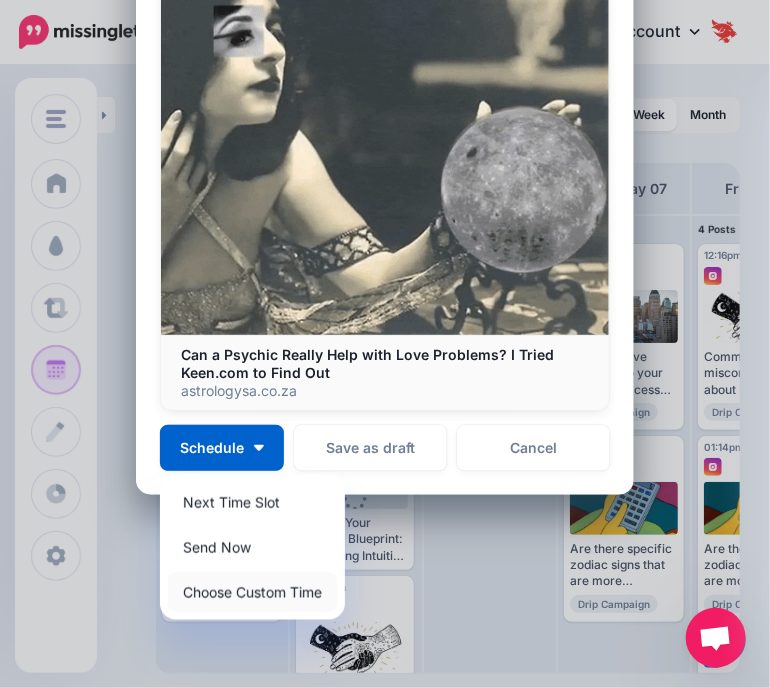 click on "Choose Custom Time" at bounding box center [252, 592] 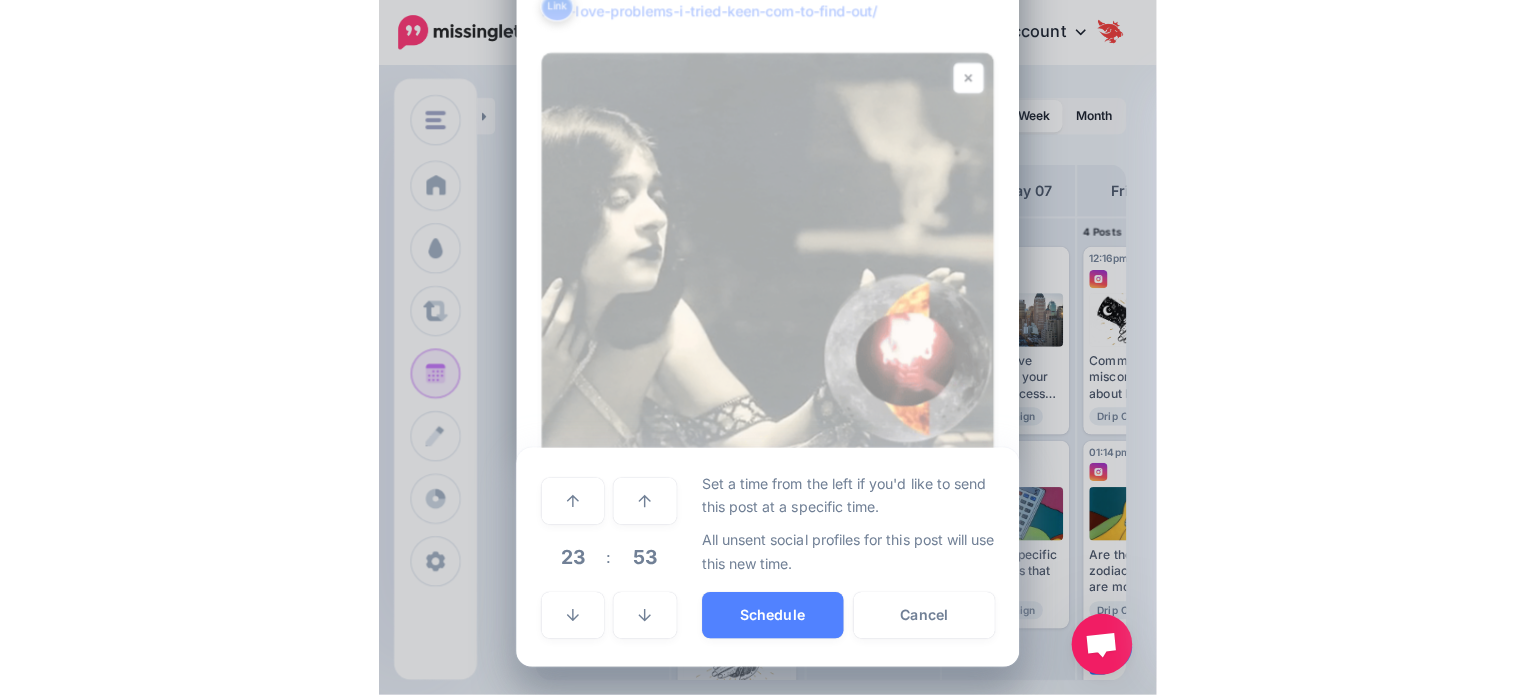 scroll, scrollTop: 234, scrollLeft: 0, axis: vertical 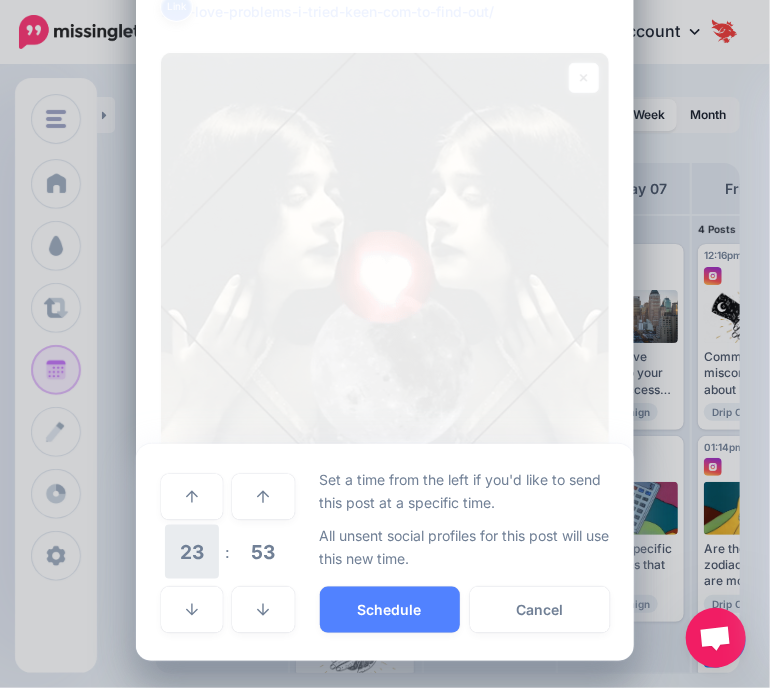 click on "23" at bounding box center [192, 552] 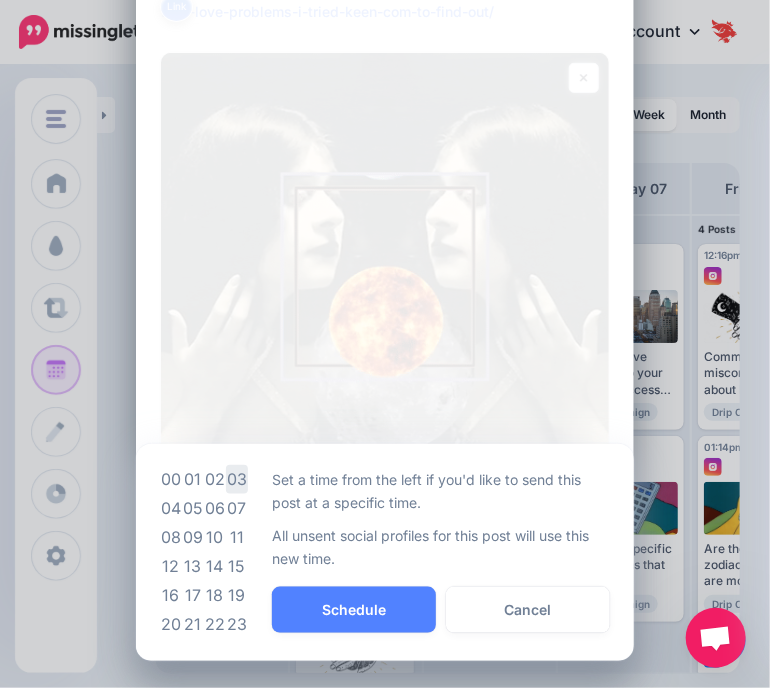 click on "03" at bounding box center [237, 479] 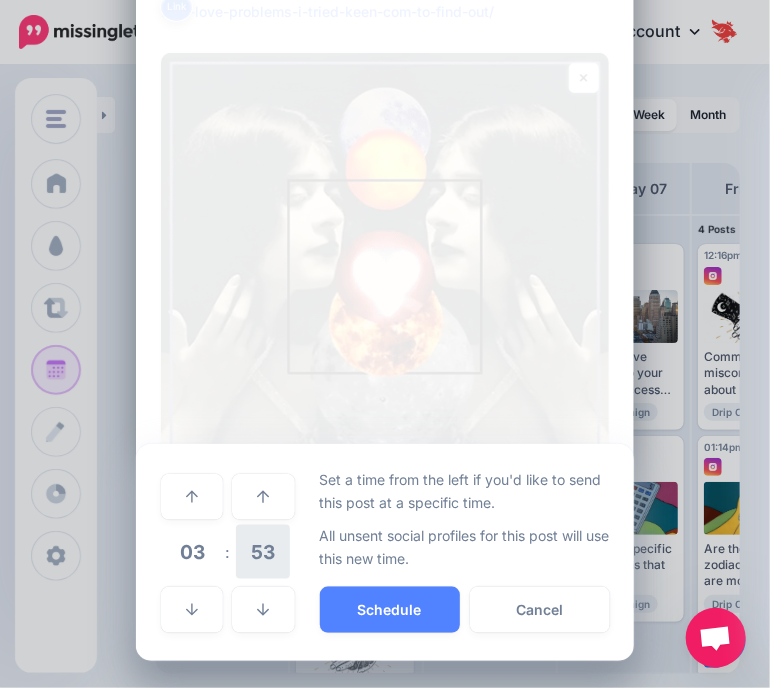 click on "53" at bounding box center (263, 552) 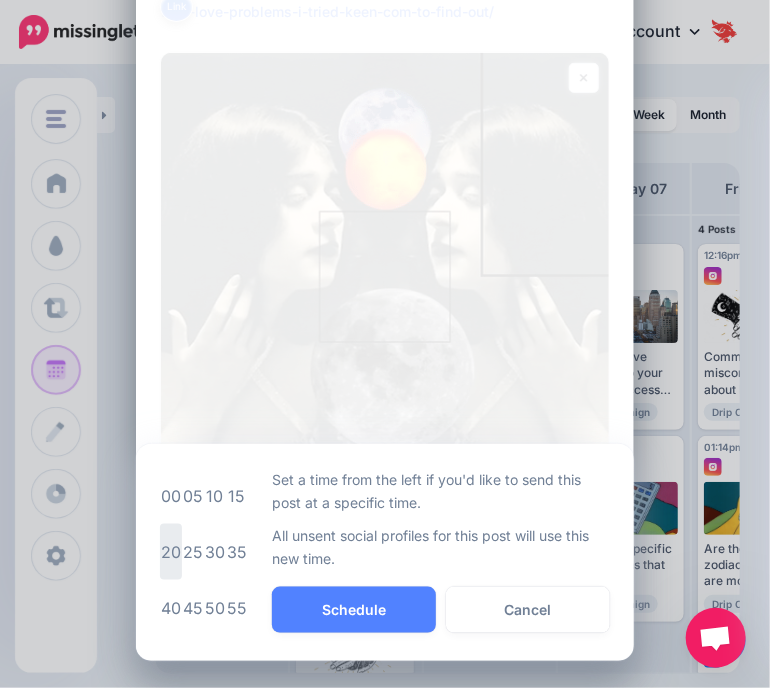 click on "20" at bounding box center (171, 552) 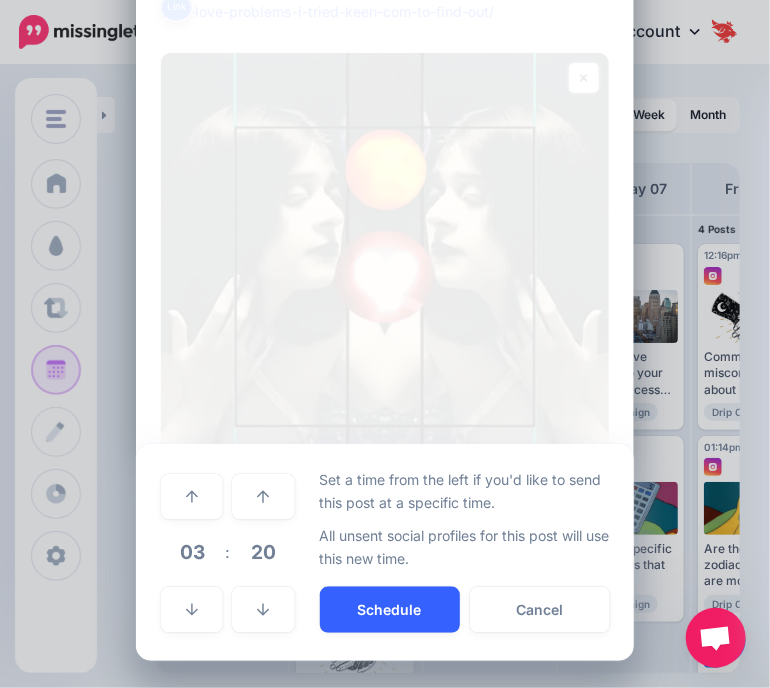 click on "Schedule" at bounding box center [390, 610] 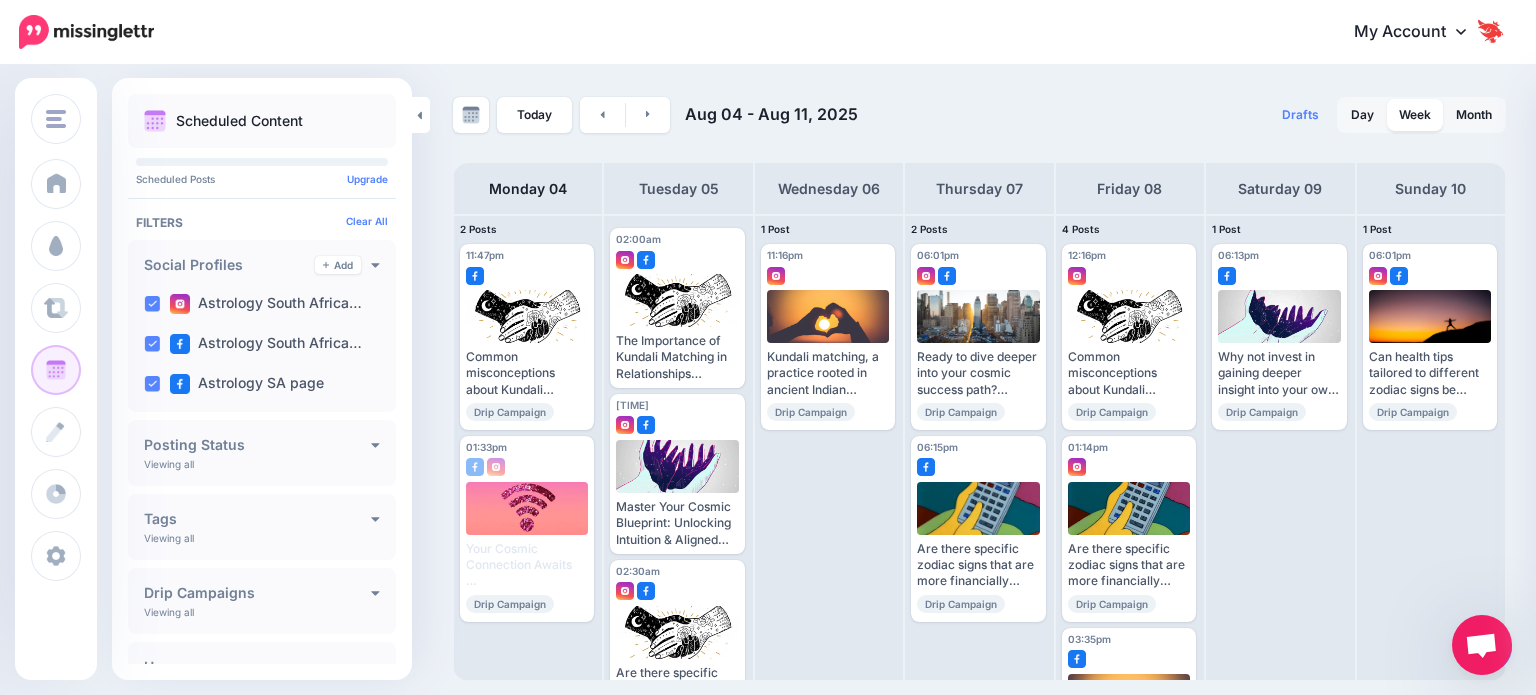 scroll, scrollTop: 0, scrollLeft: 0, axis: both 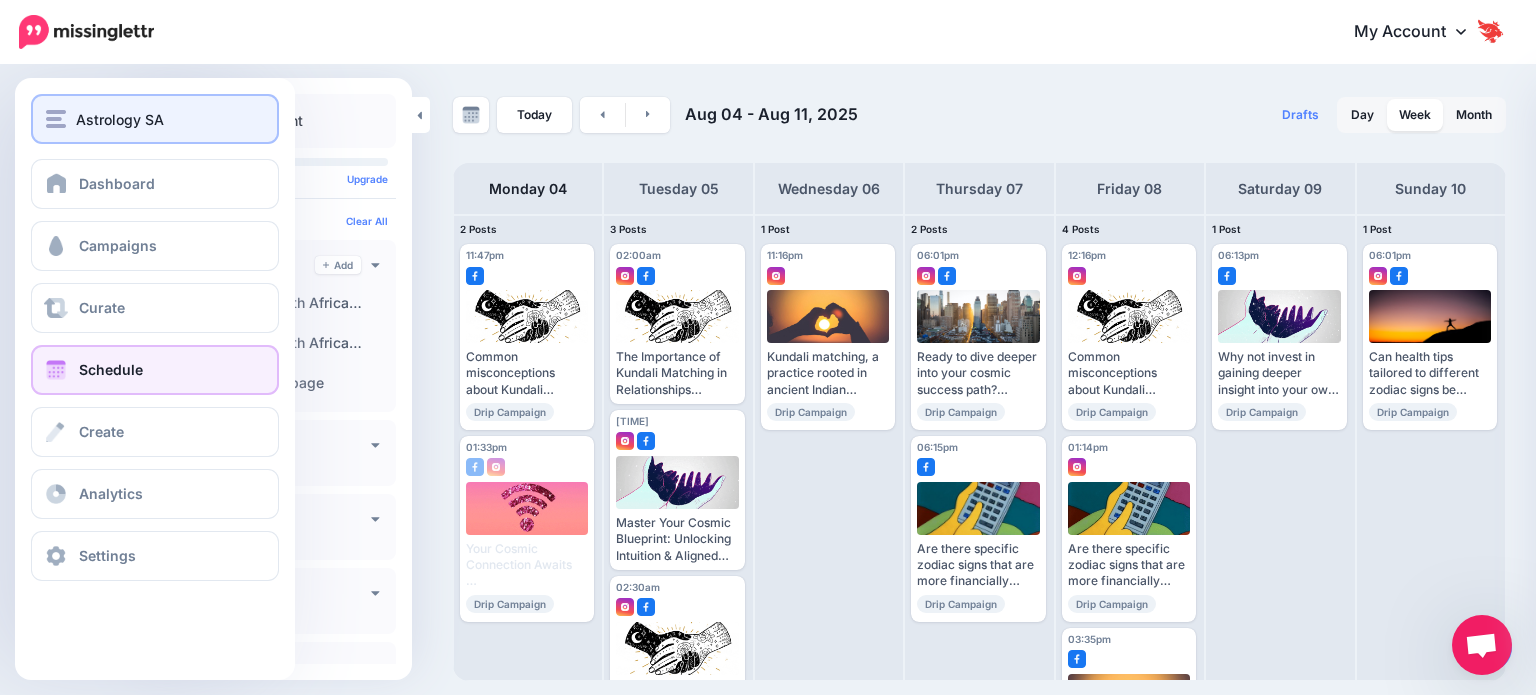 click on "Astrology SA" at bounding box center [155, 119] 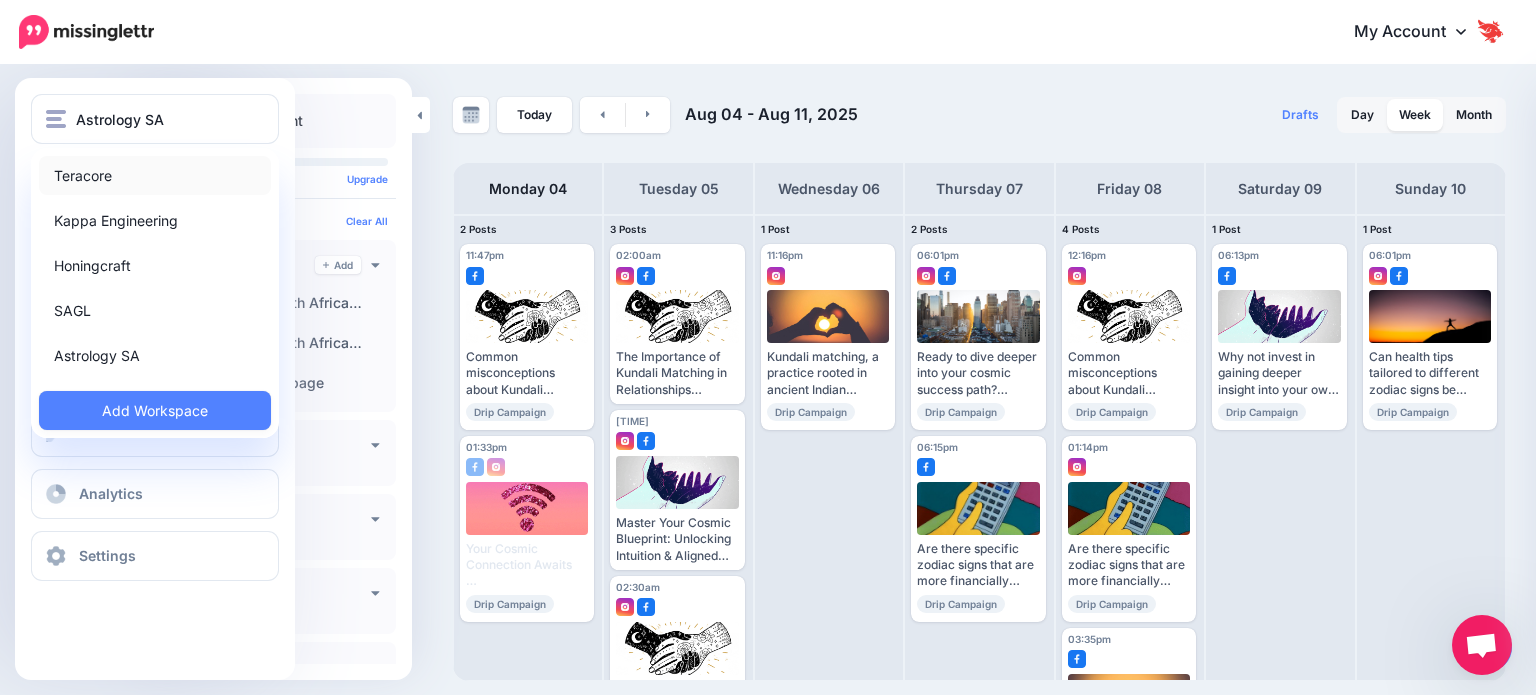 click on "Teracore" at bounding box center [155, 175] 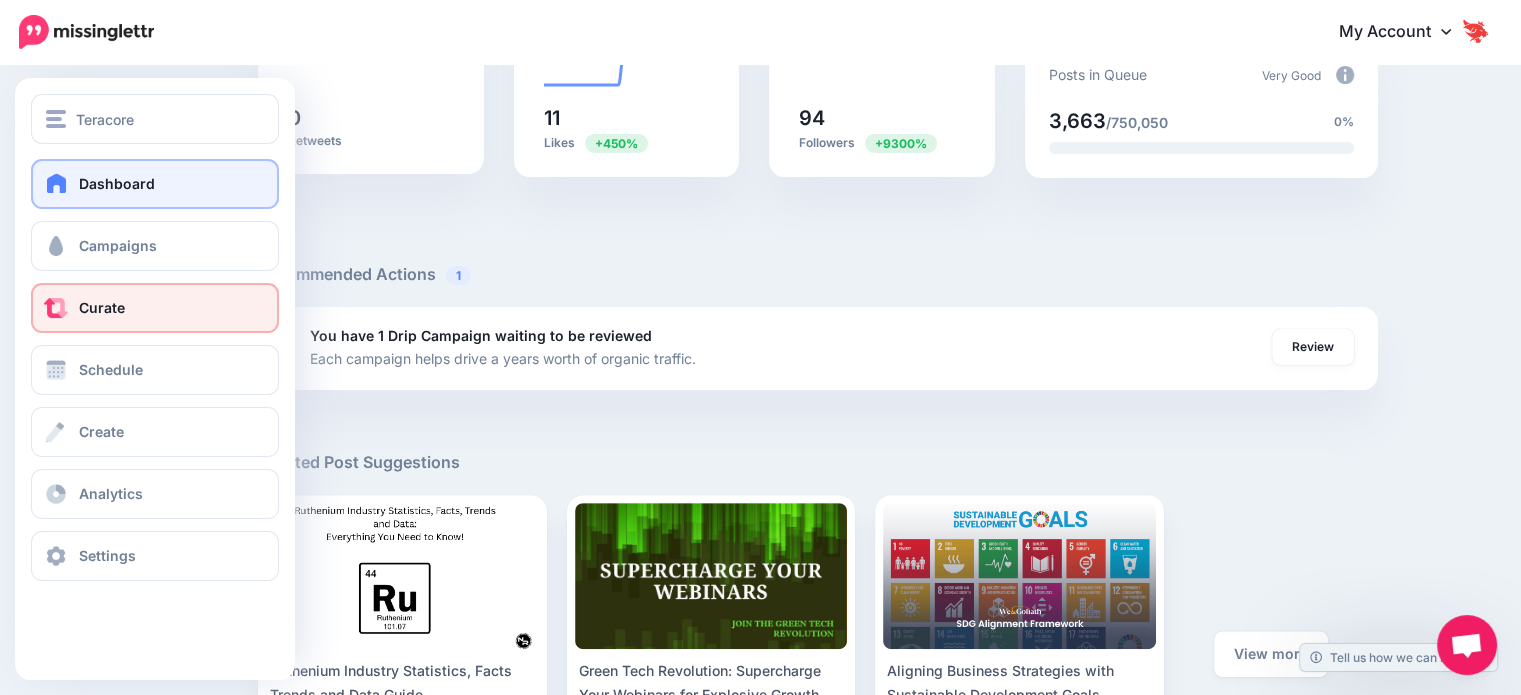 scroll, scrollTop: 500, scrollLeft: 0, axis: vertical 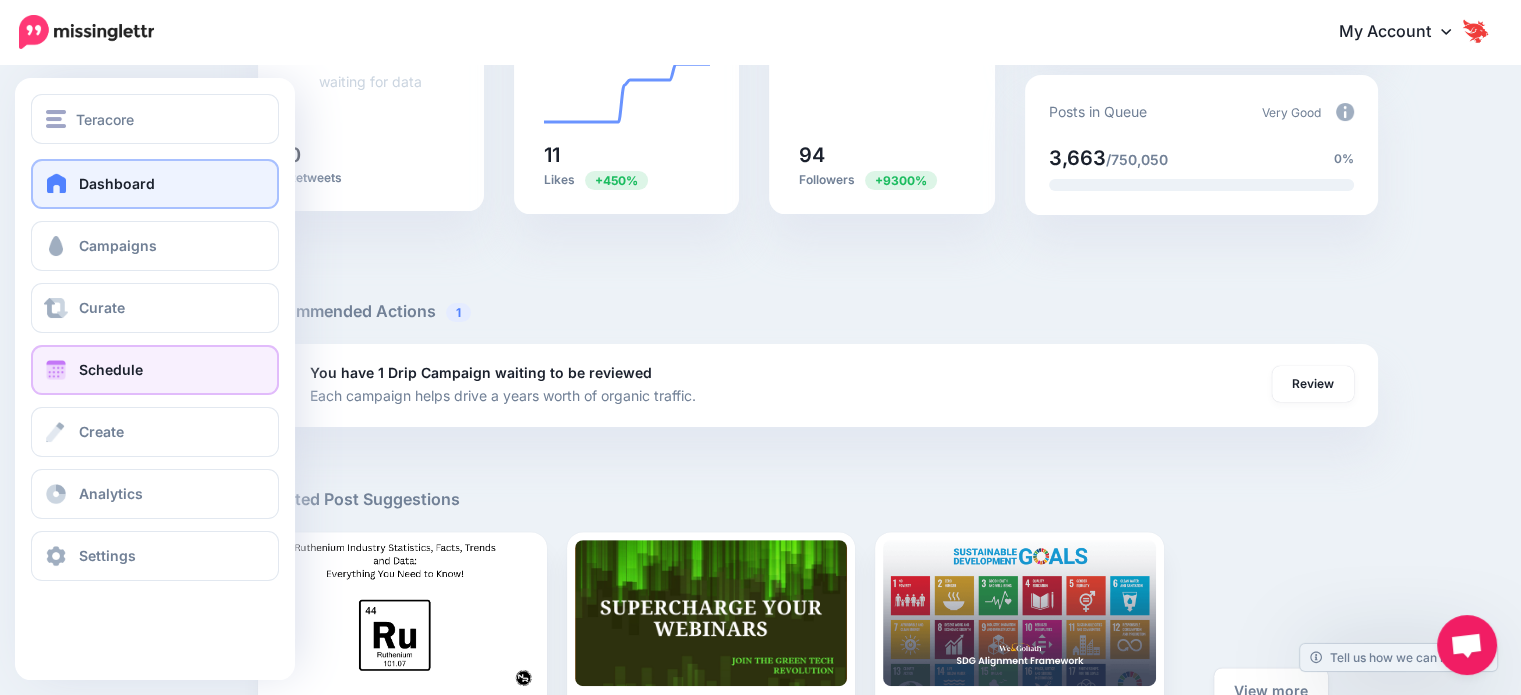 click on "Schedule" at bounding box center (155, 370) 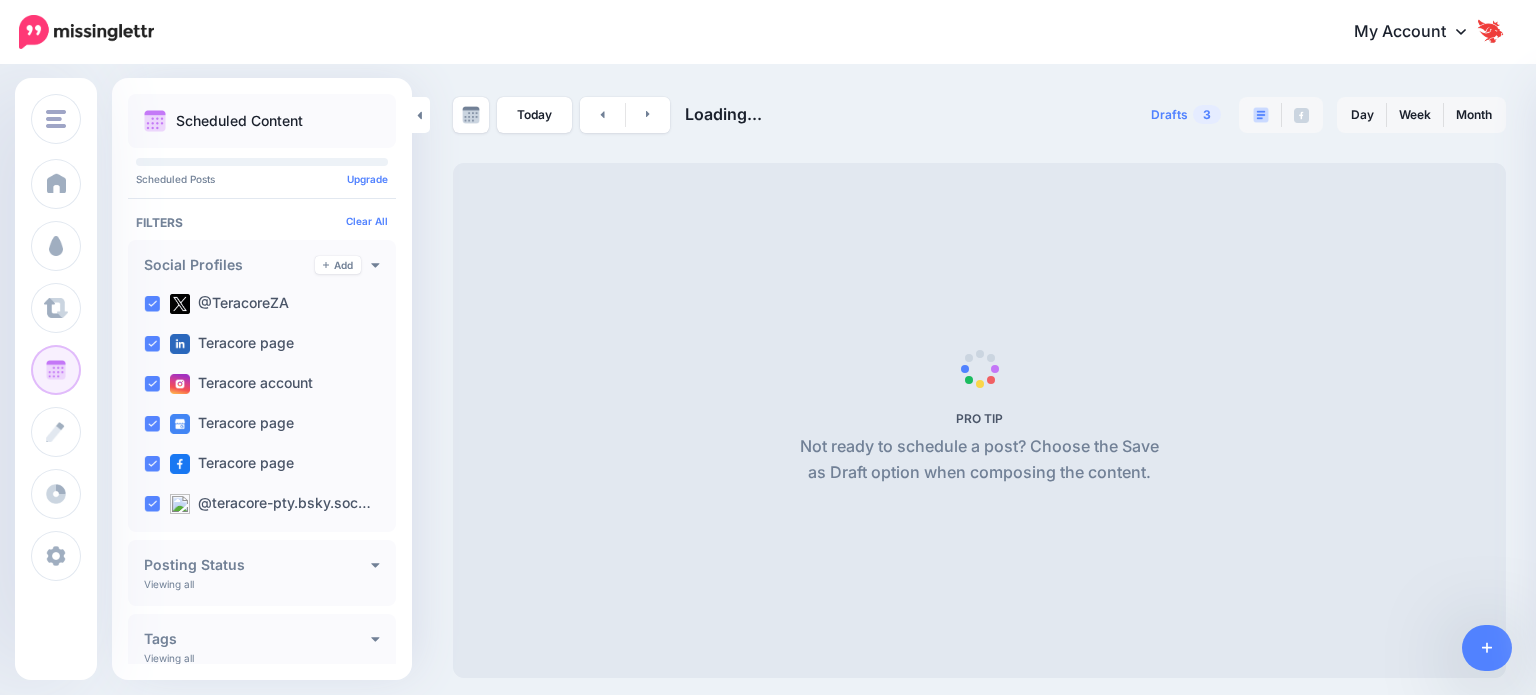 scroll, scrollTop: 0, scrollLeft: 0, axis: both 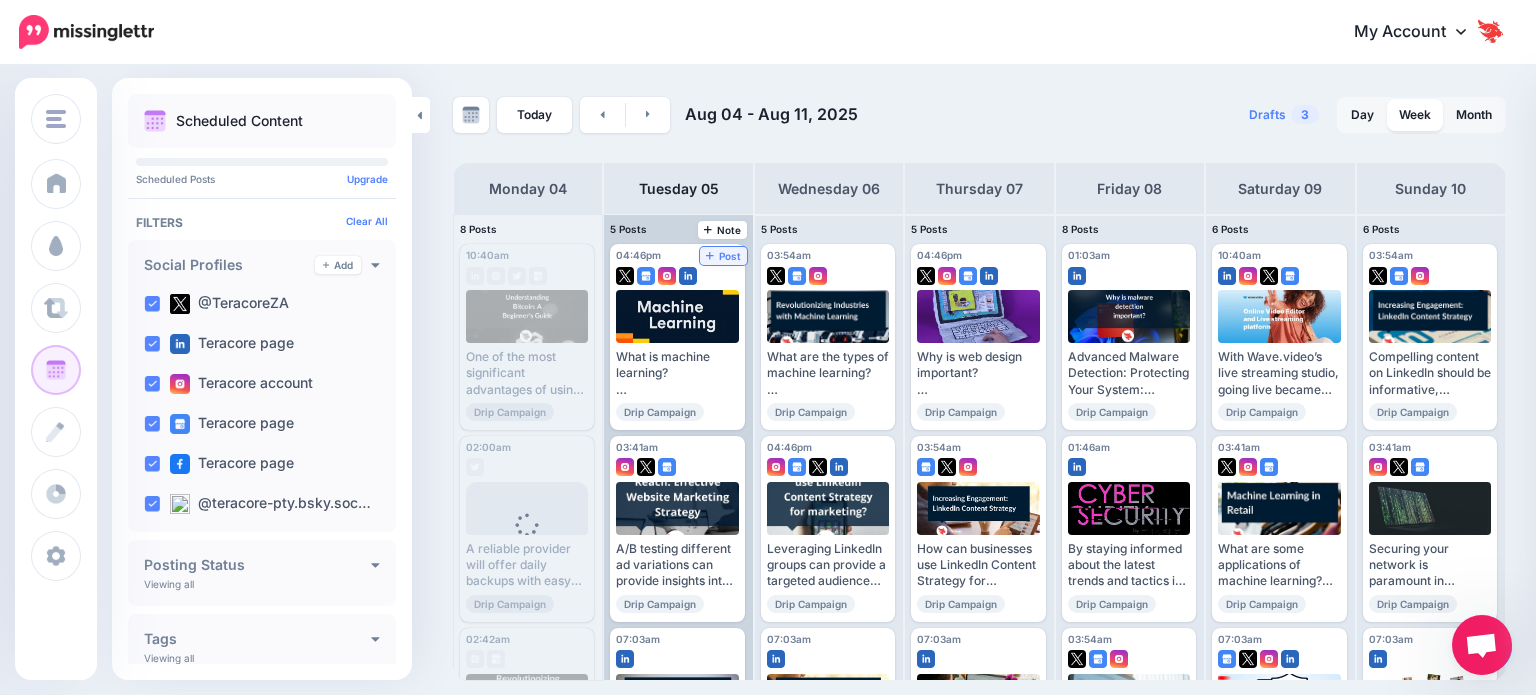 click on "Post" at bounding box center [723, 256] 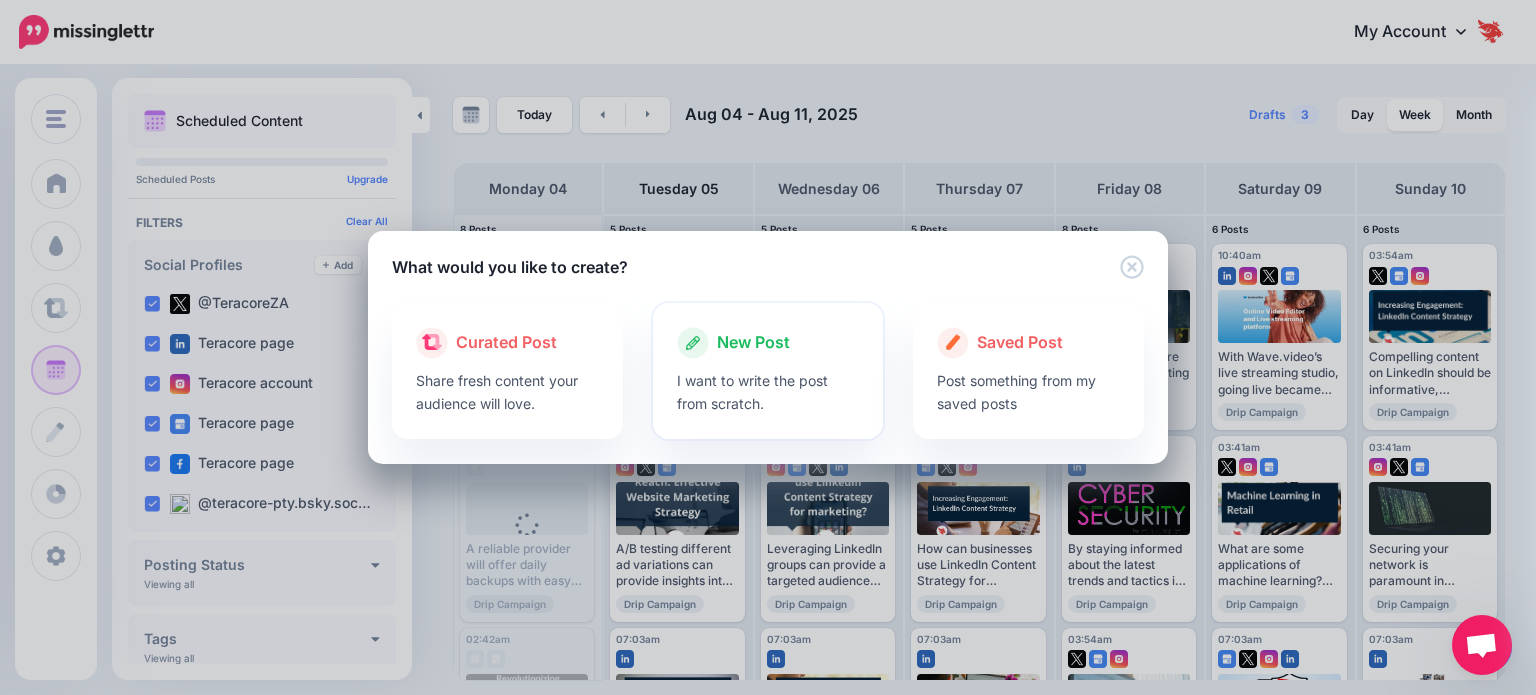 click on "New Post" at bounding box center (768, 343) 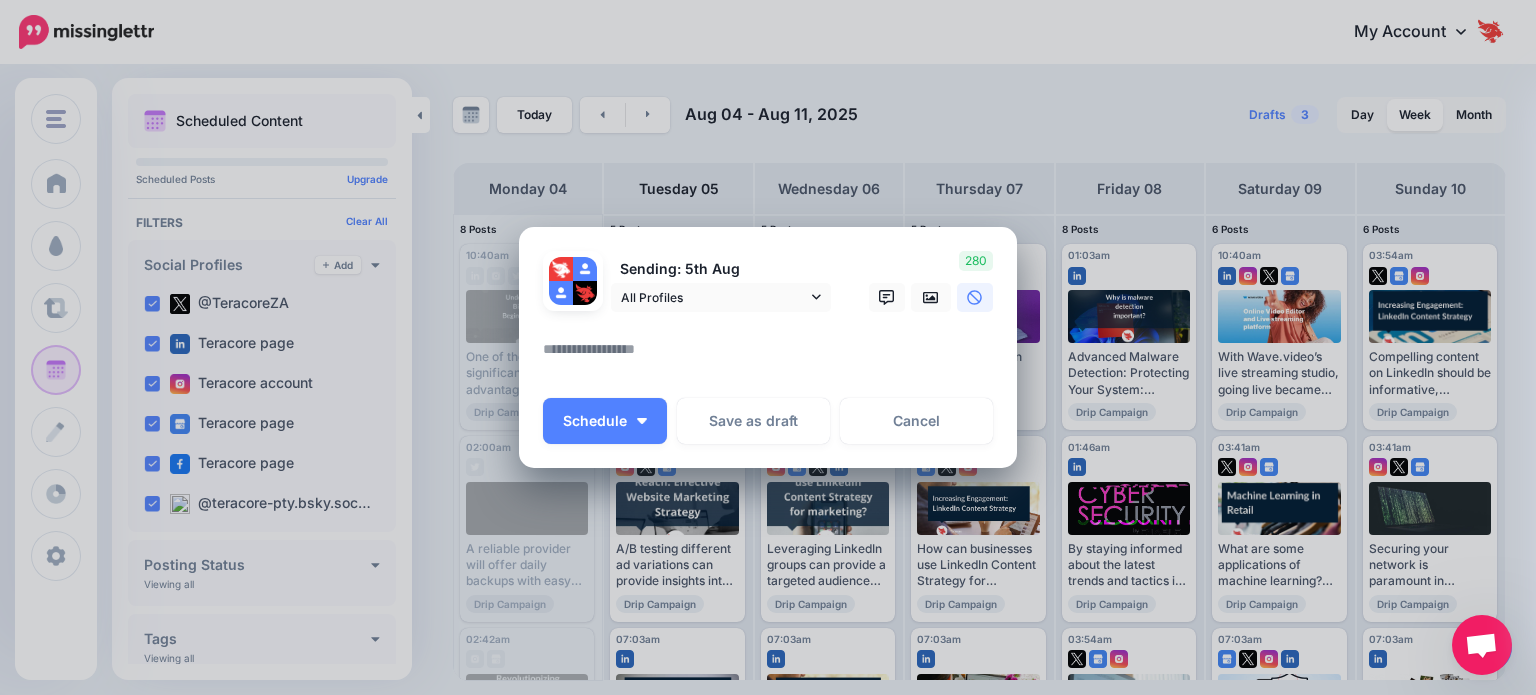 click at bounding box center [773, 356] 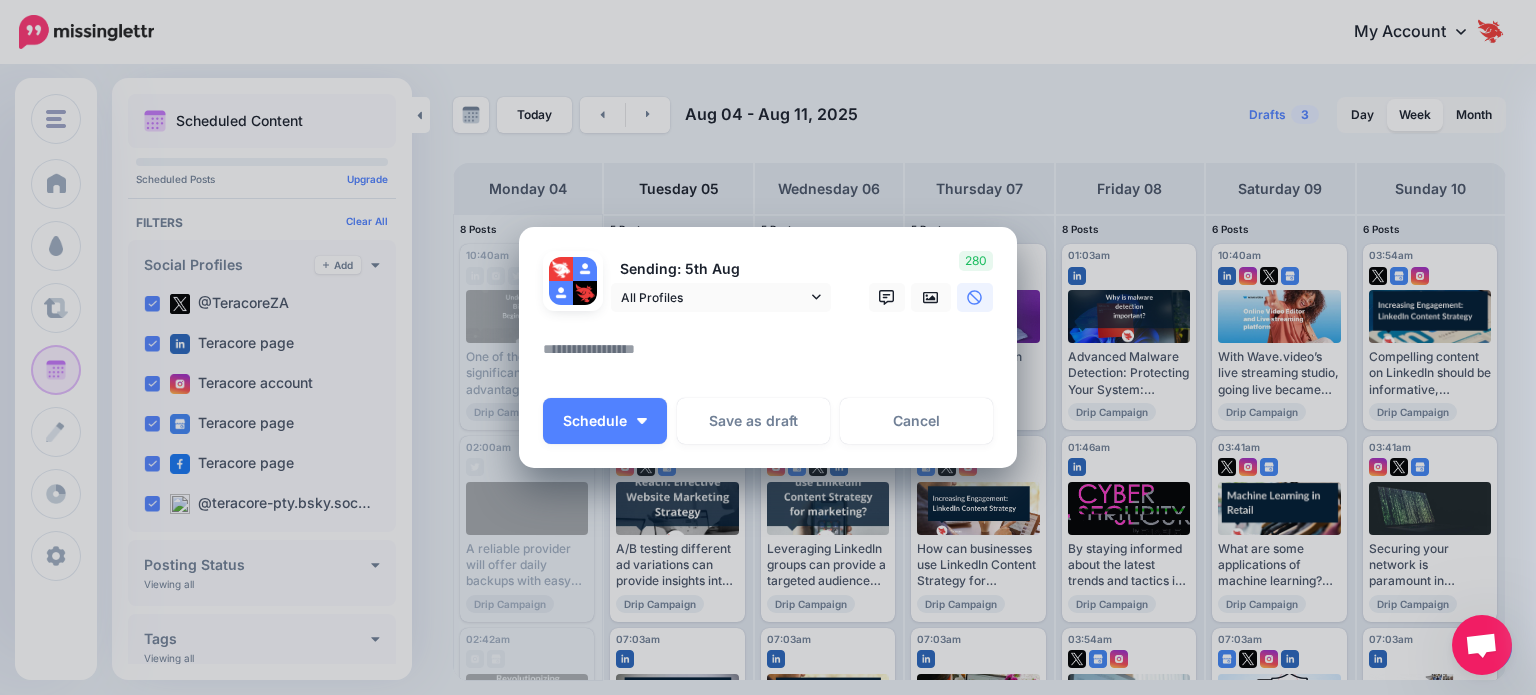 paste on "**********" 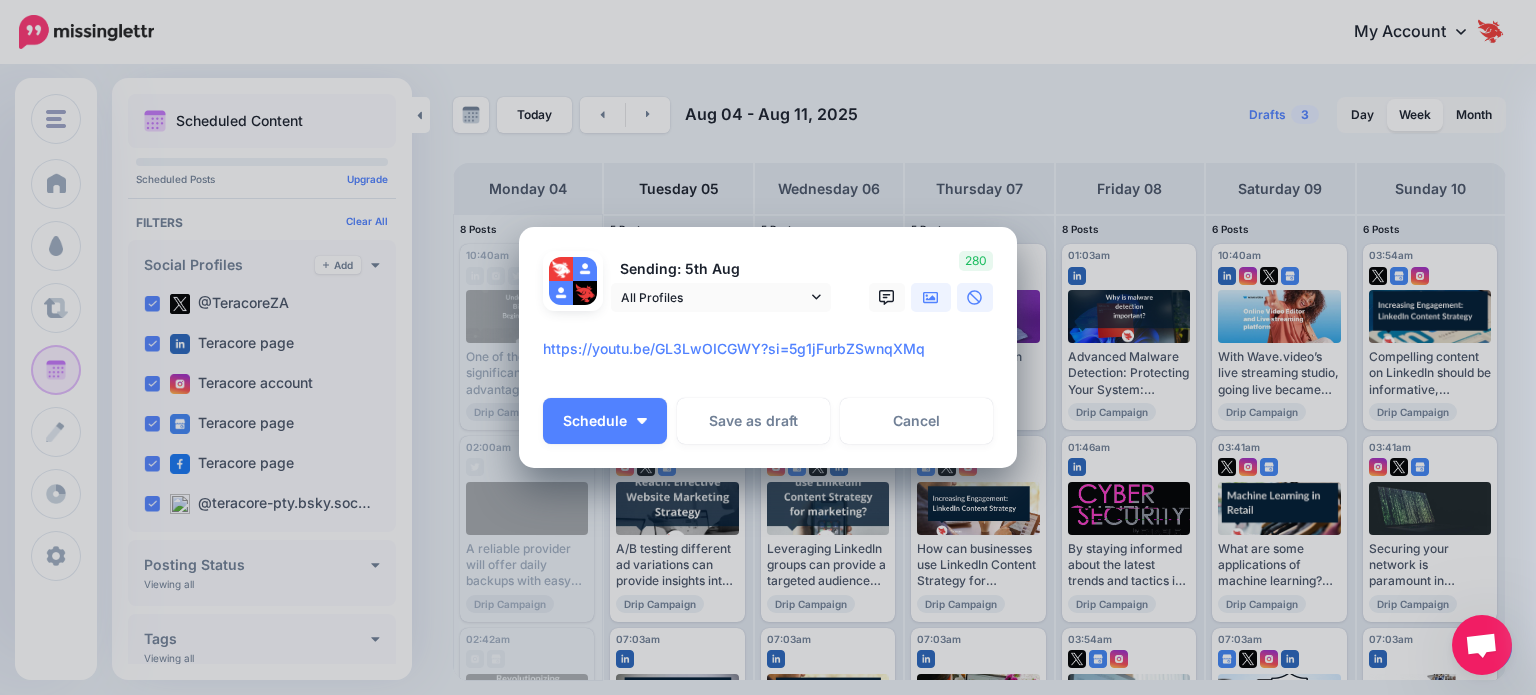 type on "**********" 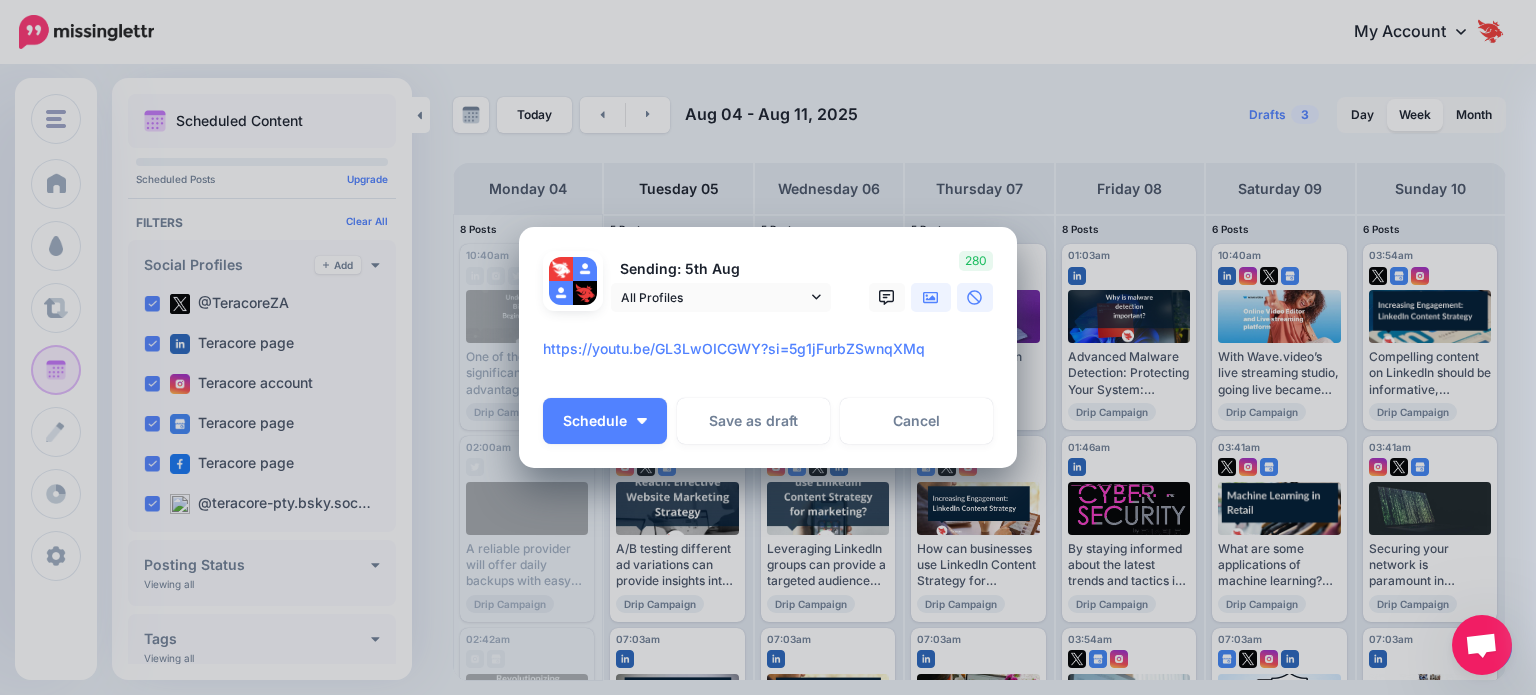 click 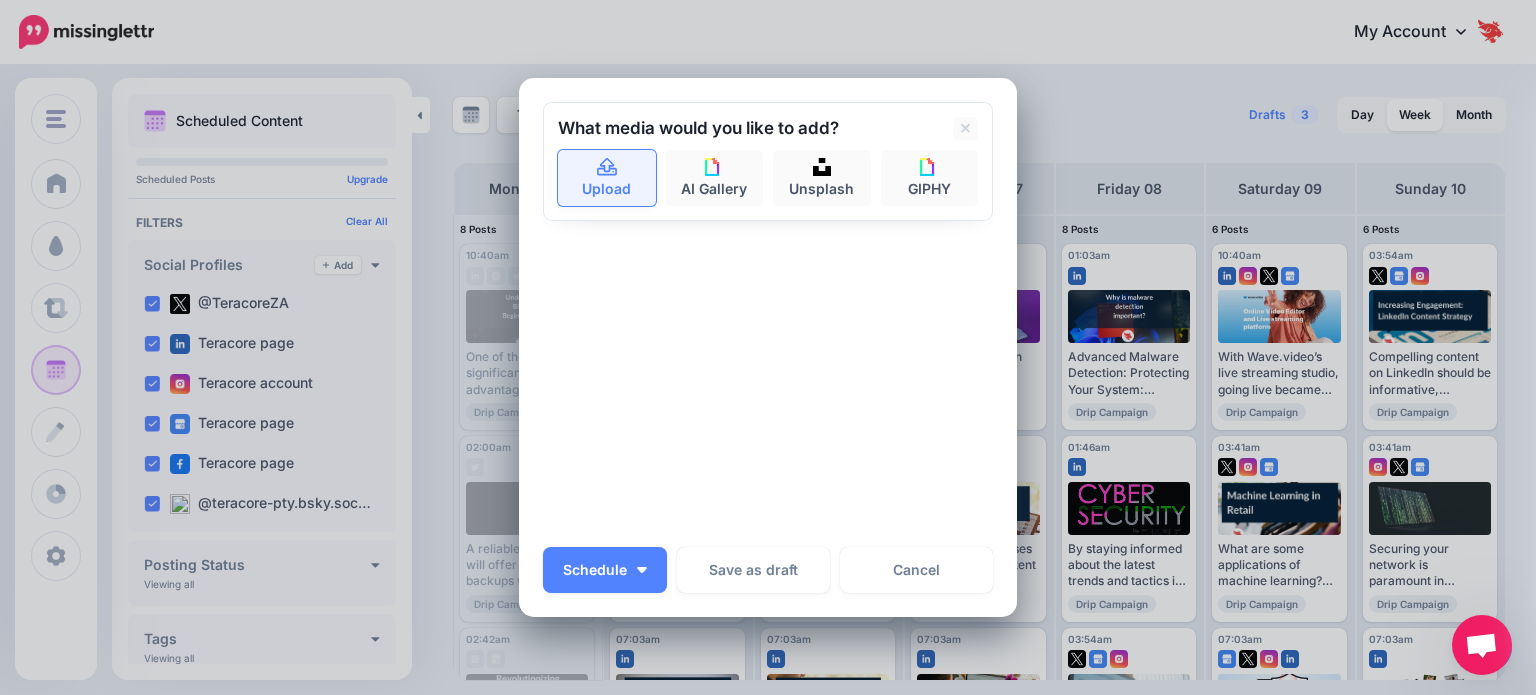 click on "Upload" at bounding box center (607, 178) 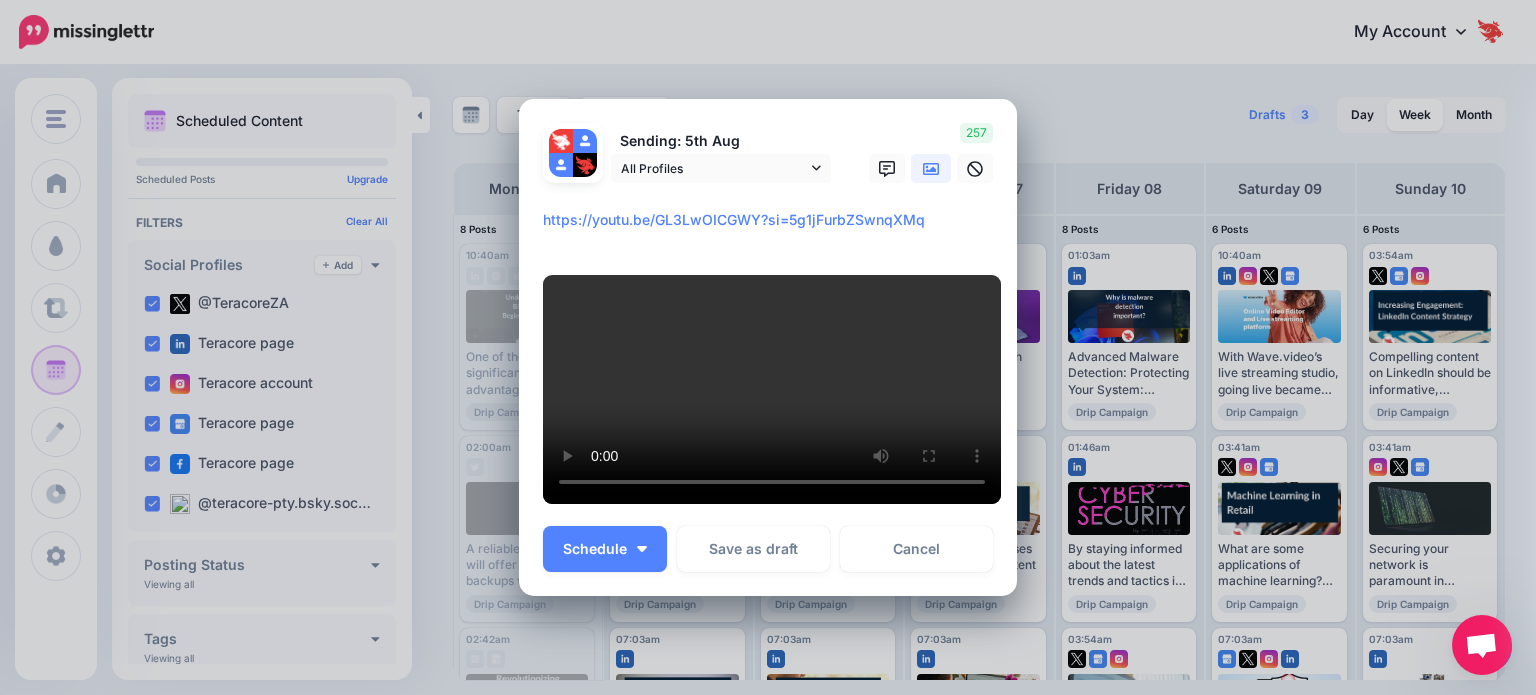 click on "**********" at bounding box center (773, 227) 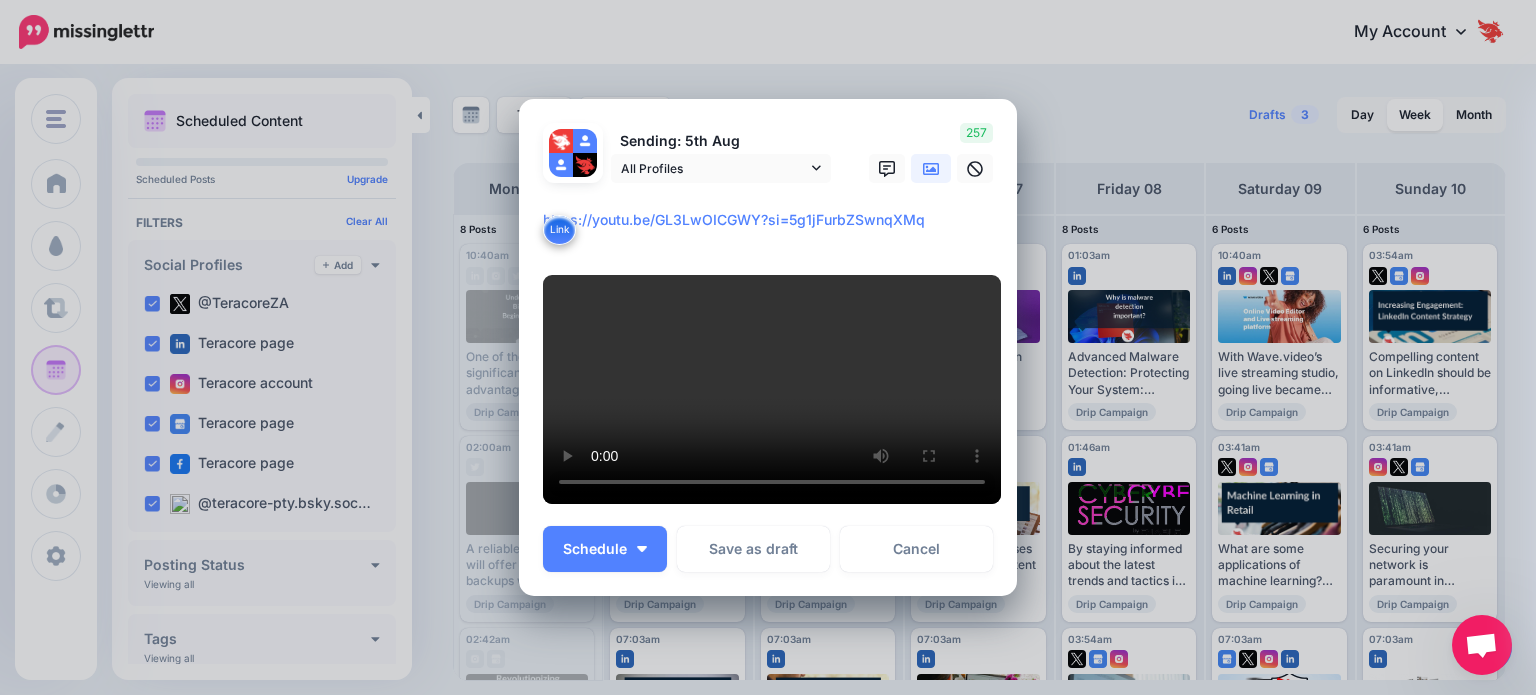 click on "**********" at bounding box center [773, 227] 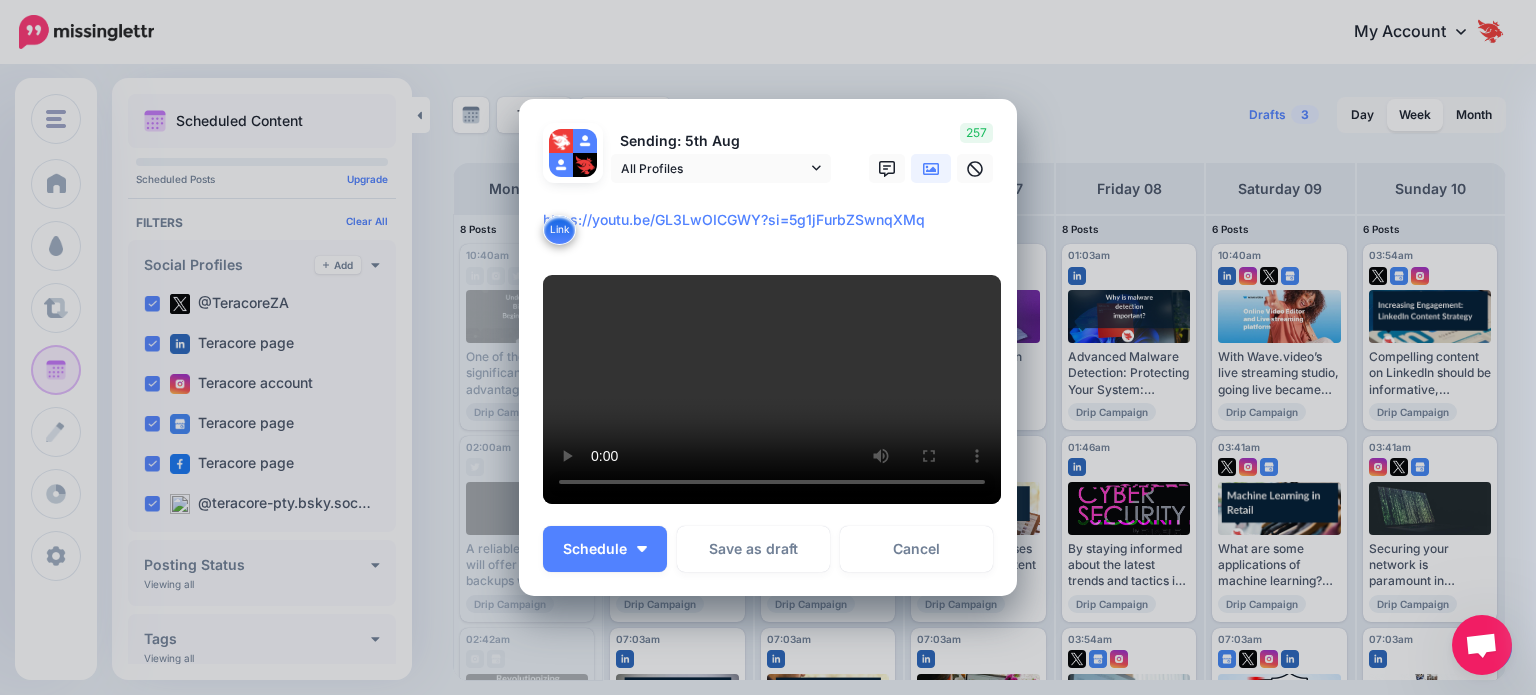 click on "**********" at bounding box center (773, 227) 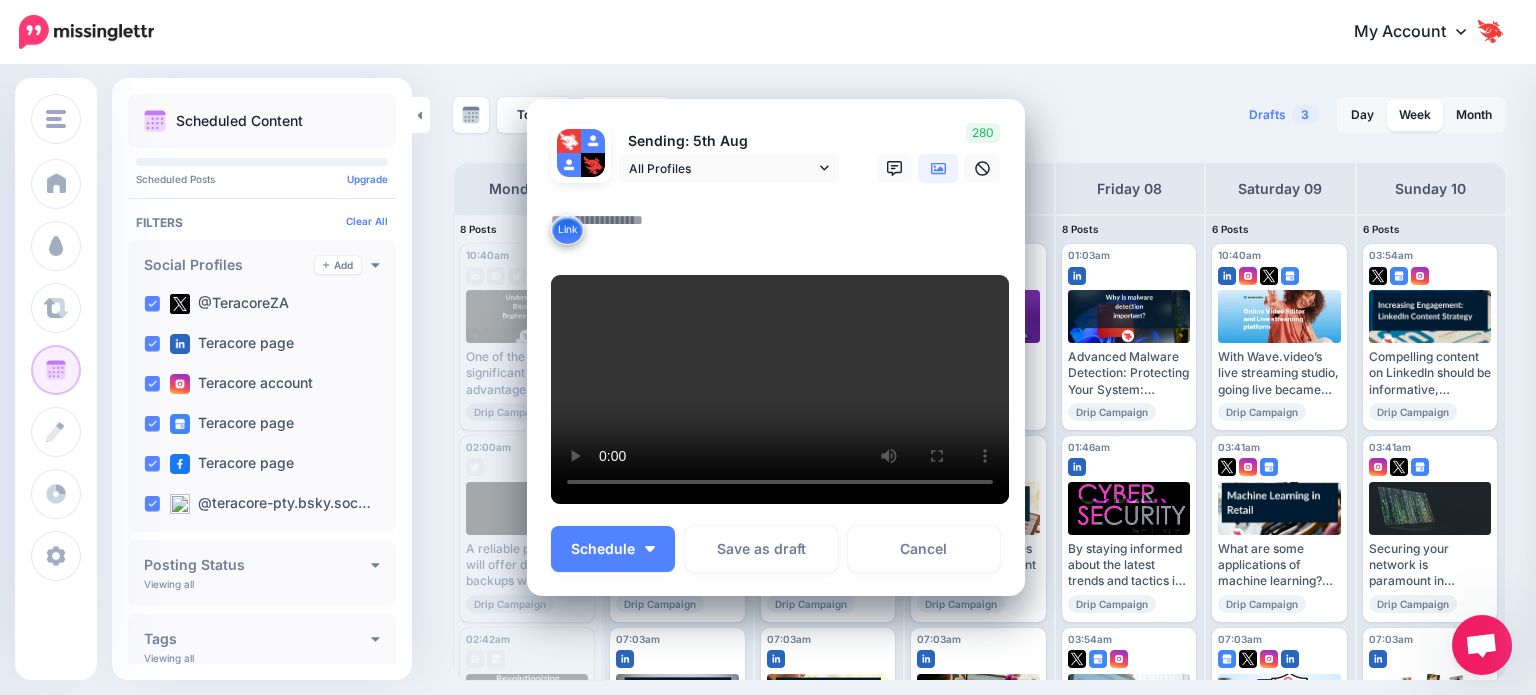 click at bounding box center [781, 227] 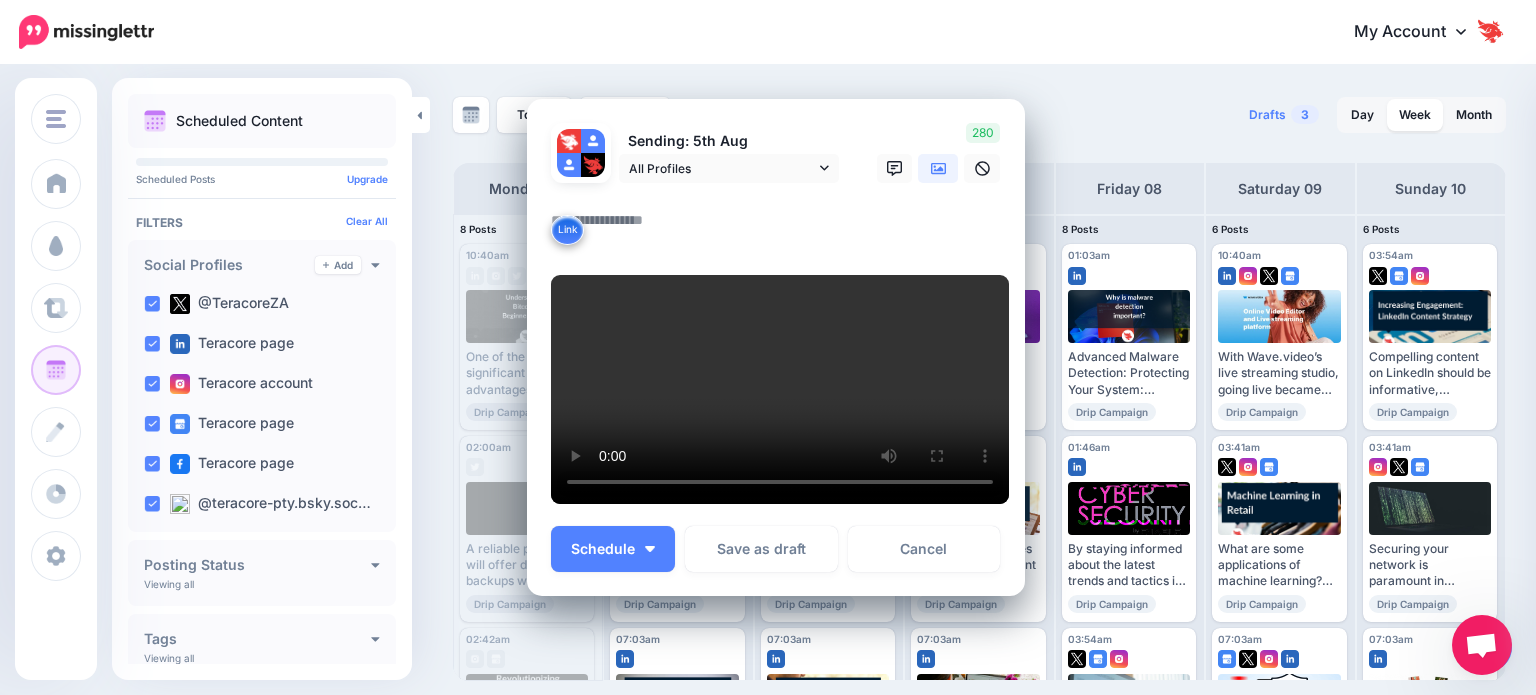 paste on "**********" 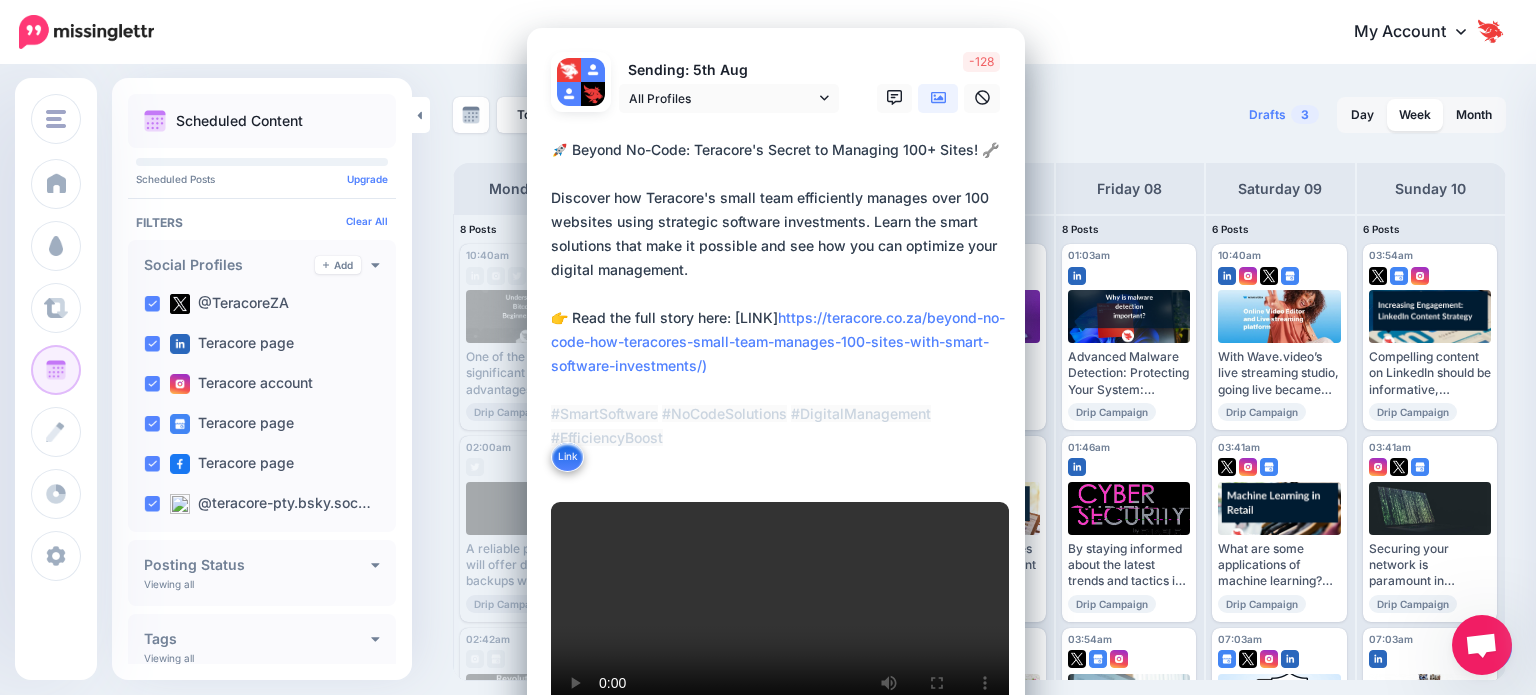 drag, startPoint x: 727, startPoint y: 315, endPoint x: 746, endPoint y: 317, distance: 19.104973 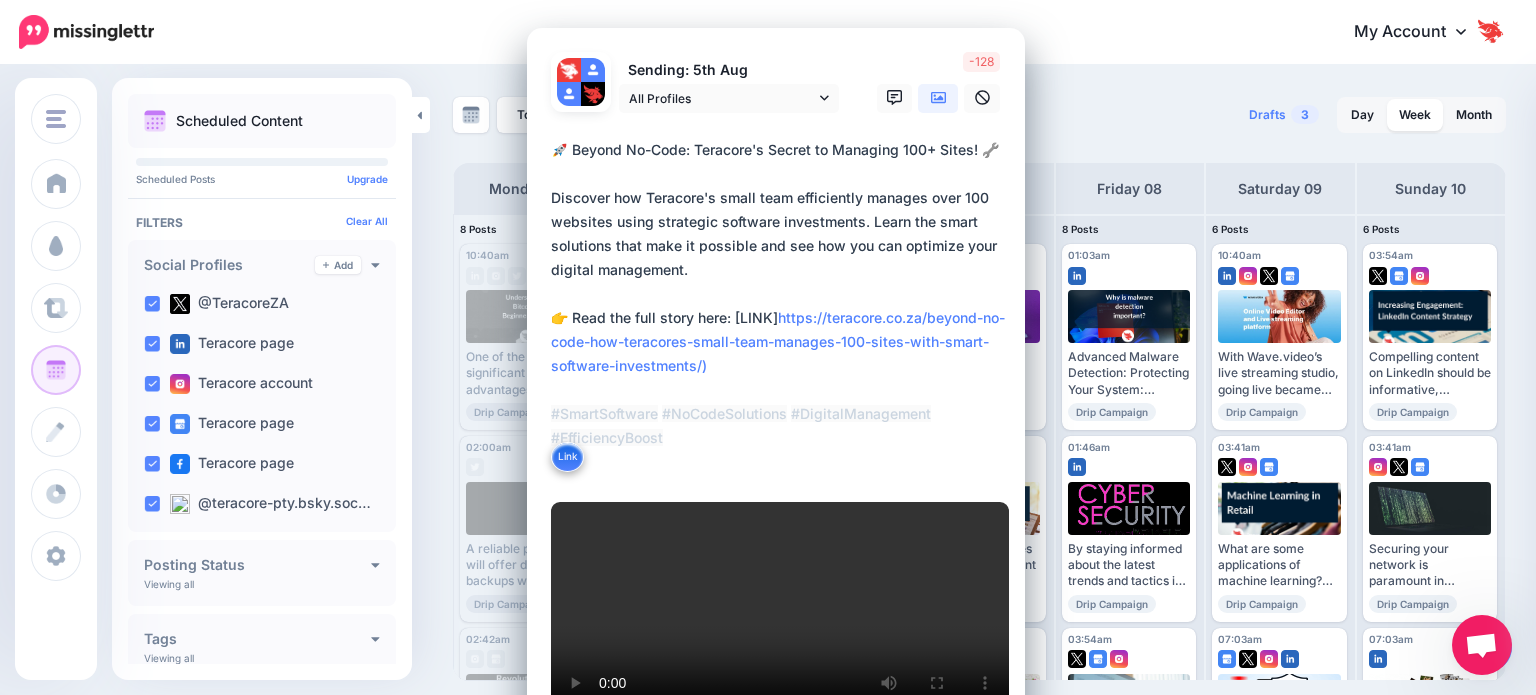 click on "**********" at bounding box center (781, 306) 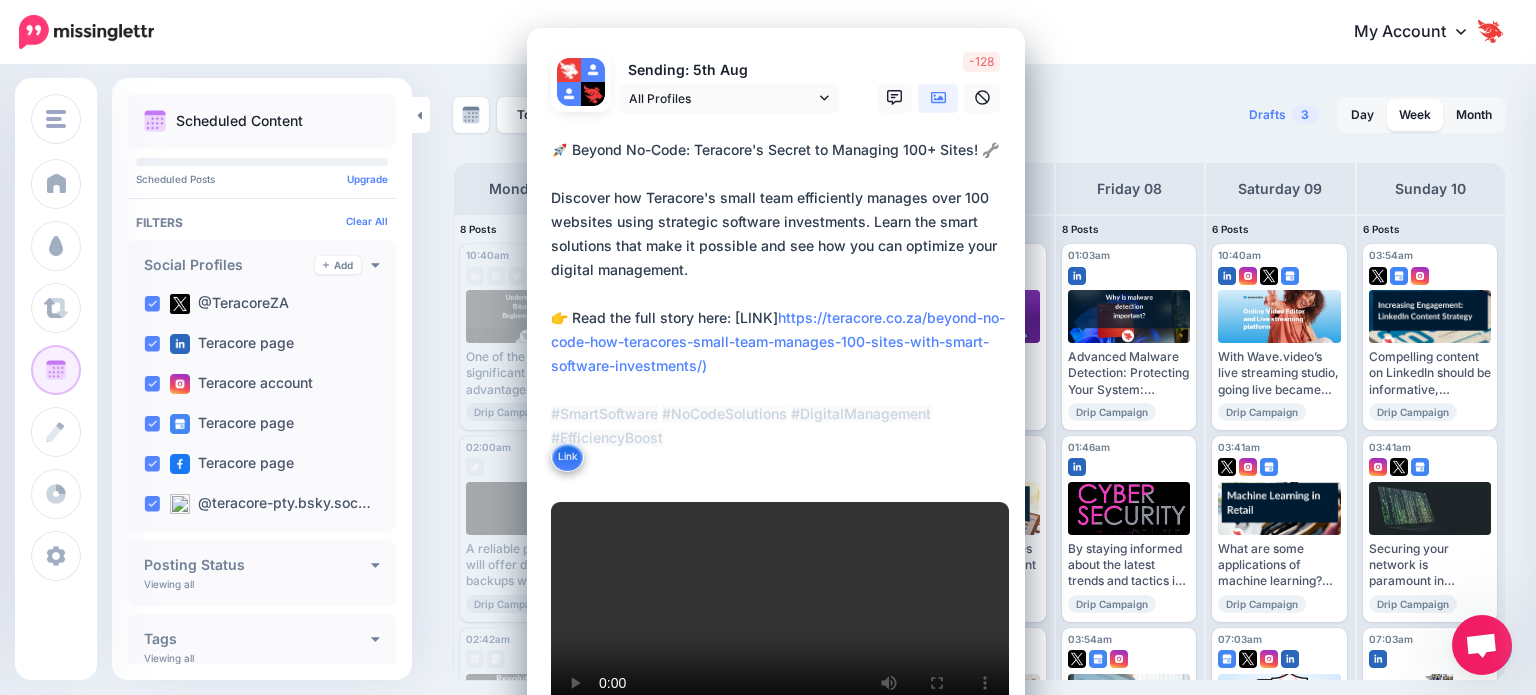 drag, startPoint x: 720, startPoint y: 319, endPoint x: 771, endPoint y: 317, distance: 51.0392 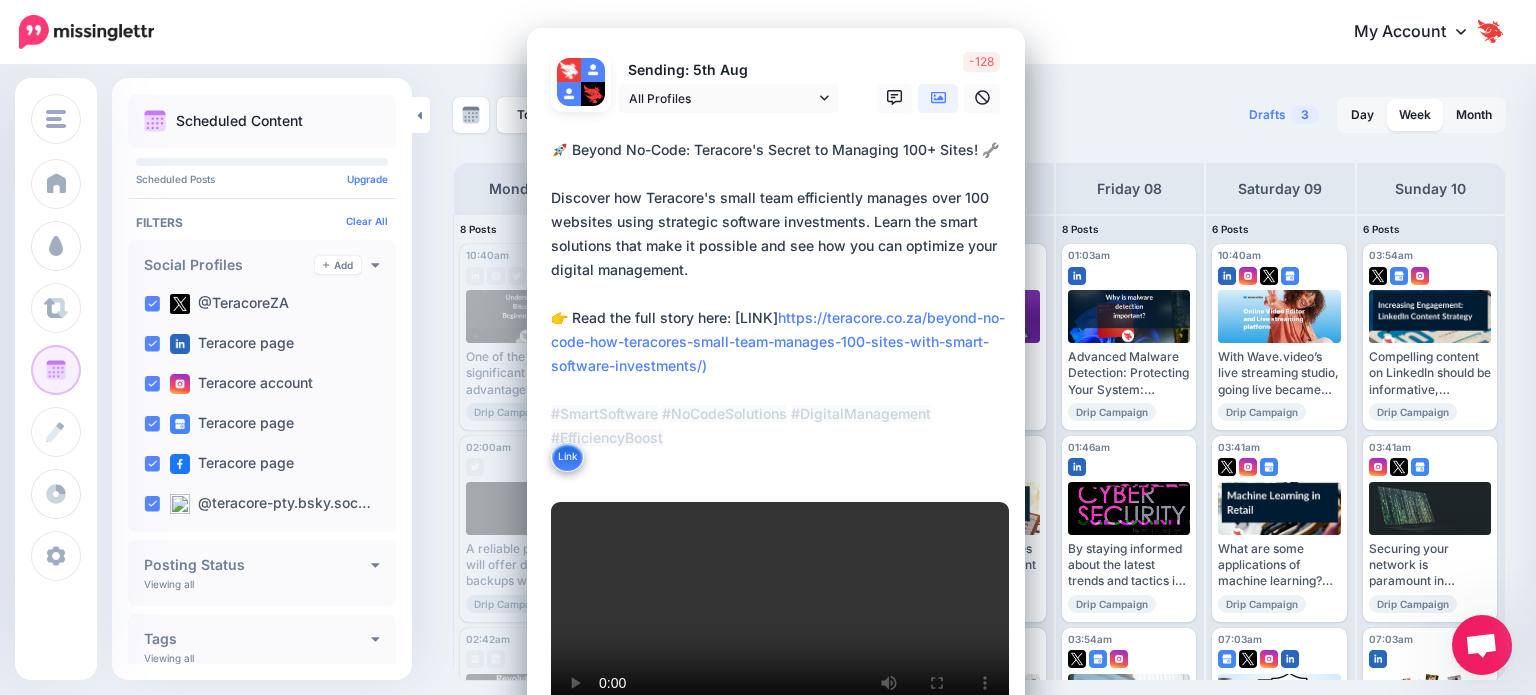 click on "**********" at bounding box center (781, 306) 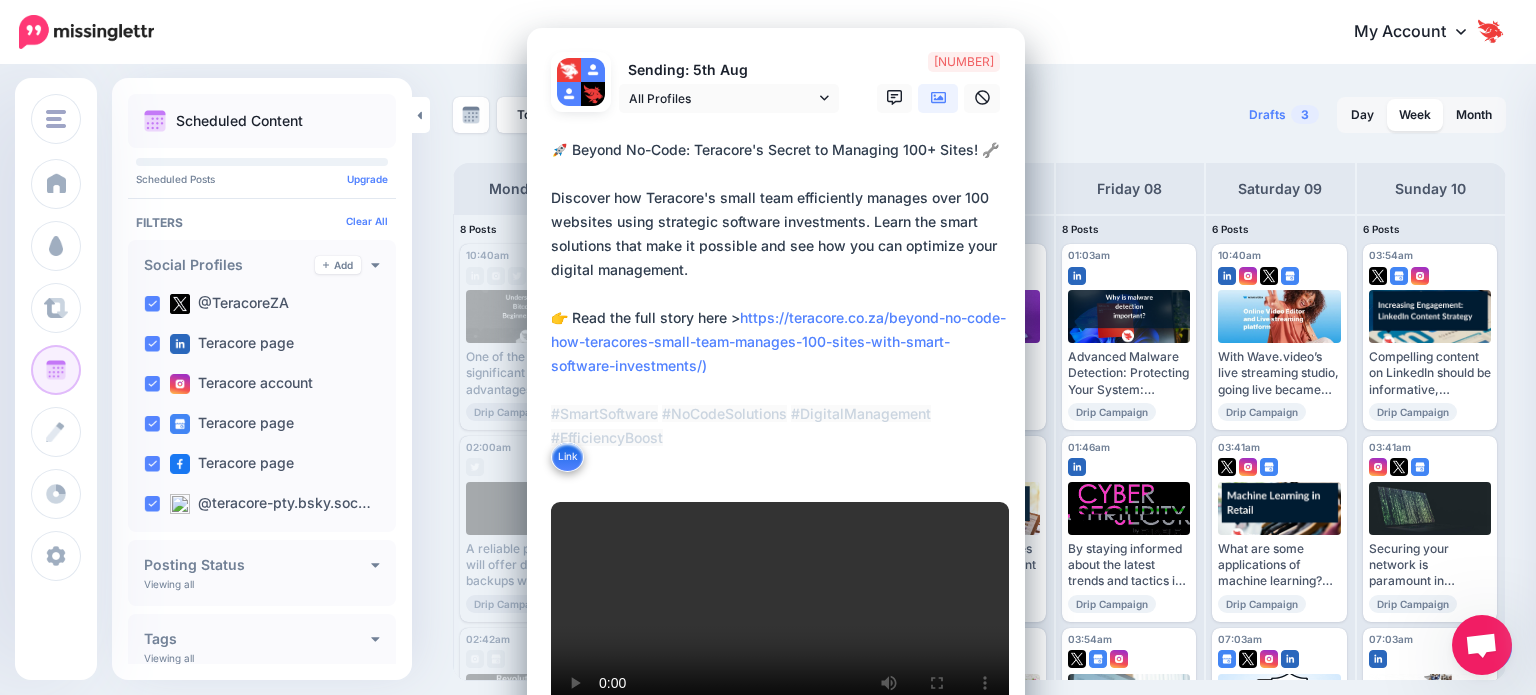 click on "**********" at bounding box center [781, 306] 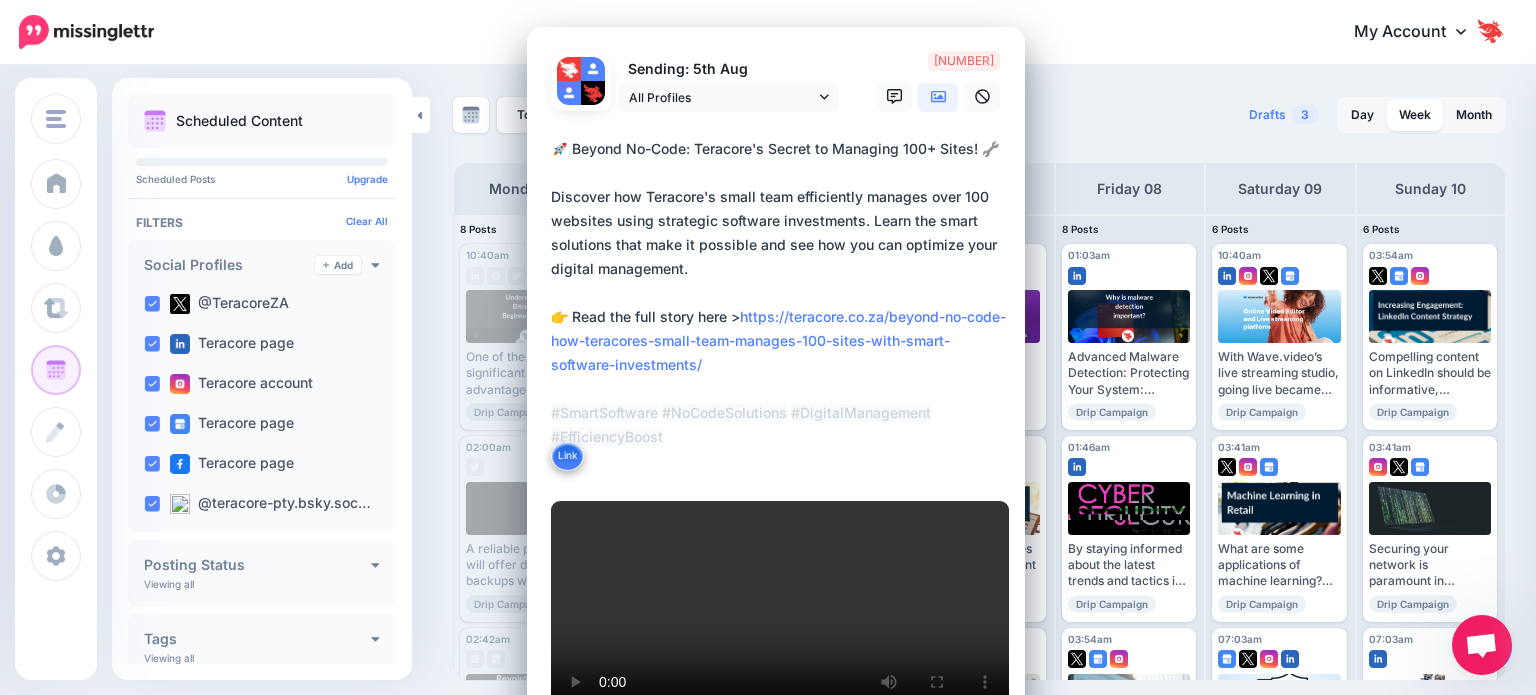 scroll, scrollTop: 0, scrollLeft: 0, axis: both 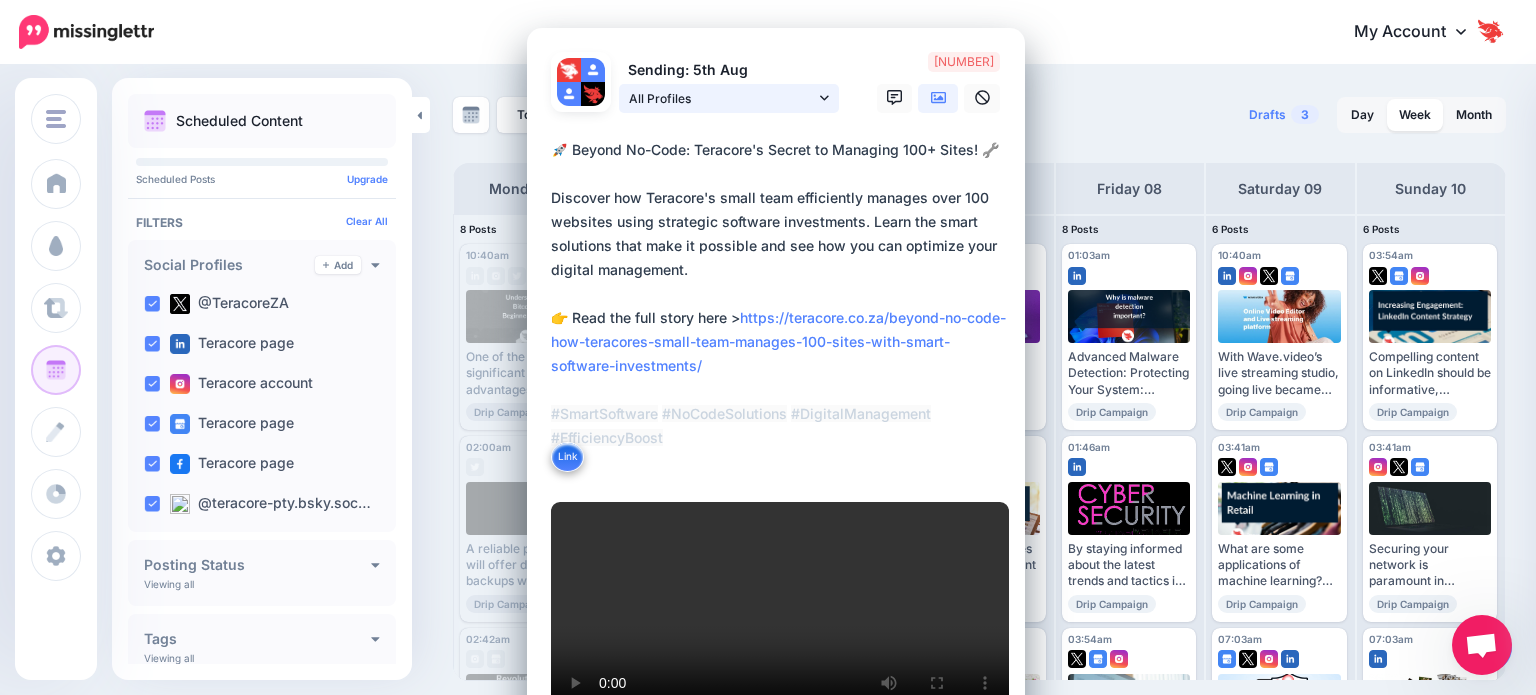 click on "All
Profiles" at bounding box center [722, 98] 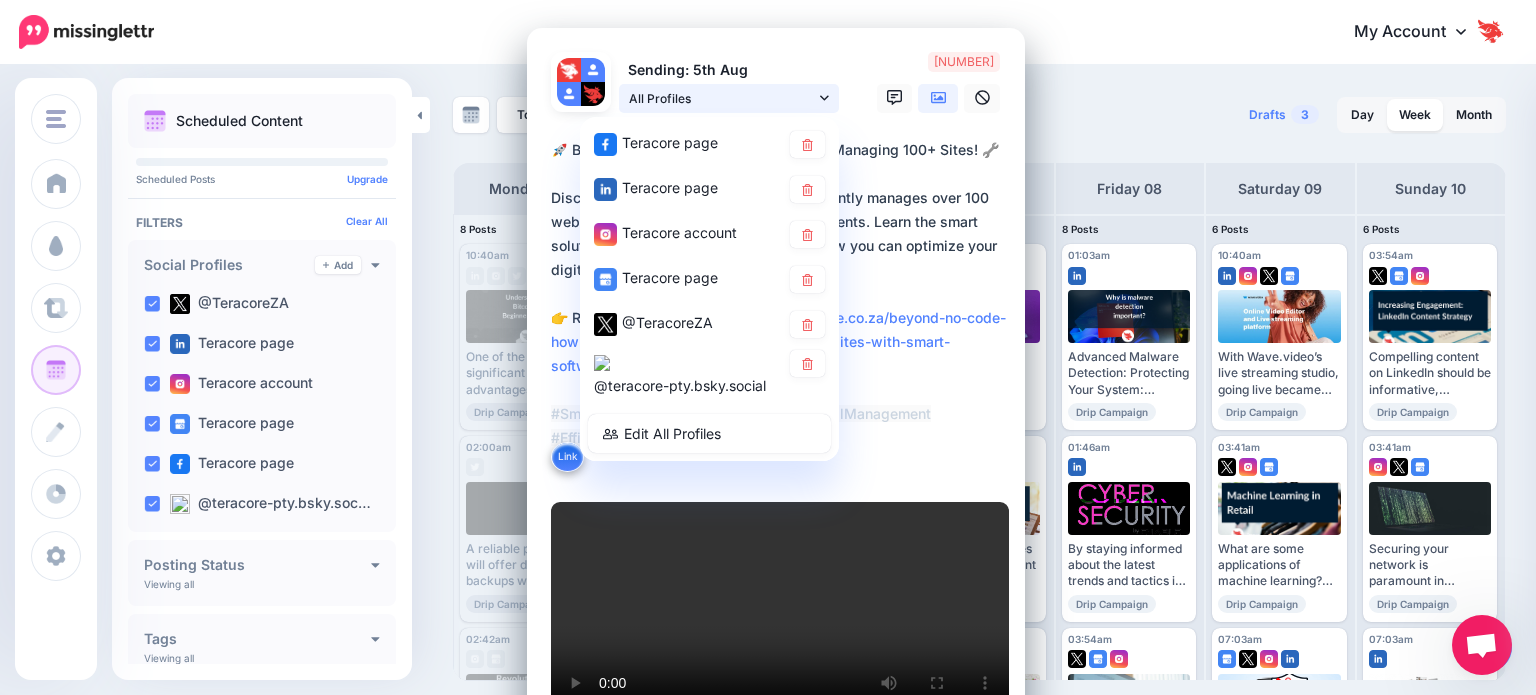 click on "All
Profiles" at bounding box center (722, 98) 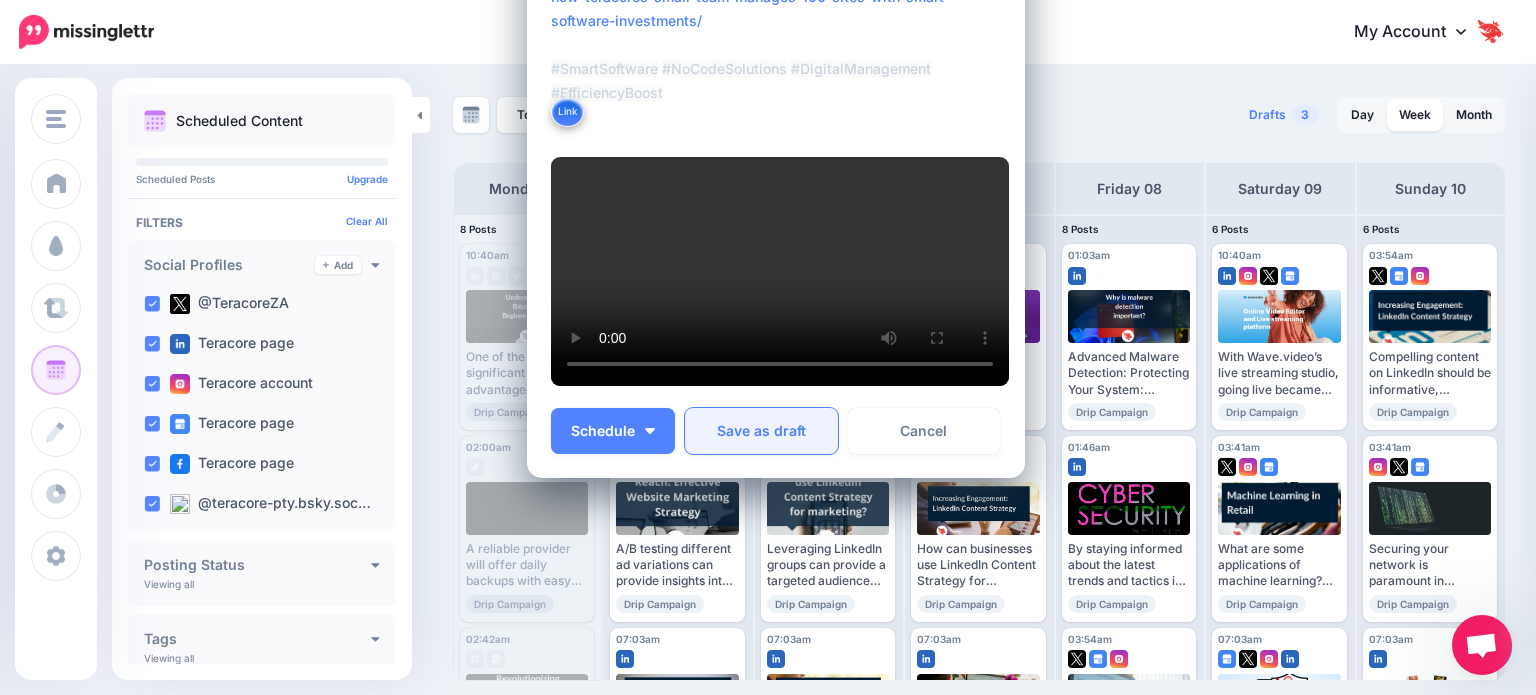 scroll, scrollTop: 928, scrollLeft: 0, axis: vertical 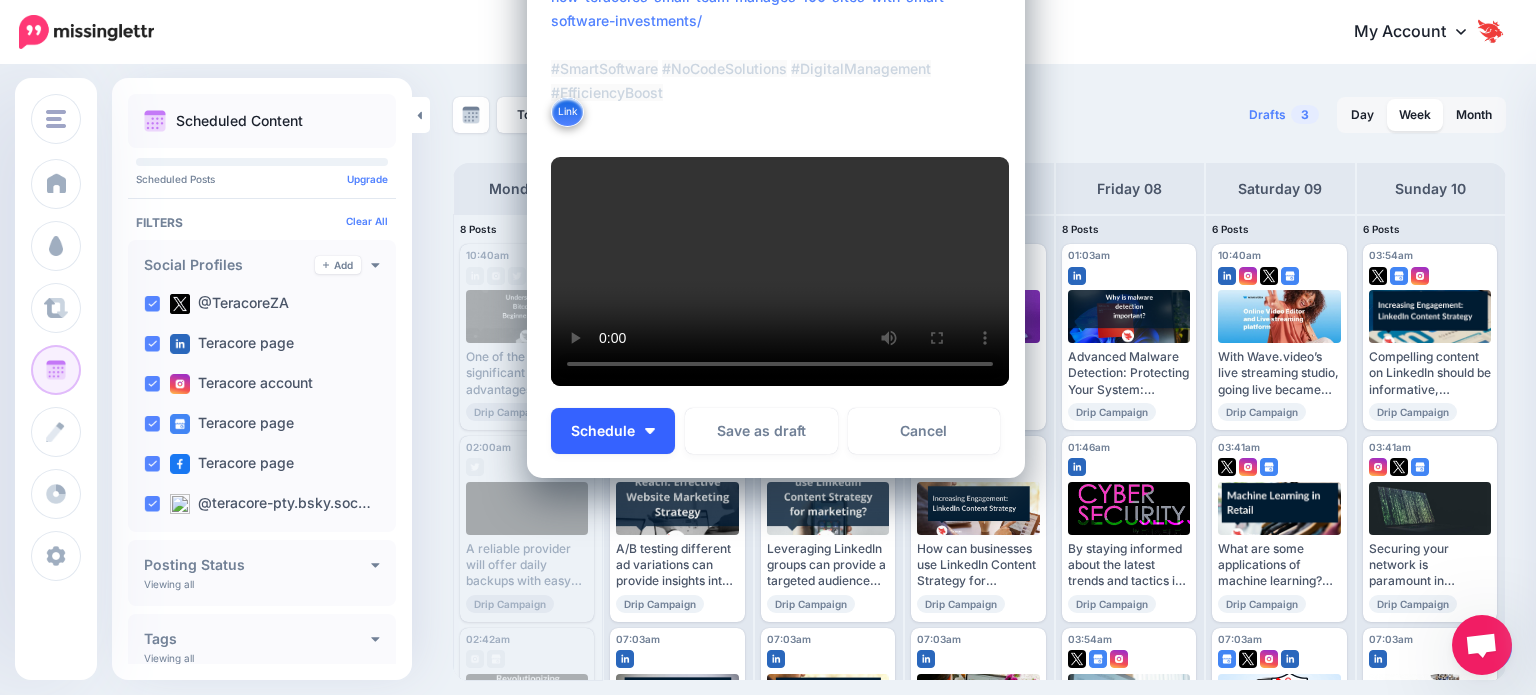 click on "Schedule" at bounding box center [603, 431] 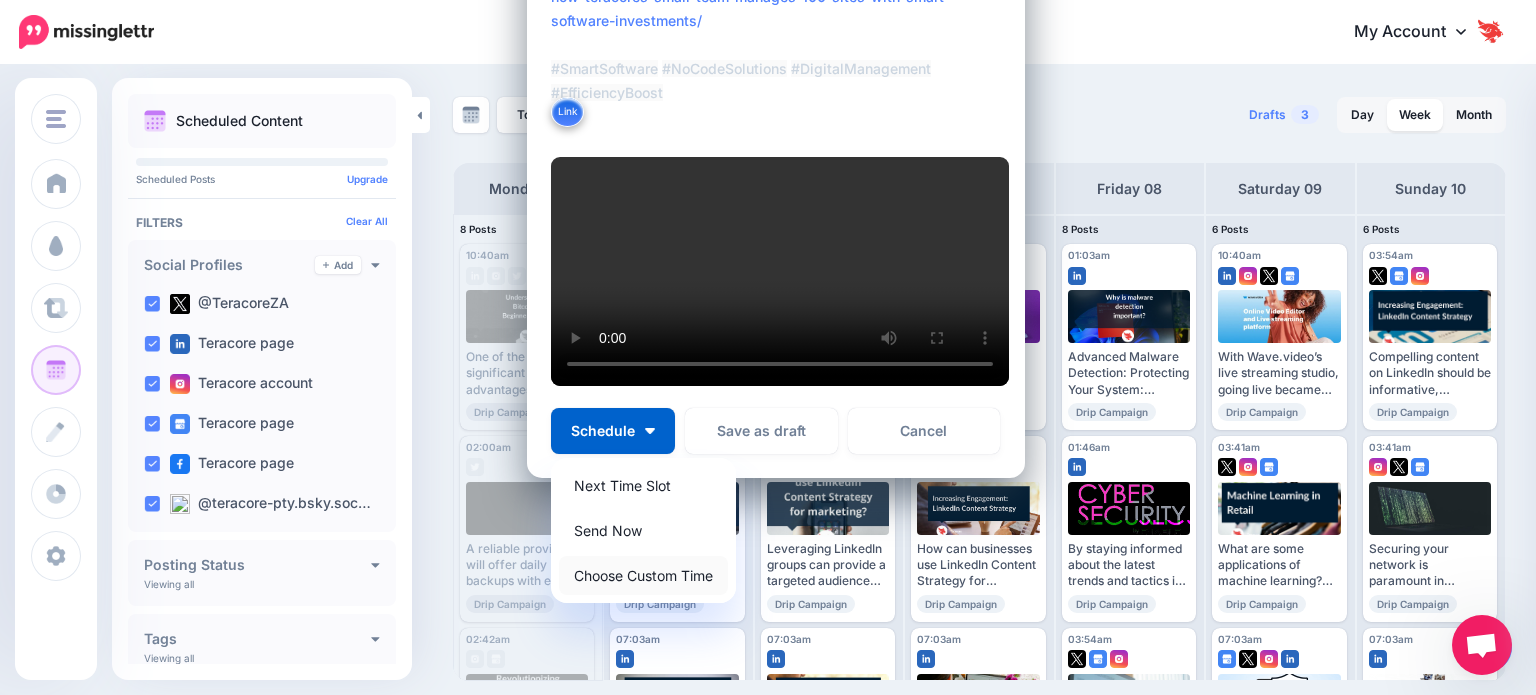 click on "Choose Custom Time" at bounding box center (643, 575) 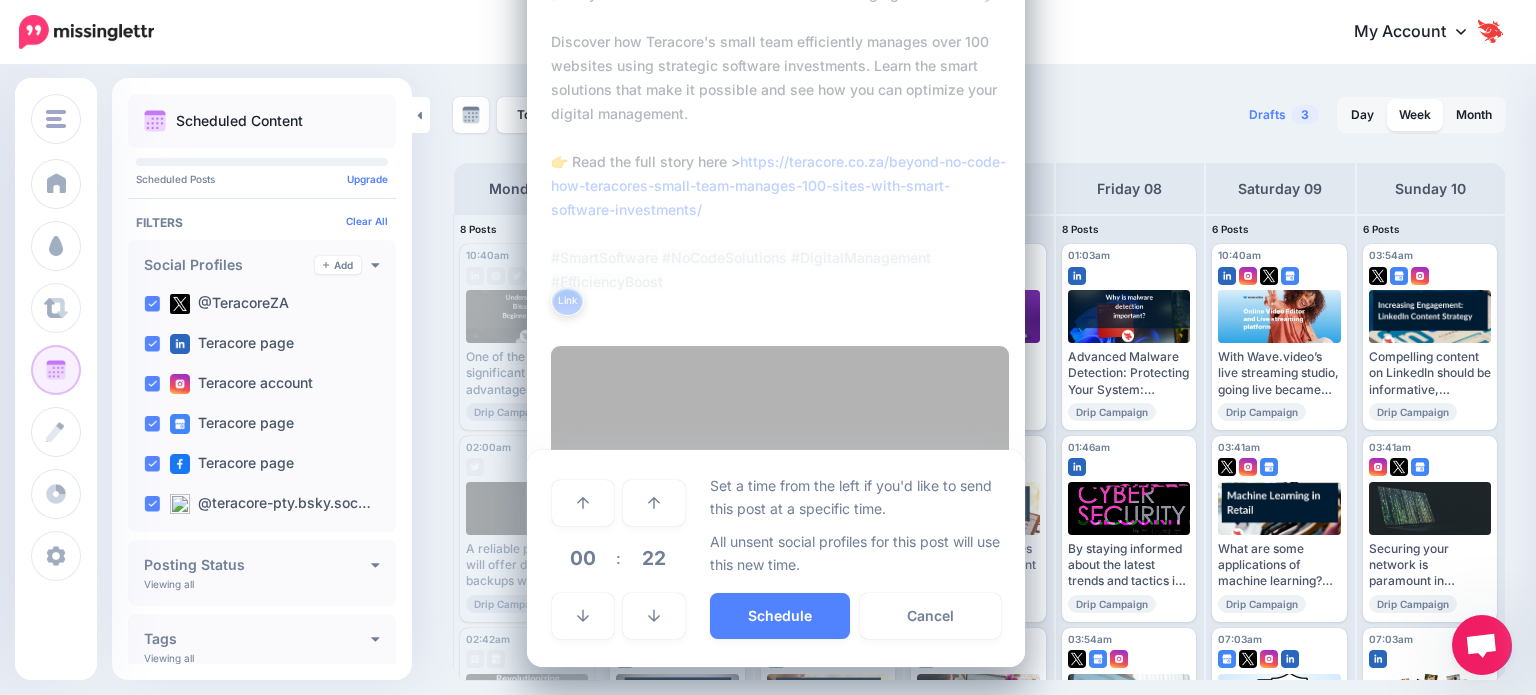 scroll, scrollTop: 740, scrollLeft: 0, axis: vertical 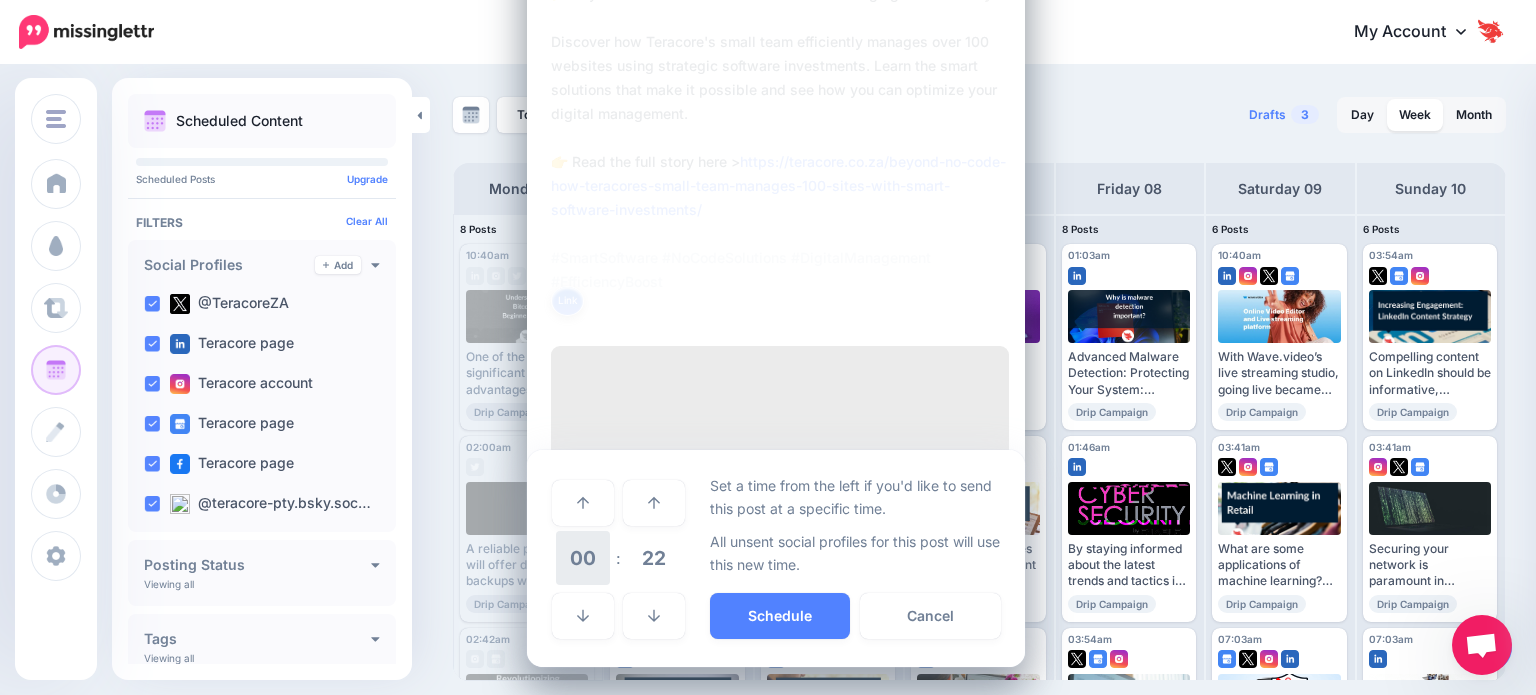 click on "00" at bounding box center [583, 558] 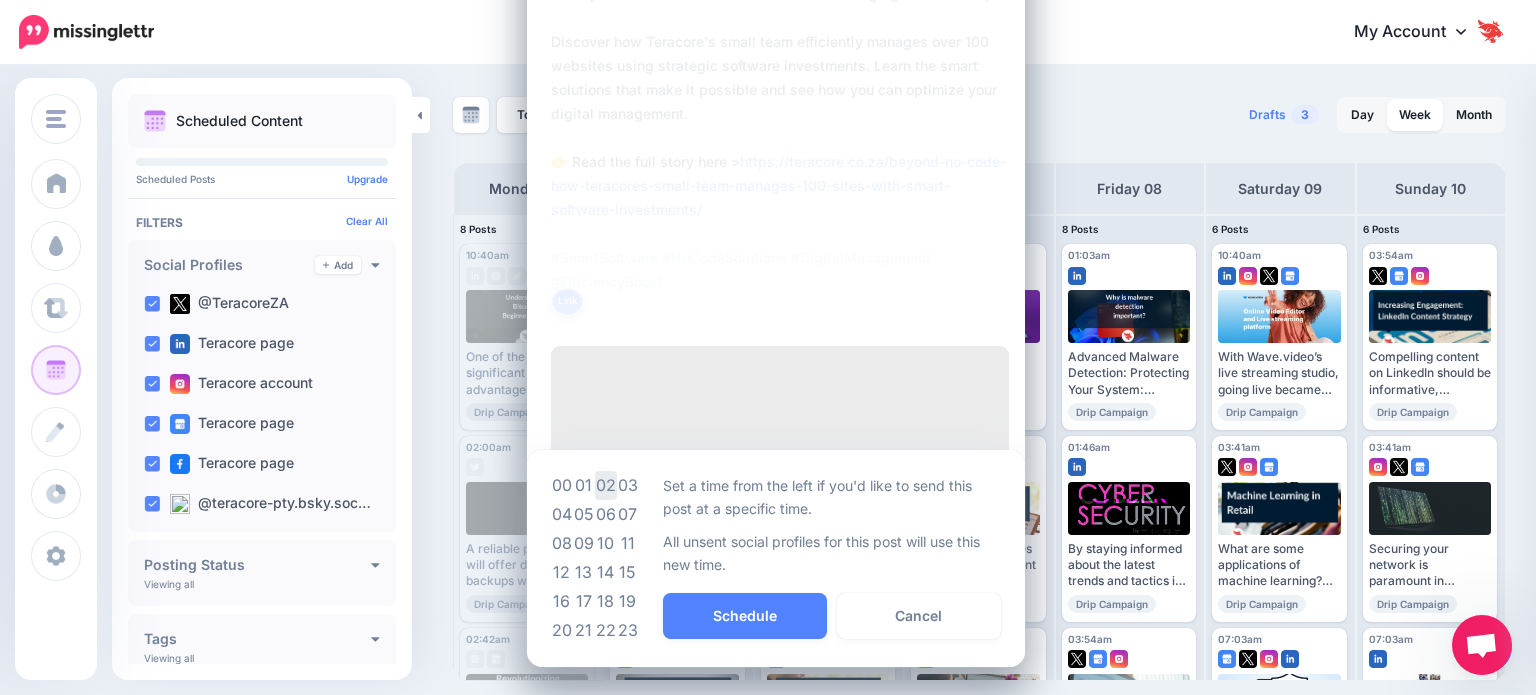 click on "02" at bounding box center (606, 485) 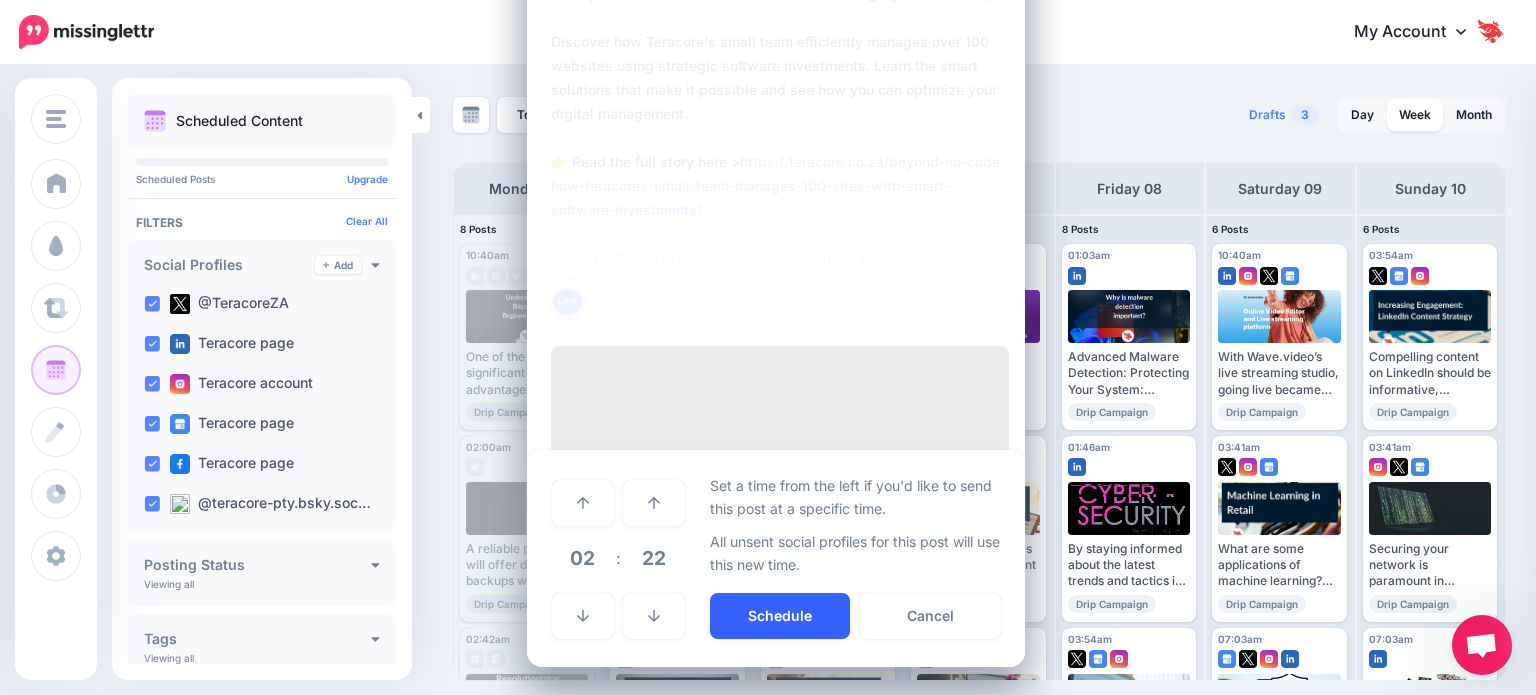 click on "Schedule" at bounding box center (780, 616) 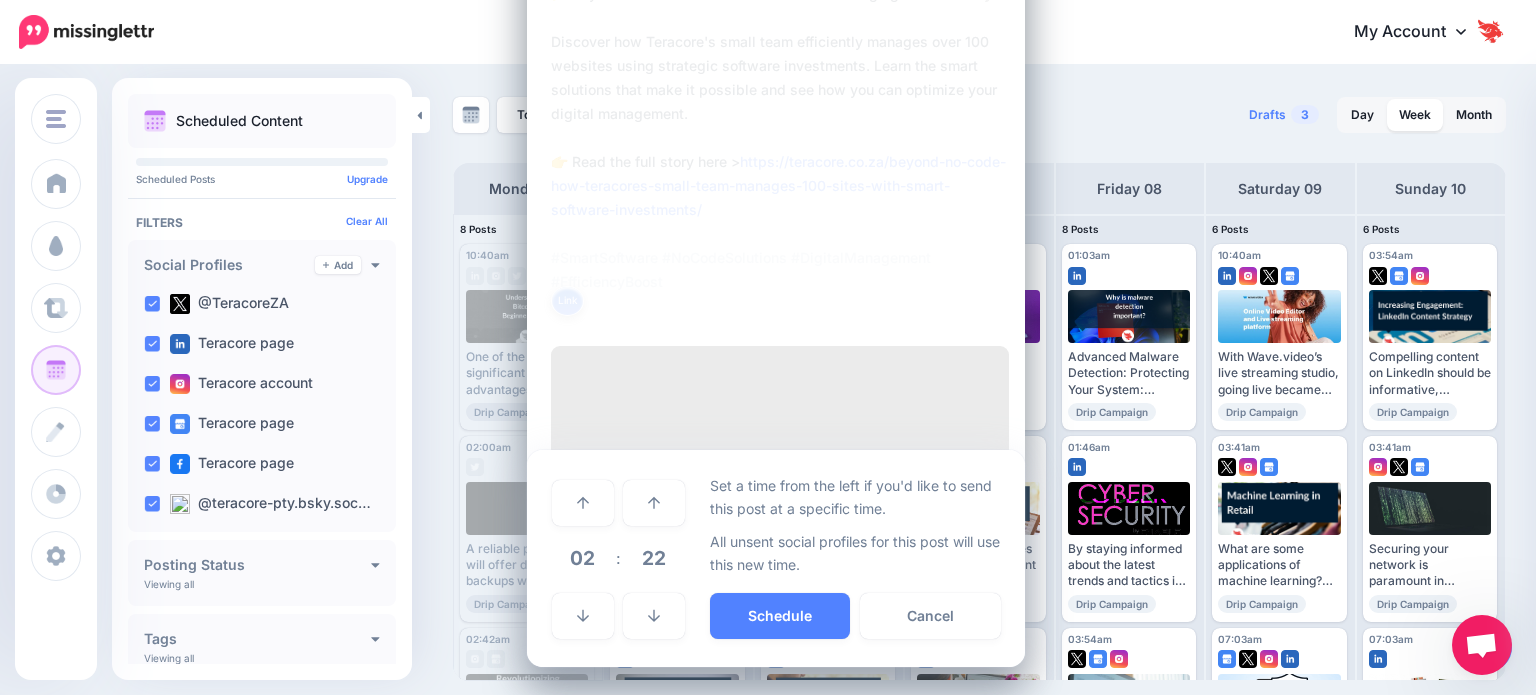 scroll, scrollTop: 824, scrollLeft: 0, axis: vertical 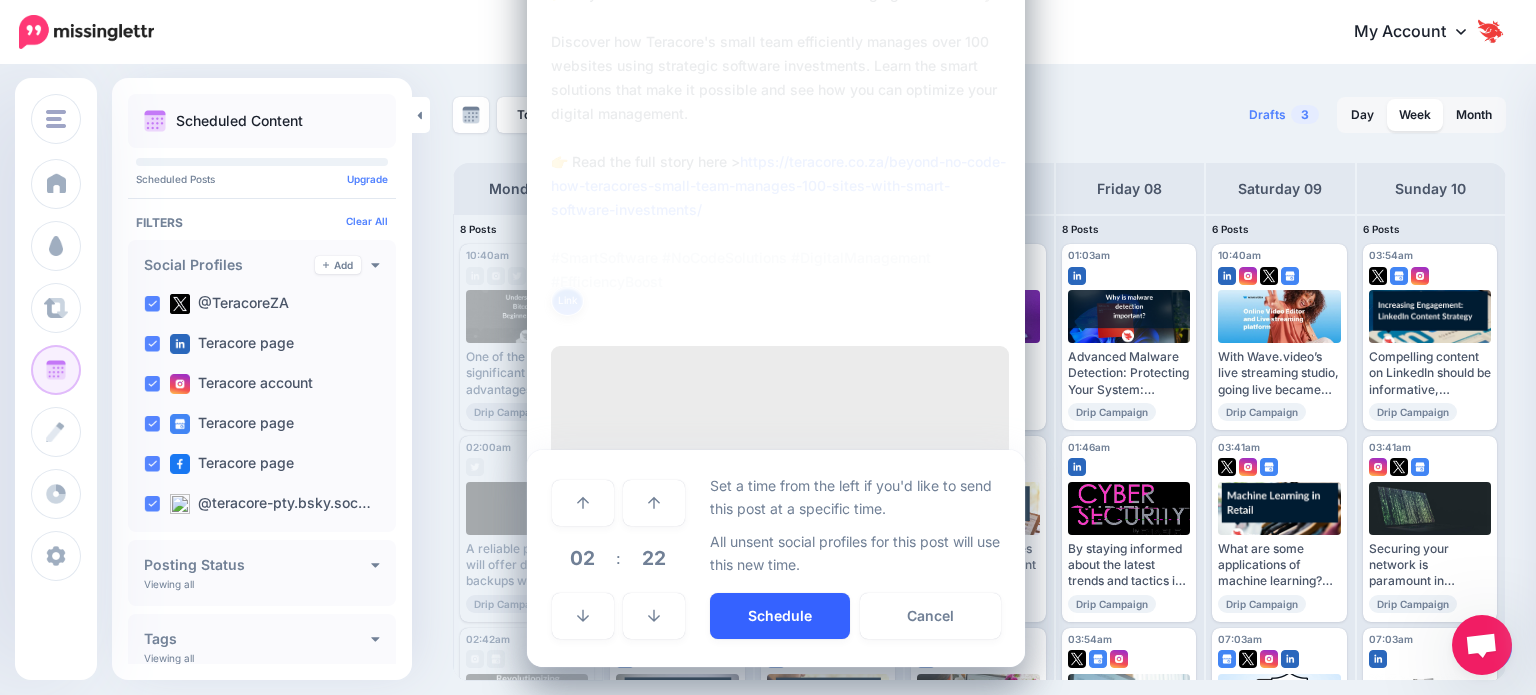 click on "Schedule" at bounding box center [780, 616] 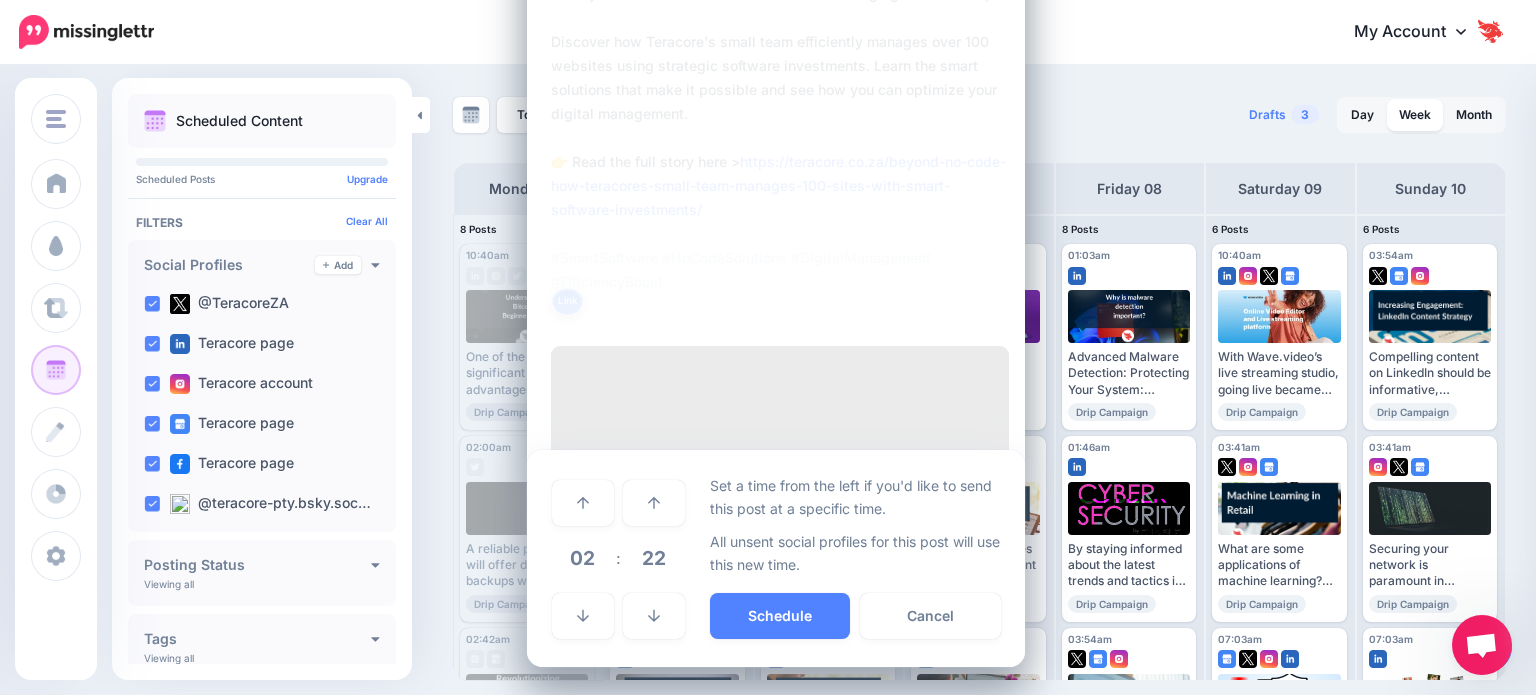 scroll, scrollTop: 824, scrollLeft: 0, axis: vertical 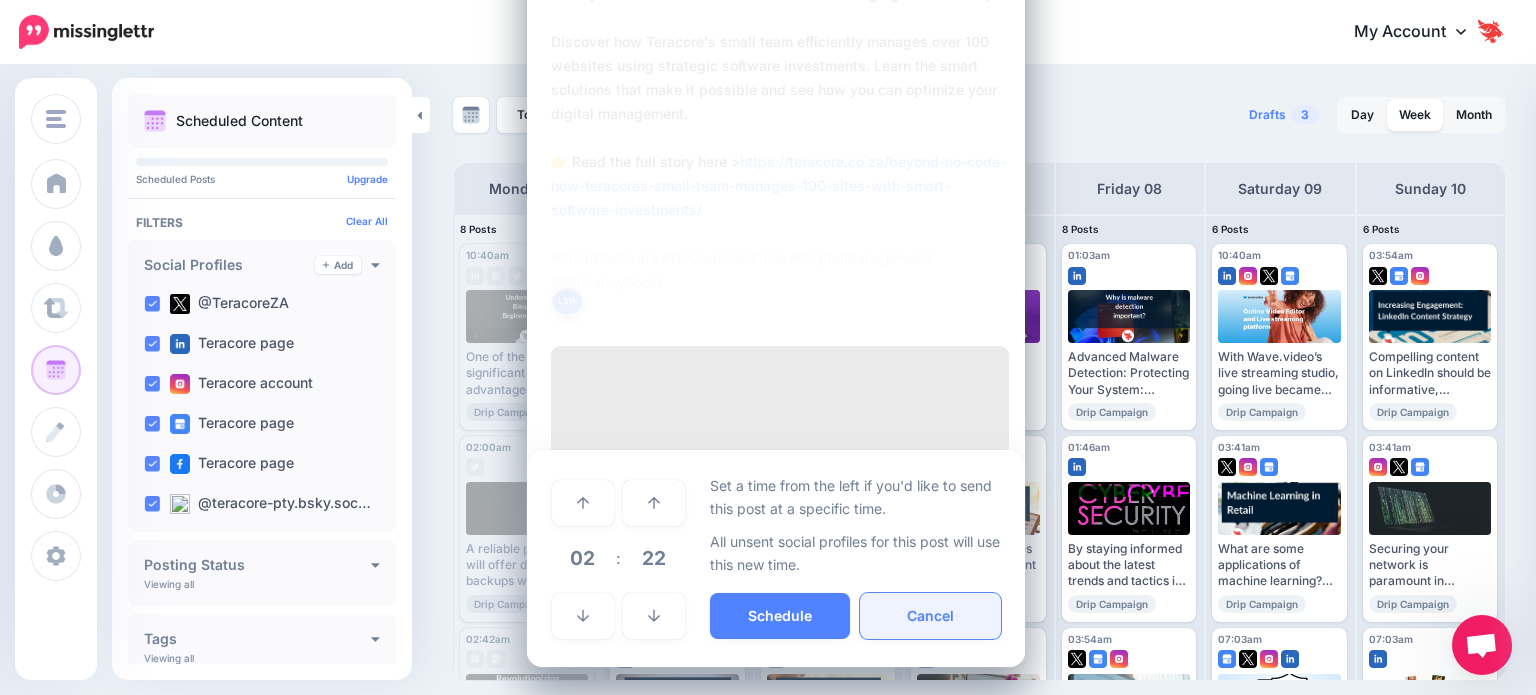 click on "Cancel" at bounding box center (930, 616) 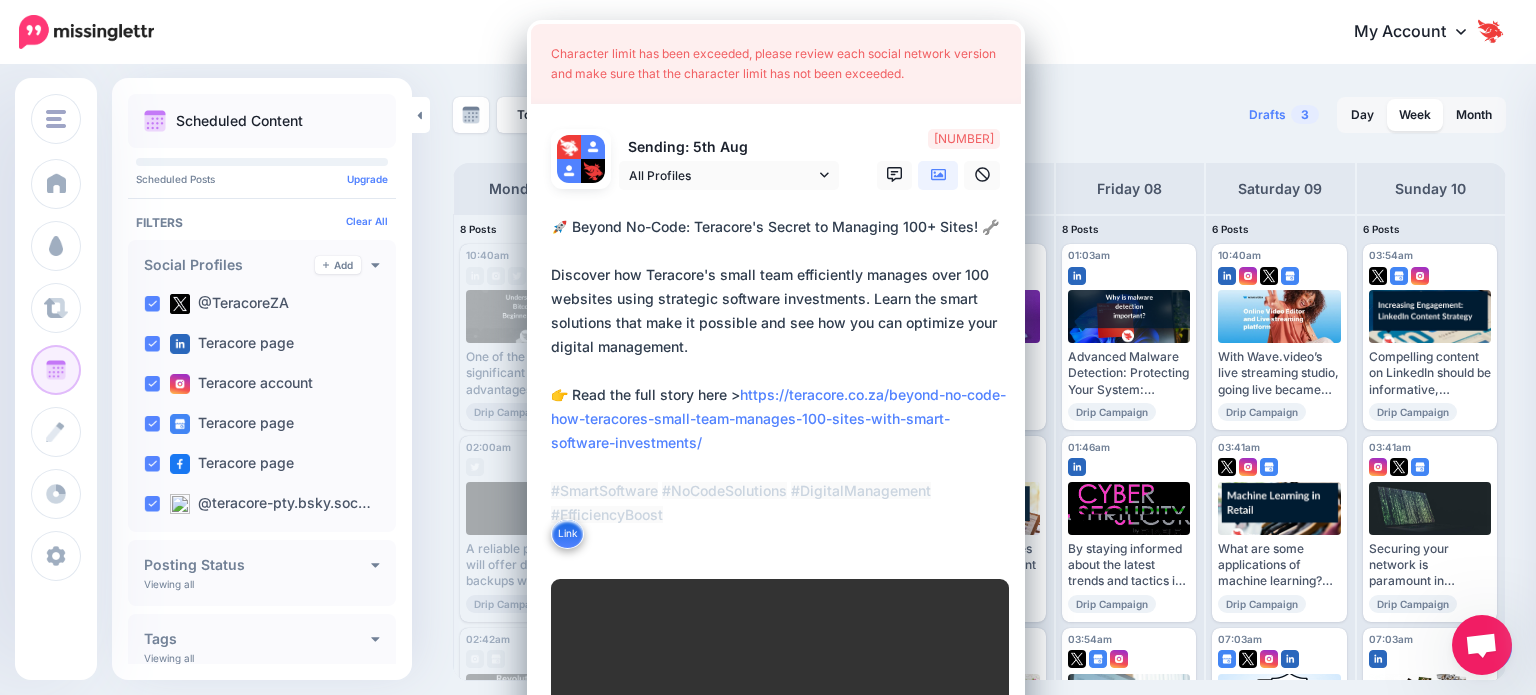 scroll, scrollTop: 0, scrollLeft: 0, axis: both 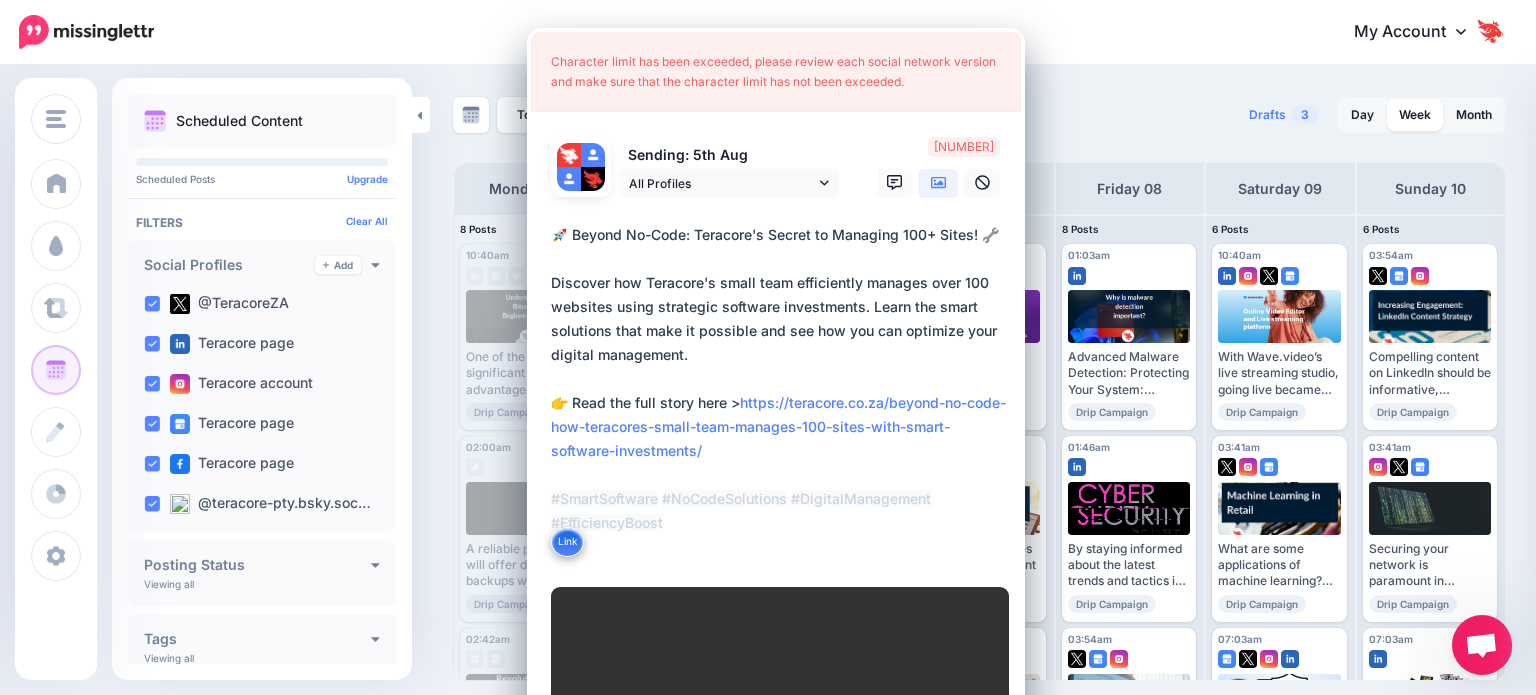 drag, startPoint x: 706, startPoint y: 363, endPoint x: 542, endPoint y: 259, distance: 194.19577 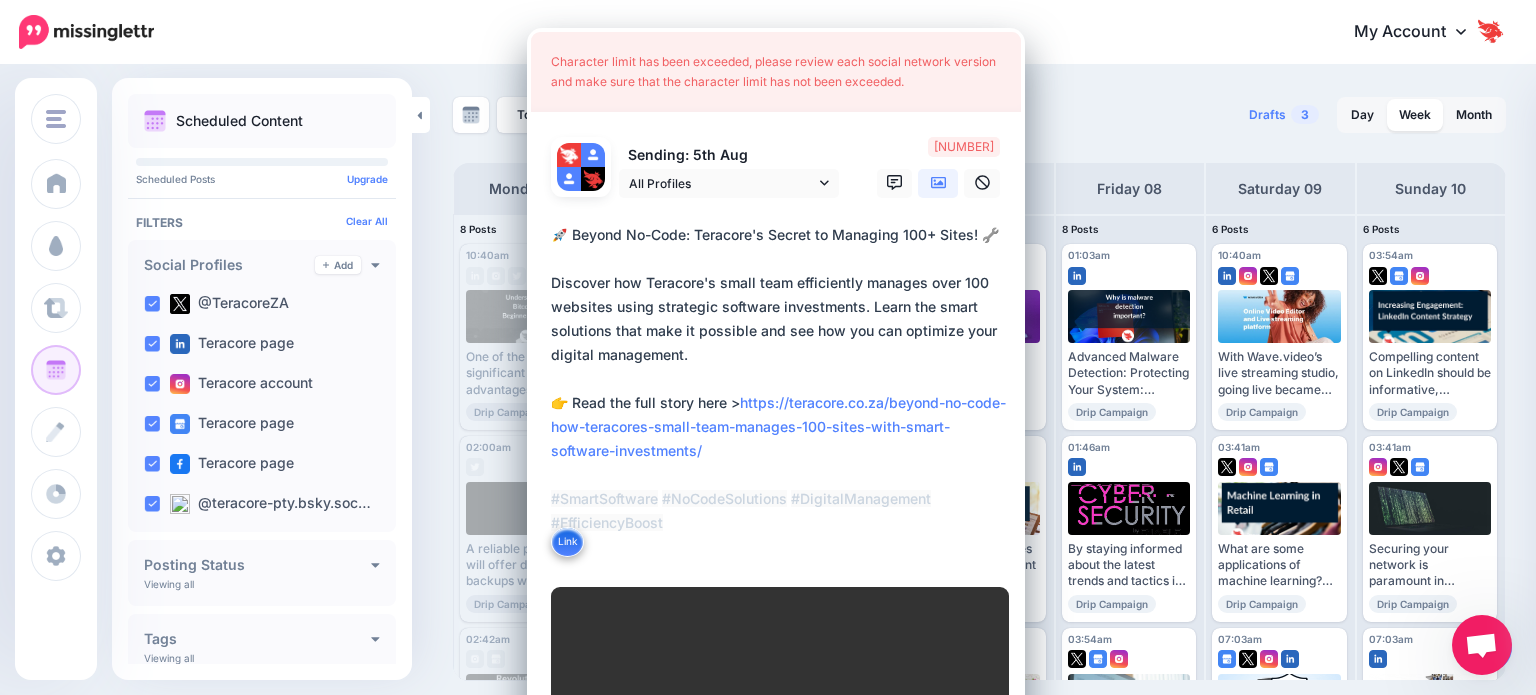 click on "**********" at bounding box center [781, 391] 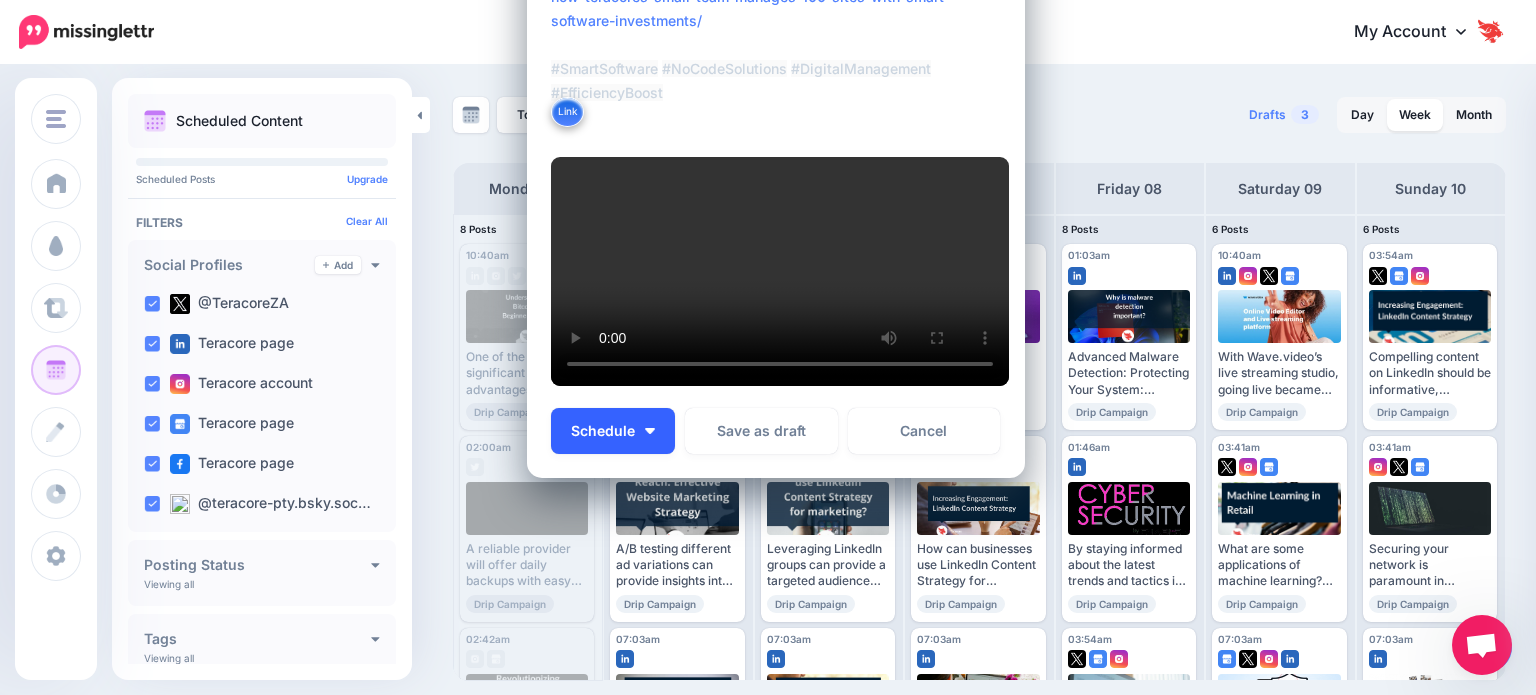 scroll, scrollTop: 893, scrollLeft: 0, axis: vertical 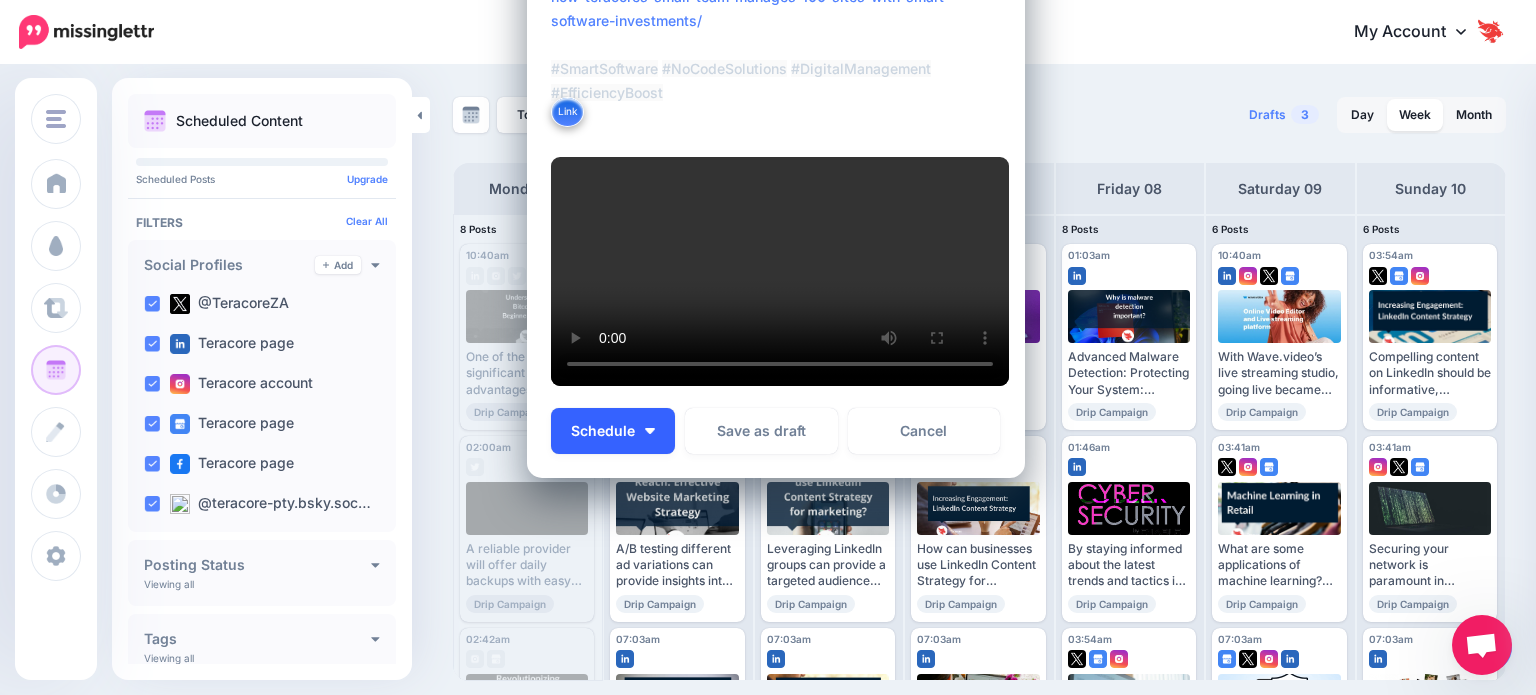type on "**********" 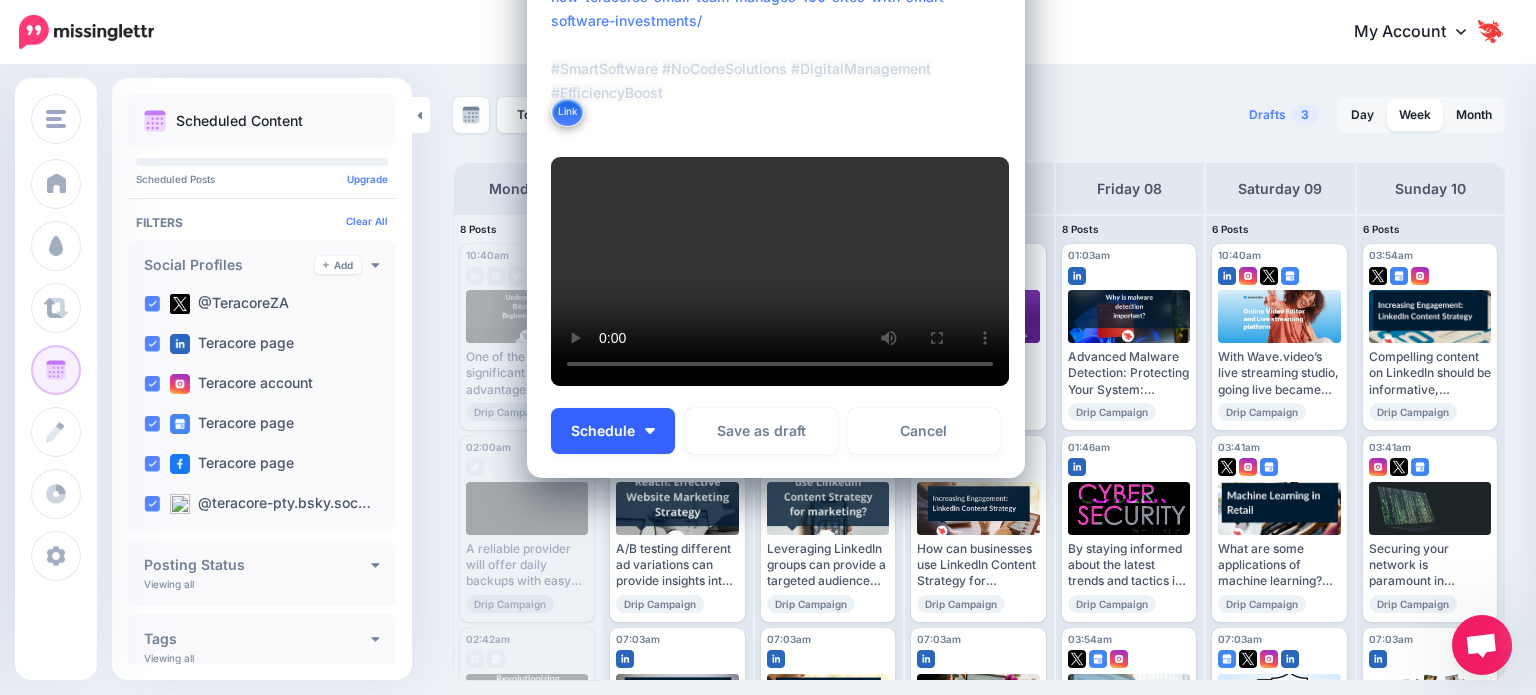 click on "Schedule" at bounding box center [613, 431] 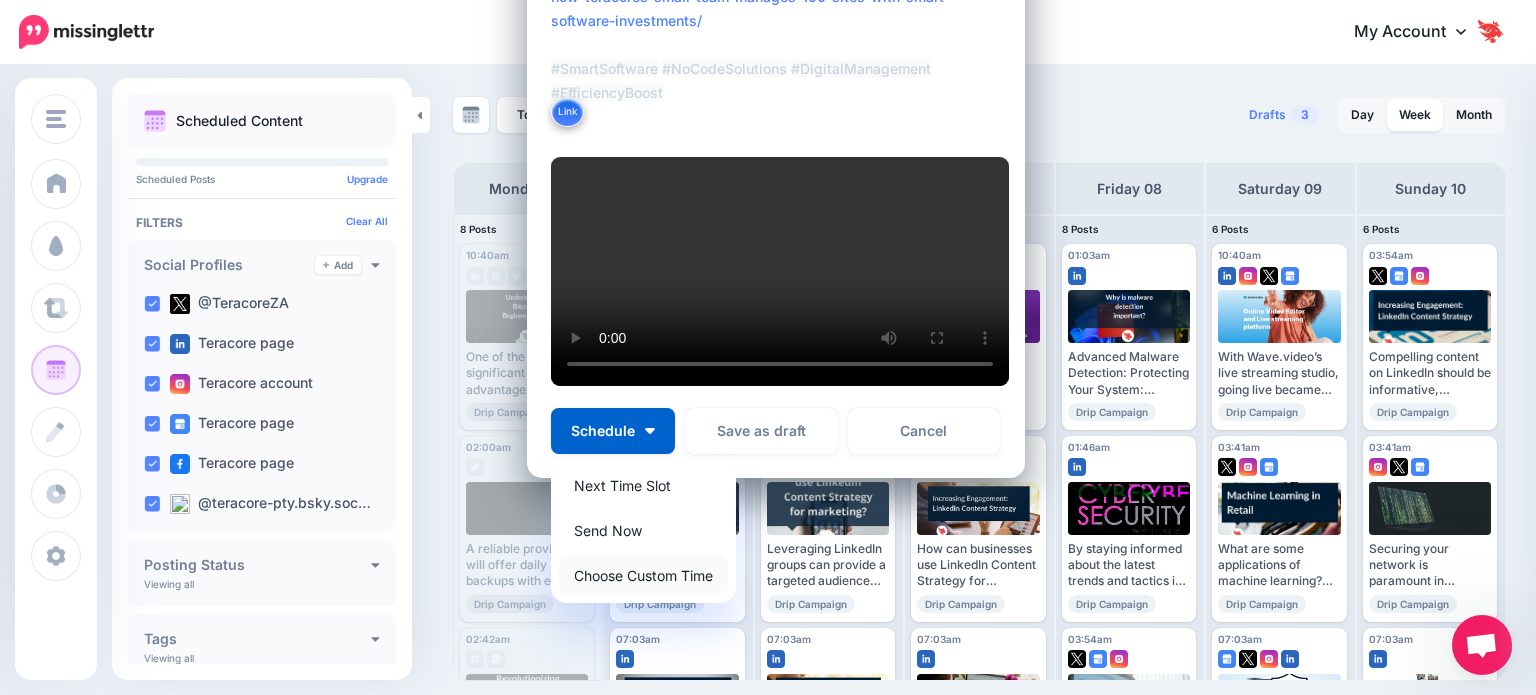 click on "Choose Custom Time" at bounding box center (643, 575) 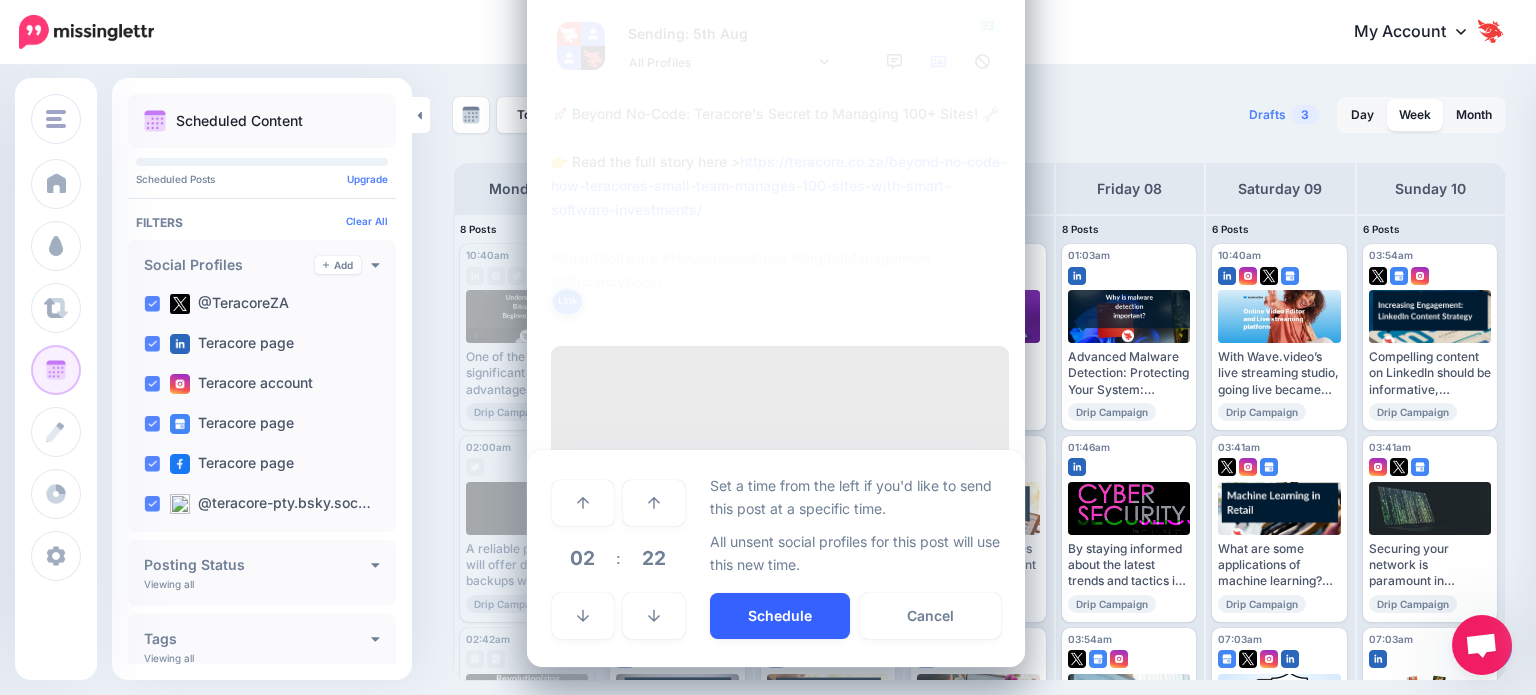 click on "Schedule" at bounding box center (780, 616) 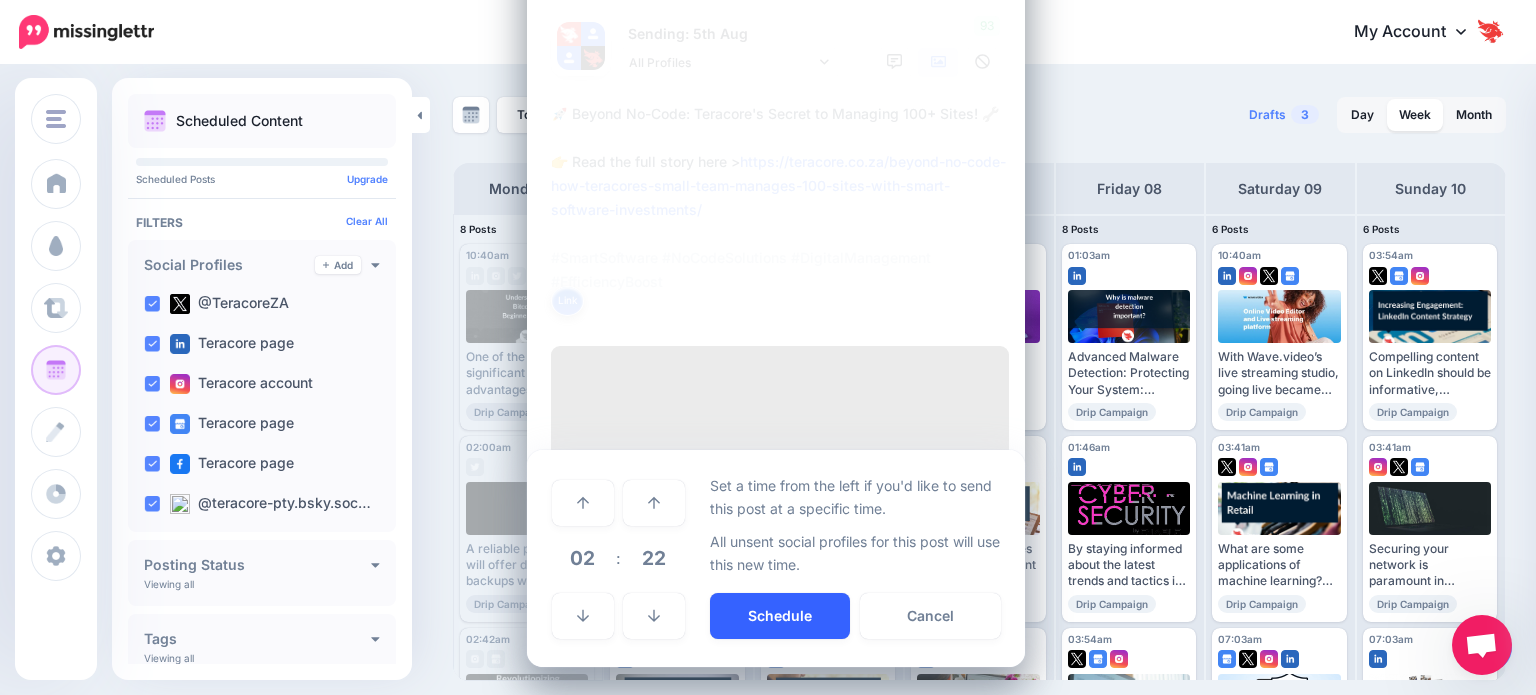 scroll, scrollTop: 620, scrollLeft: 0, axis: vertical 